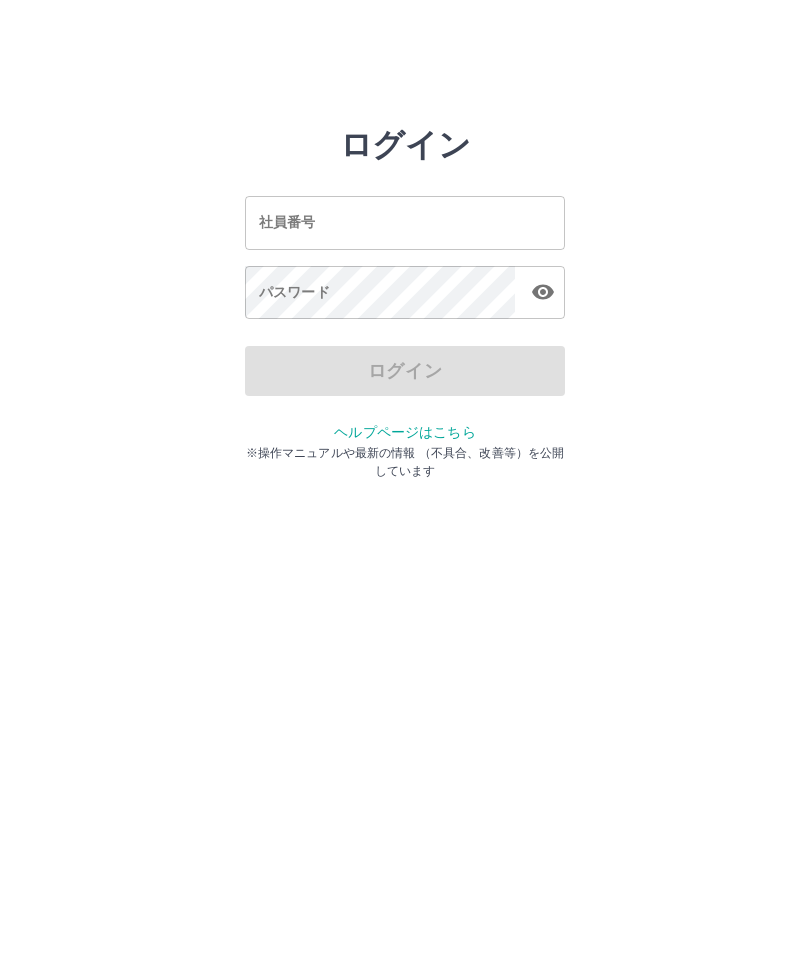 scroll, scrollTop: 0, scrollLeft: 0, axis: both 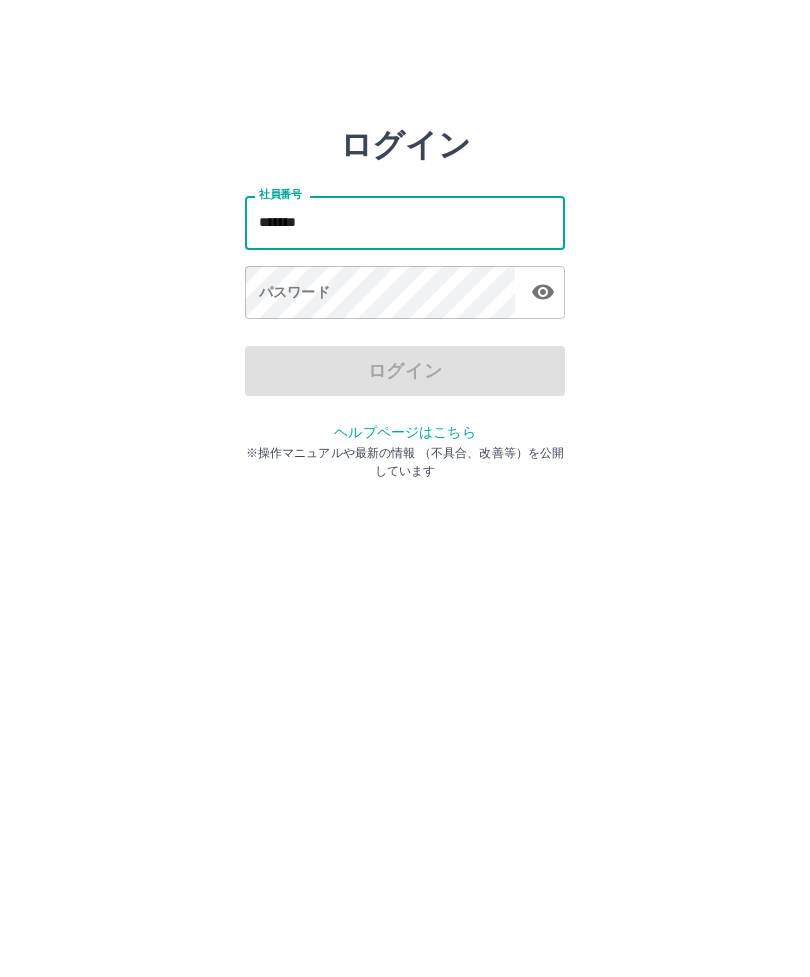 type on "*******" 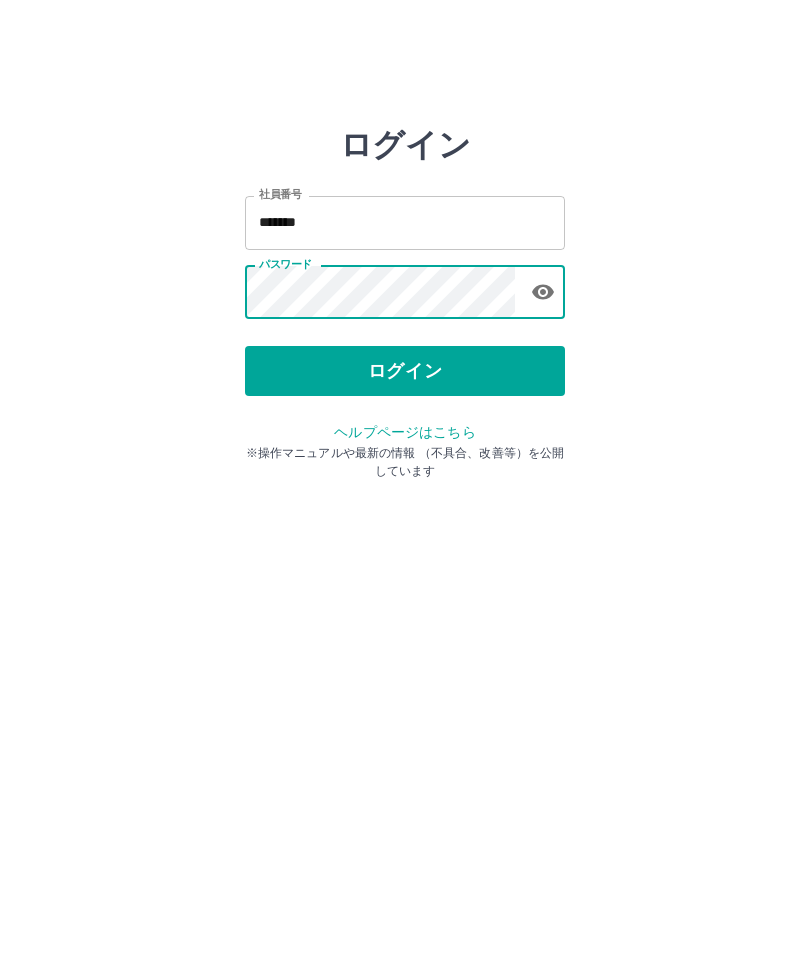 click on "ログイン" at bounding box center (405, 371) 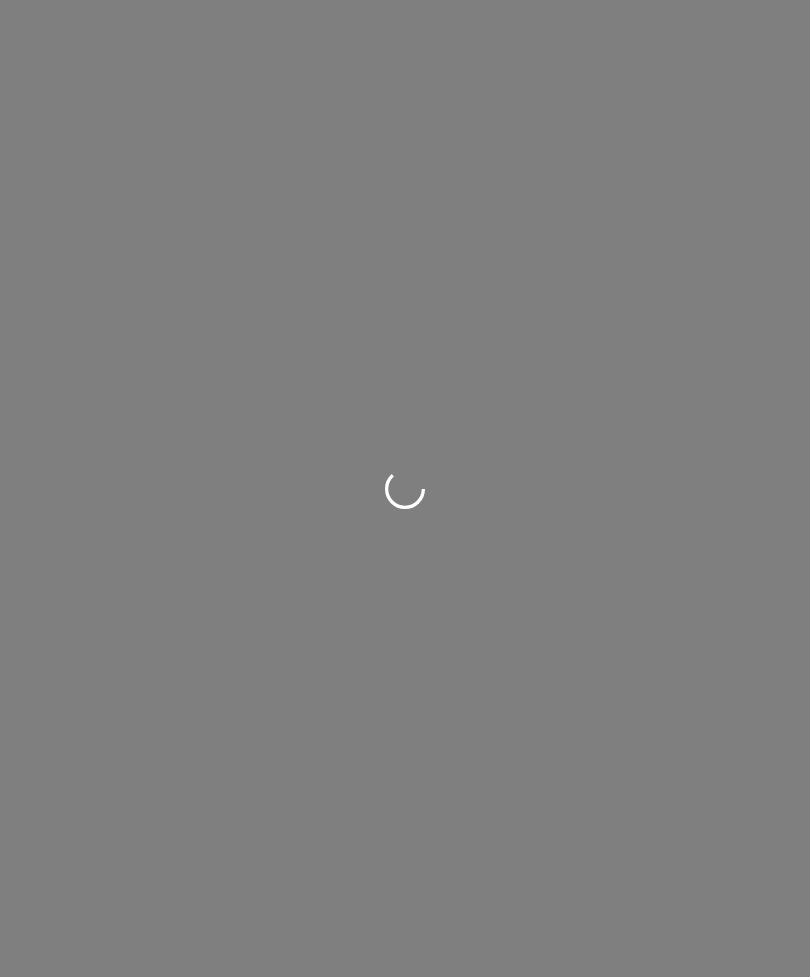 scroll, scrollTop: 0, scrollLeft: 0, axis: both 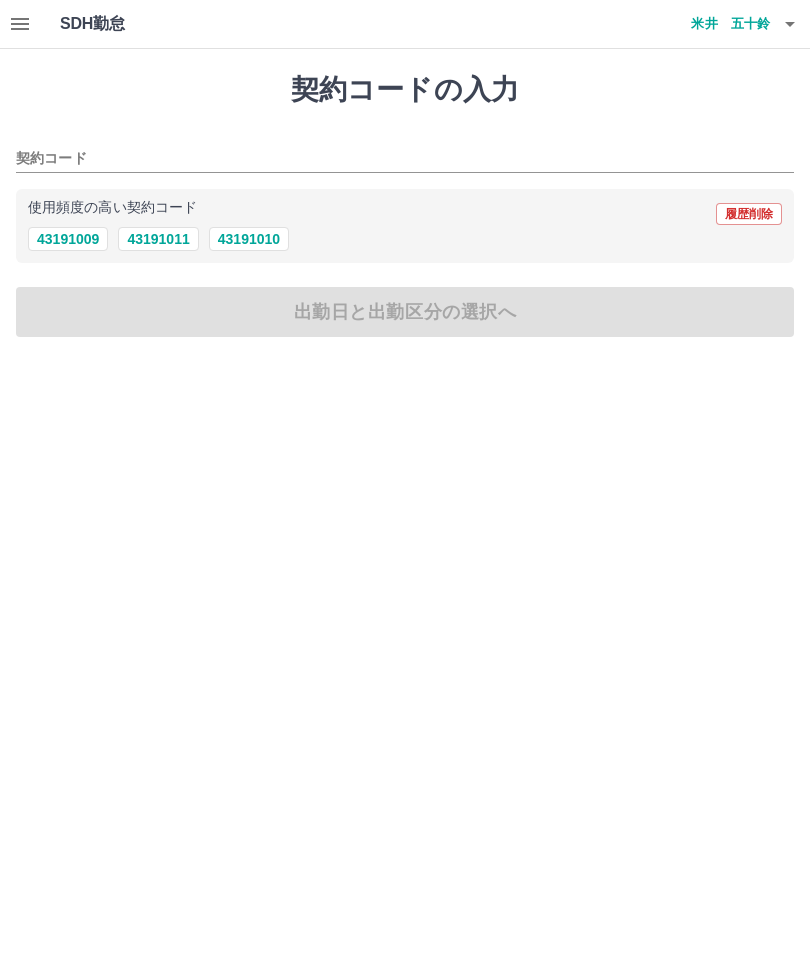 click 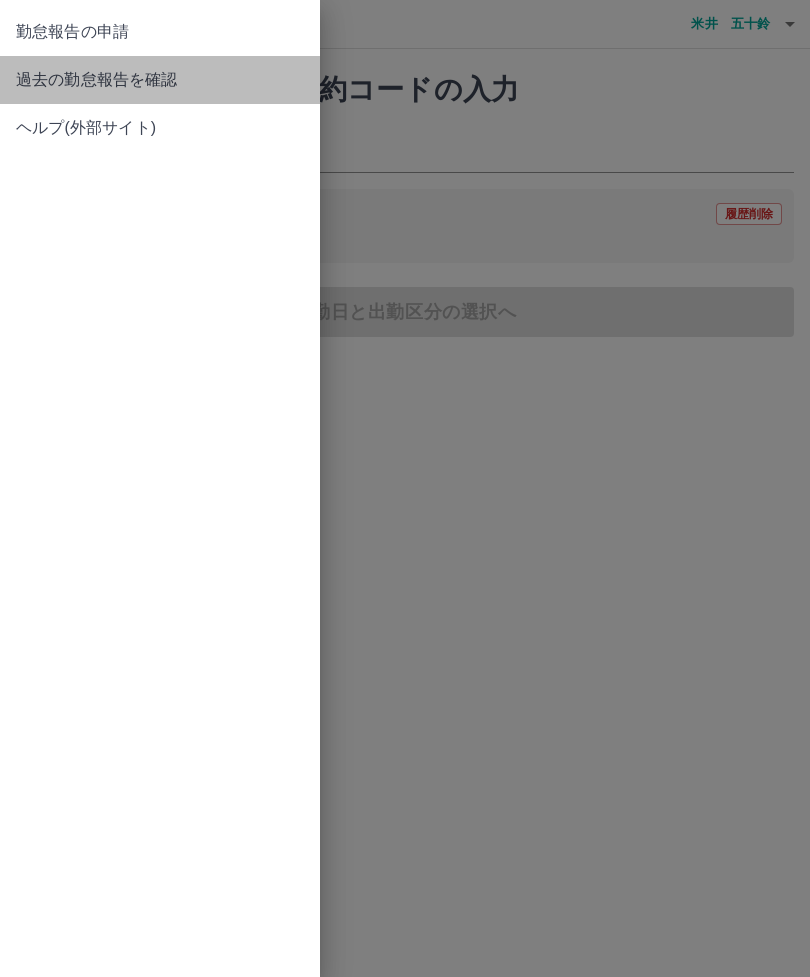 click on "過去の勤怠報告を確認" at bounding box center [160, 80] 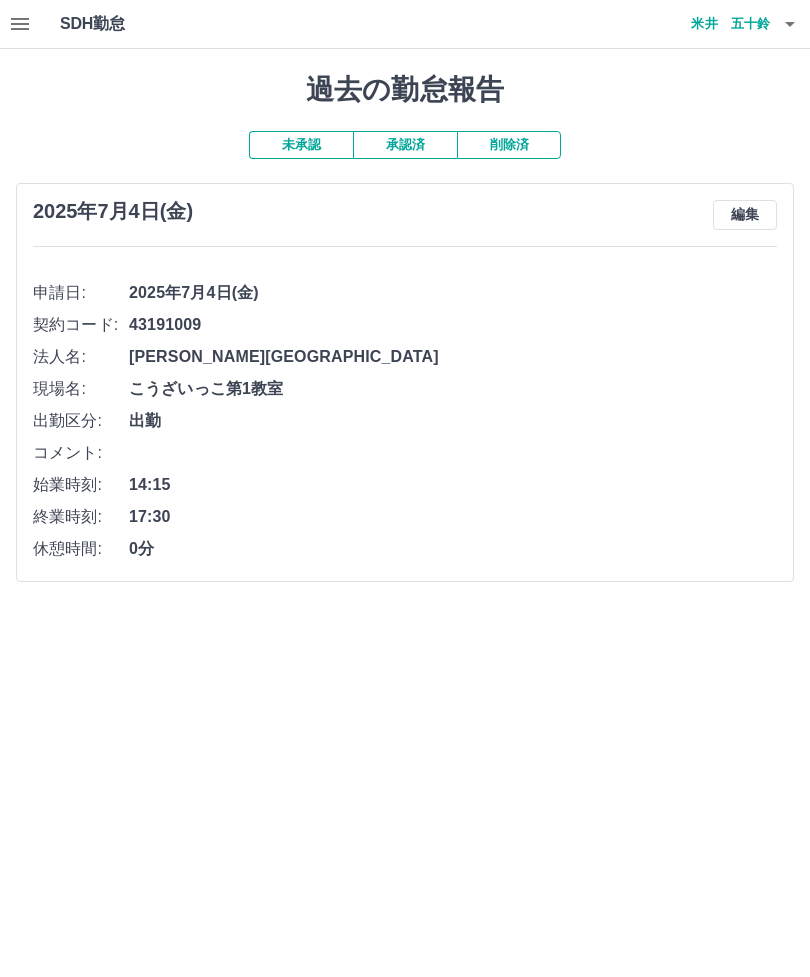 click on "米井　五十鈴" at bounding box center (710, 24) 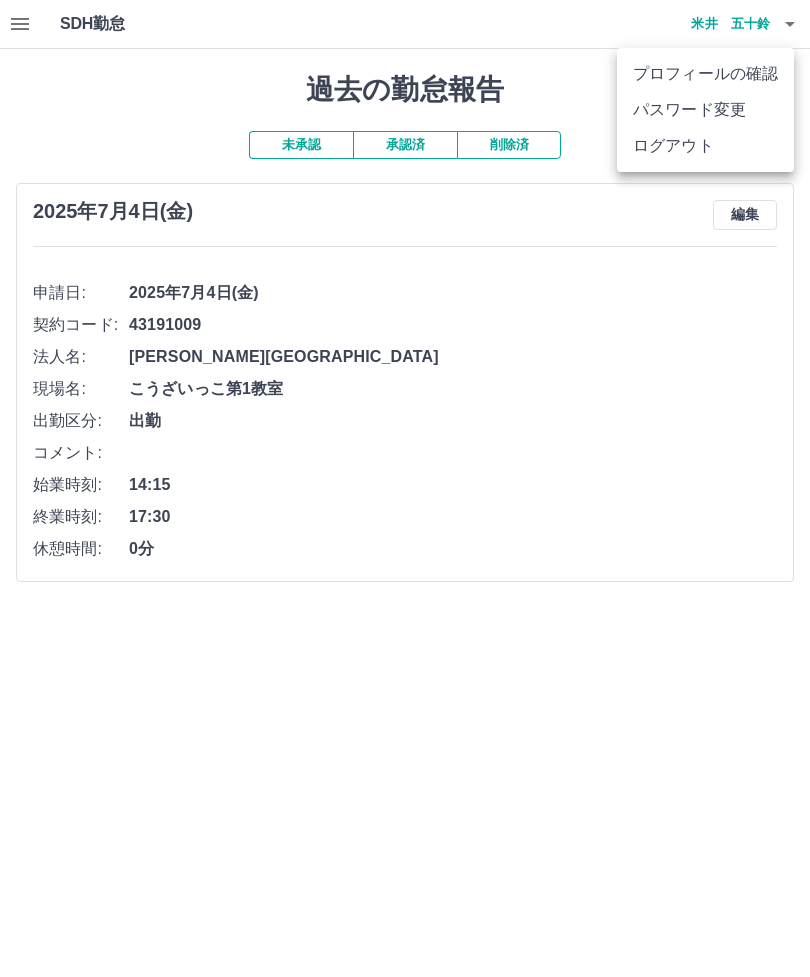 click on "ログアウト" at bounding box center (705, 146) 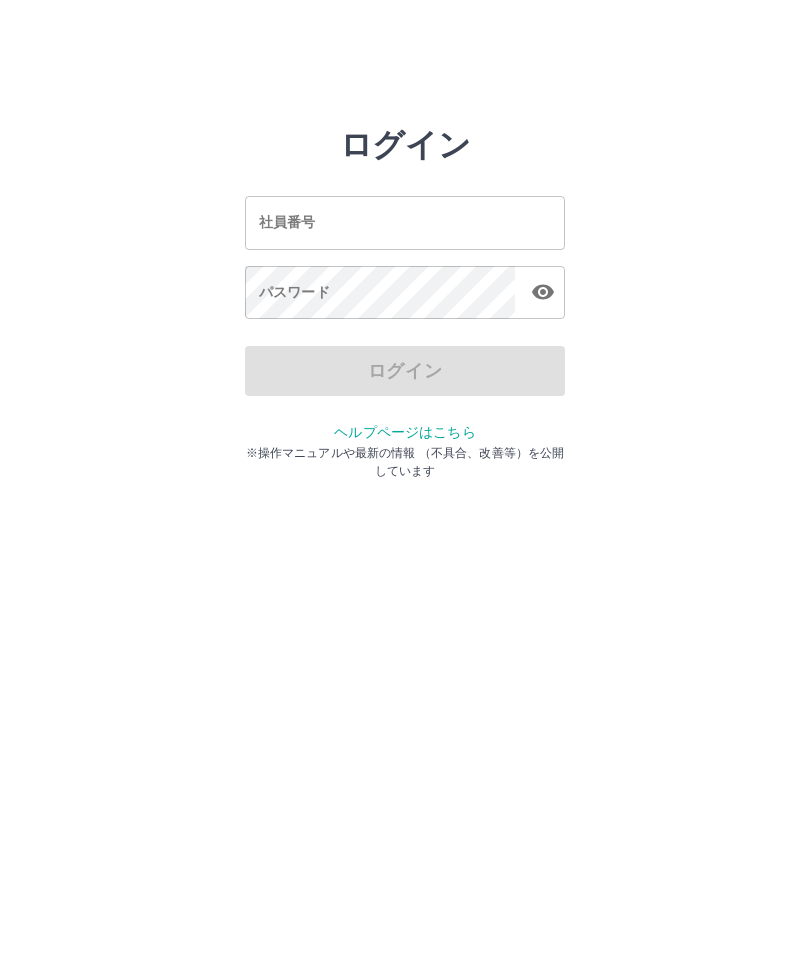 scroll, scrollTop: 0, scrollLeft: 0, axis: both 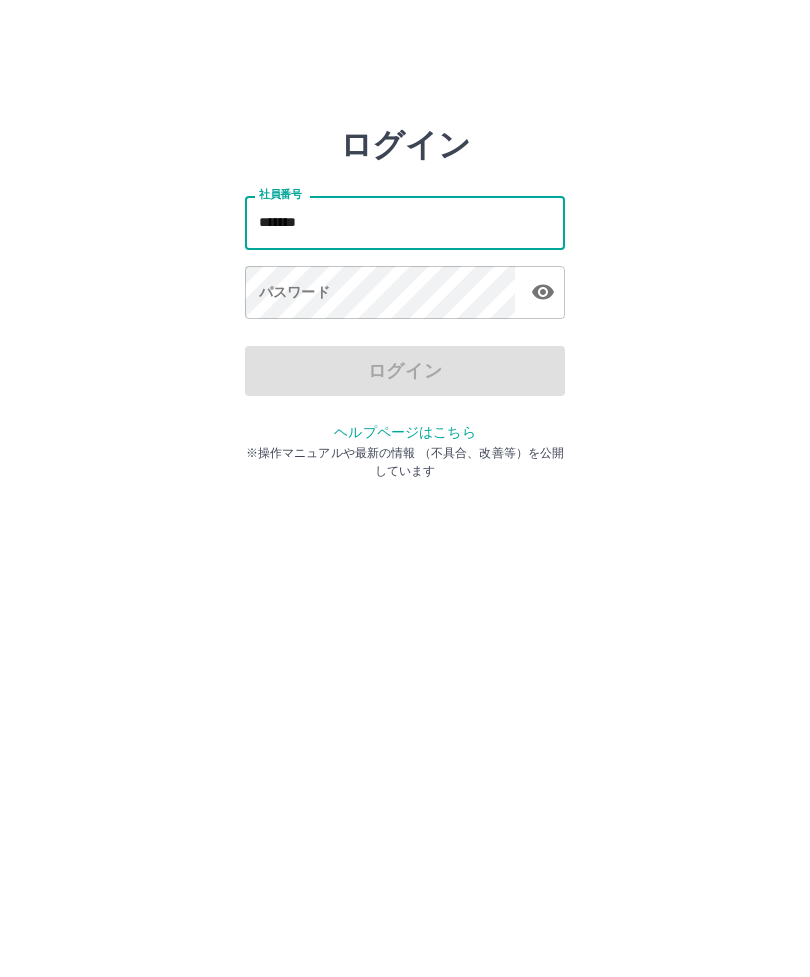 type on "*******" 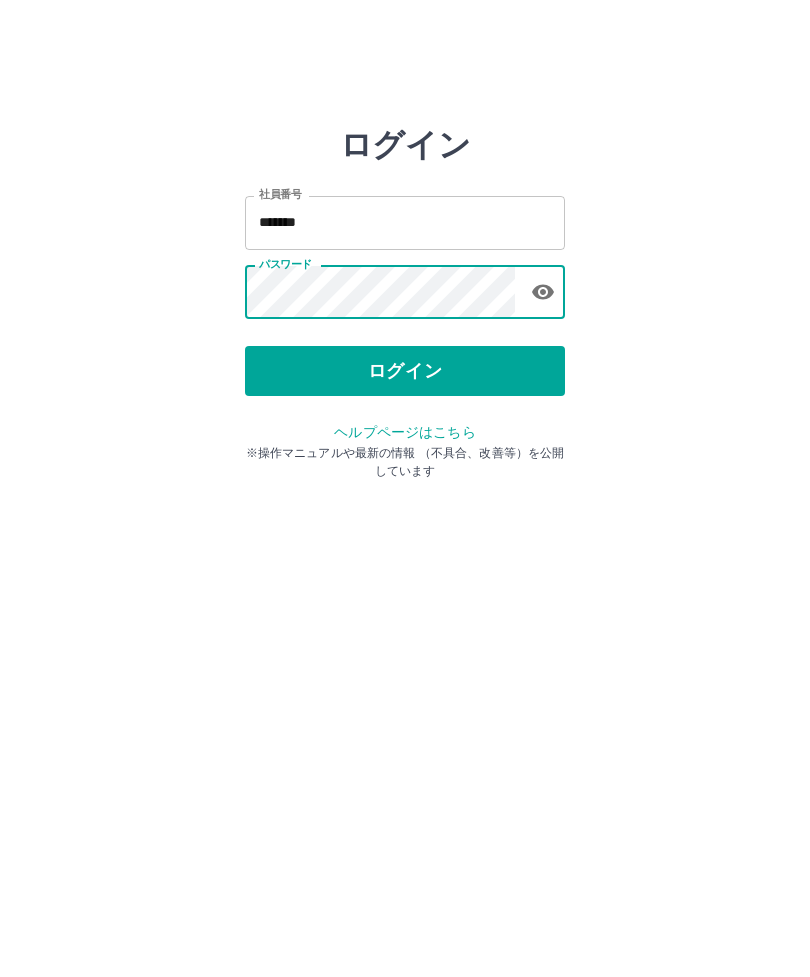click on "ログイン" at bounding box center (405, 371) 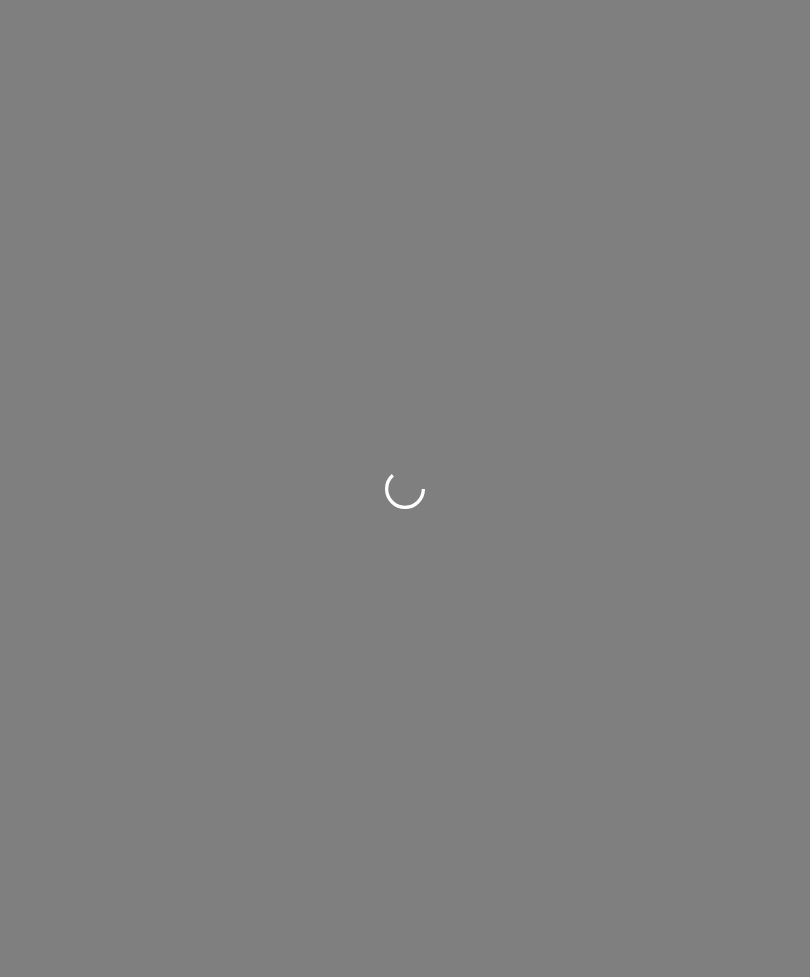 scroll, scrollTop: 0, scrollLeft: 0, axis: both 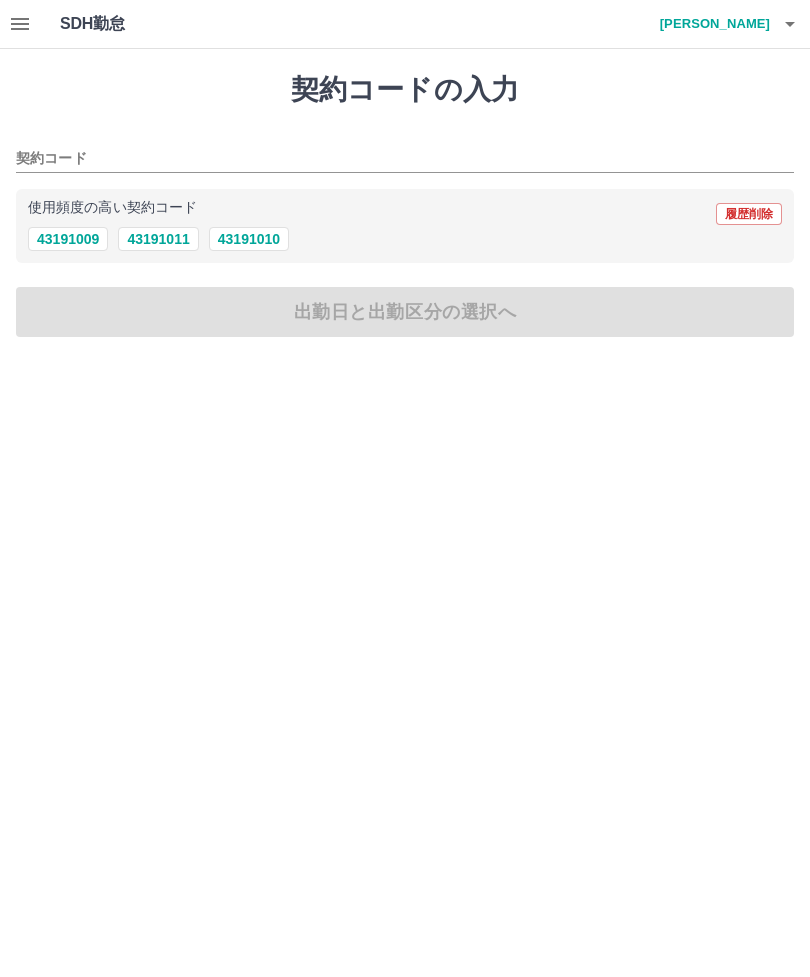 click 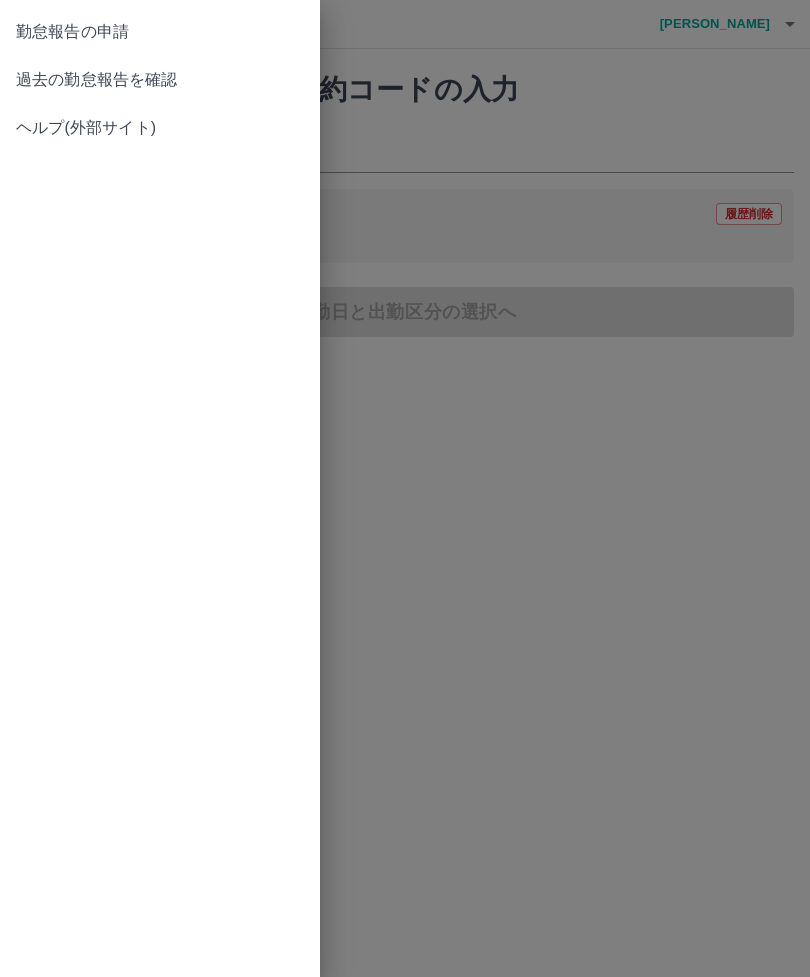 click on "過去の勤怠報告を確認" at bounding box center (160, 80) 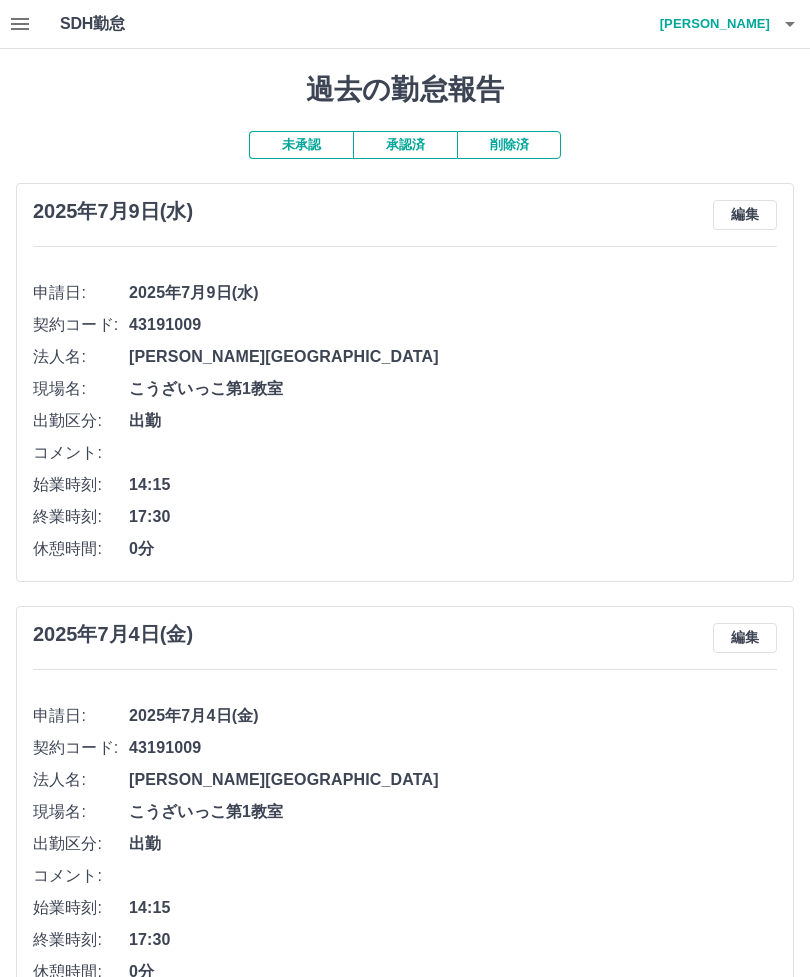 click 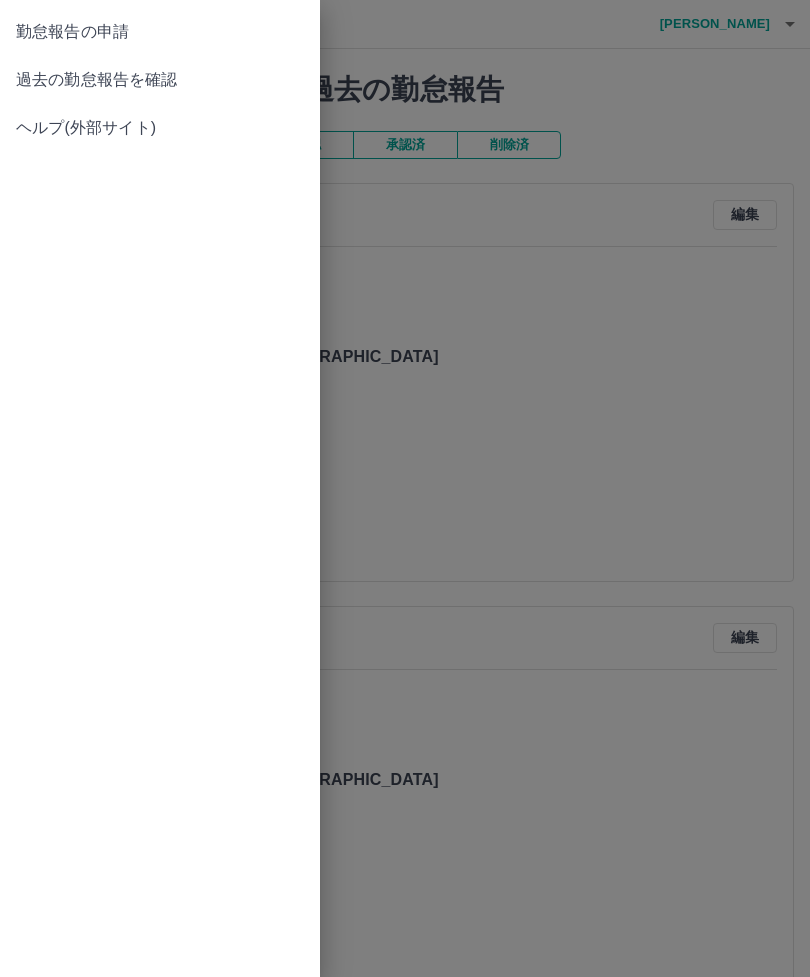 click on "勤怠報告の申請" at bounding box center (160, 32) 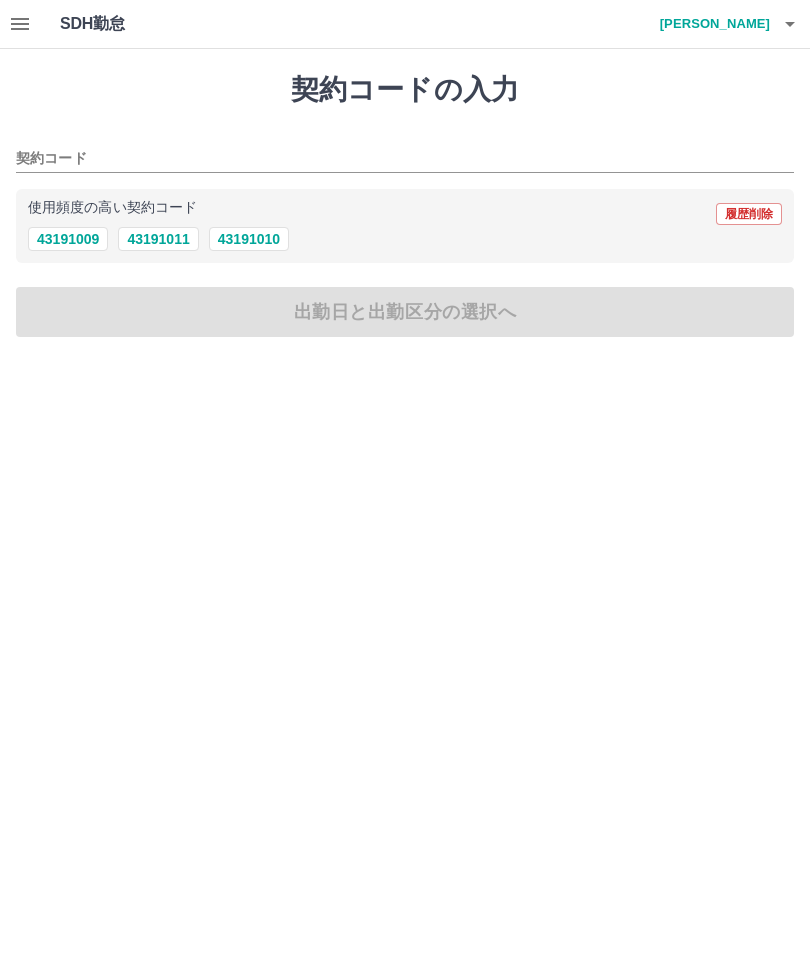 click on "43191009" at bounding box center (68, 239) 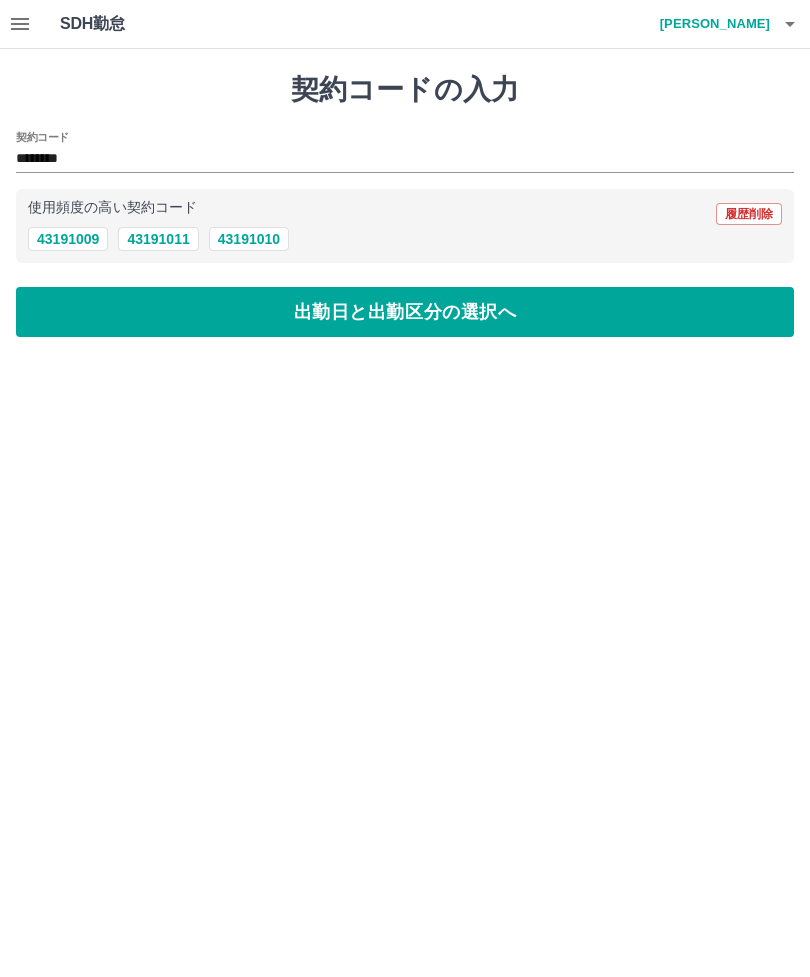 click on "出勤日と出勤区分の選択へ" at bounding box center [405, 312] 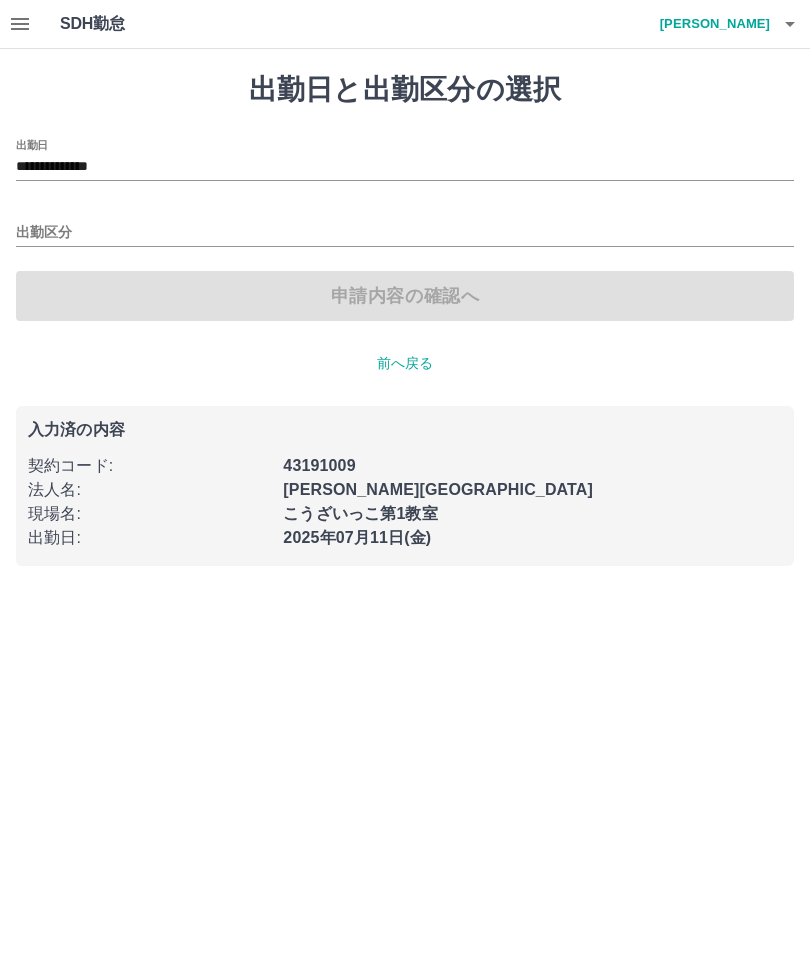 click on "**********" at bounding box center (405, 167) 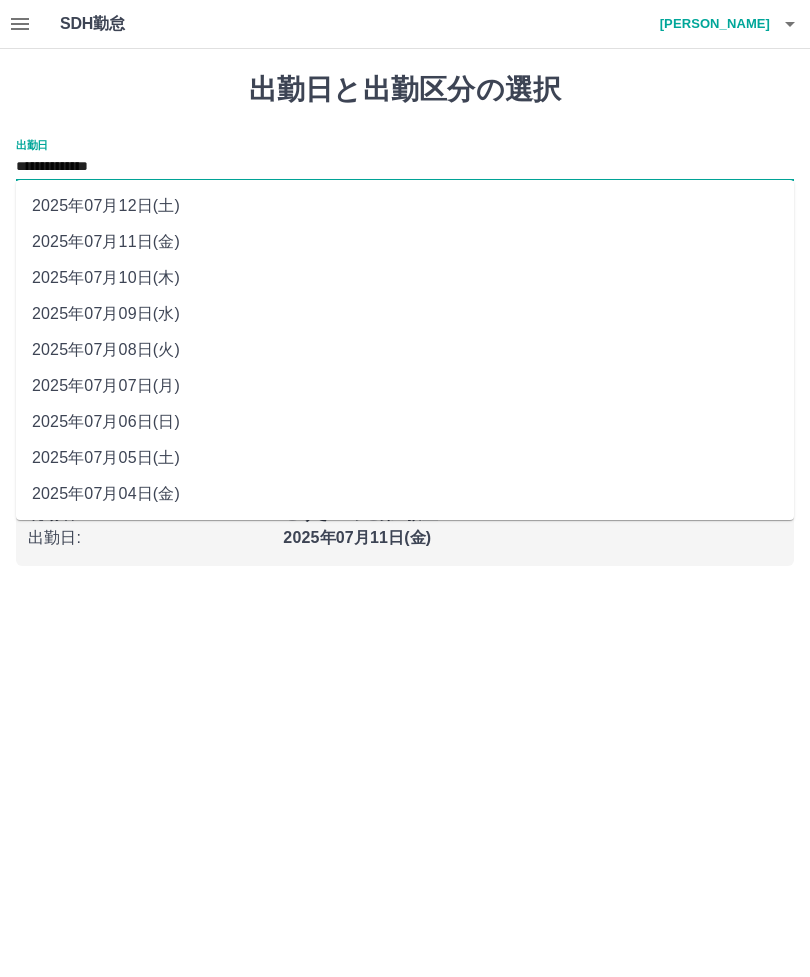click on "入力済の内容 契約コード : 43191009 法人名 : 高松市 現場名 : こうざいっこ第1教室 出勤日 : 2025年07月11日(金)" at bounding box center [405, 486] 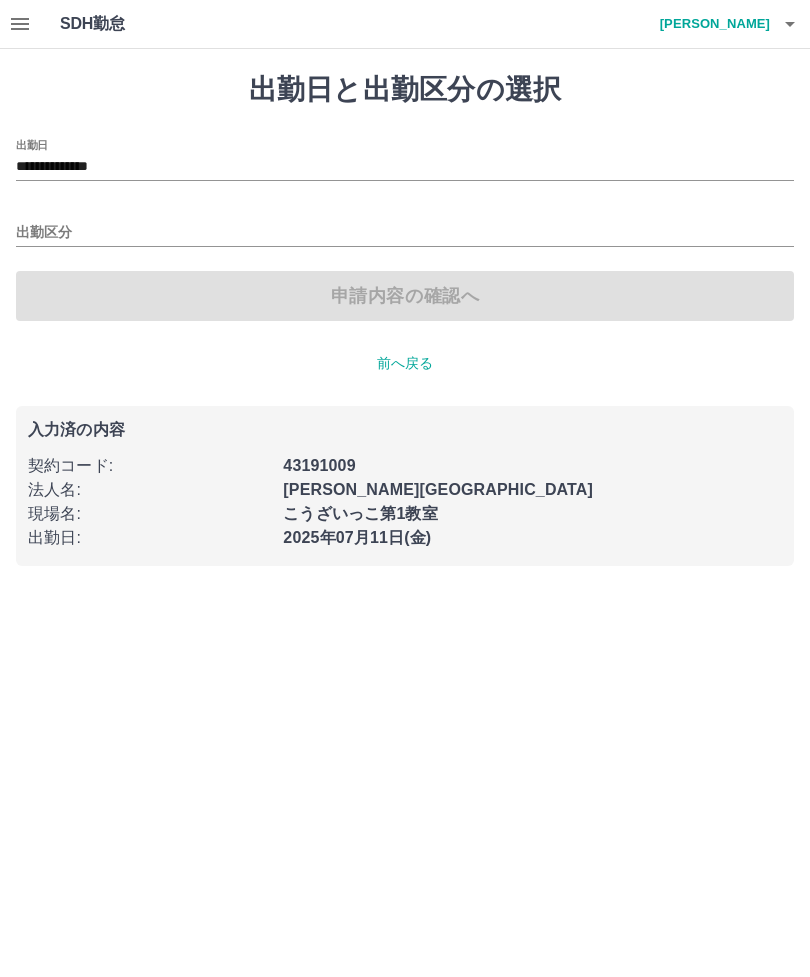 click on "出勤区分" at bounding box center [405, 233] 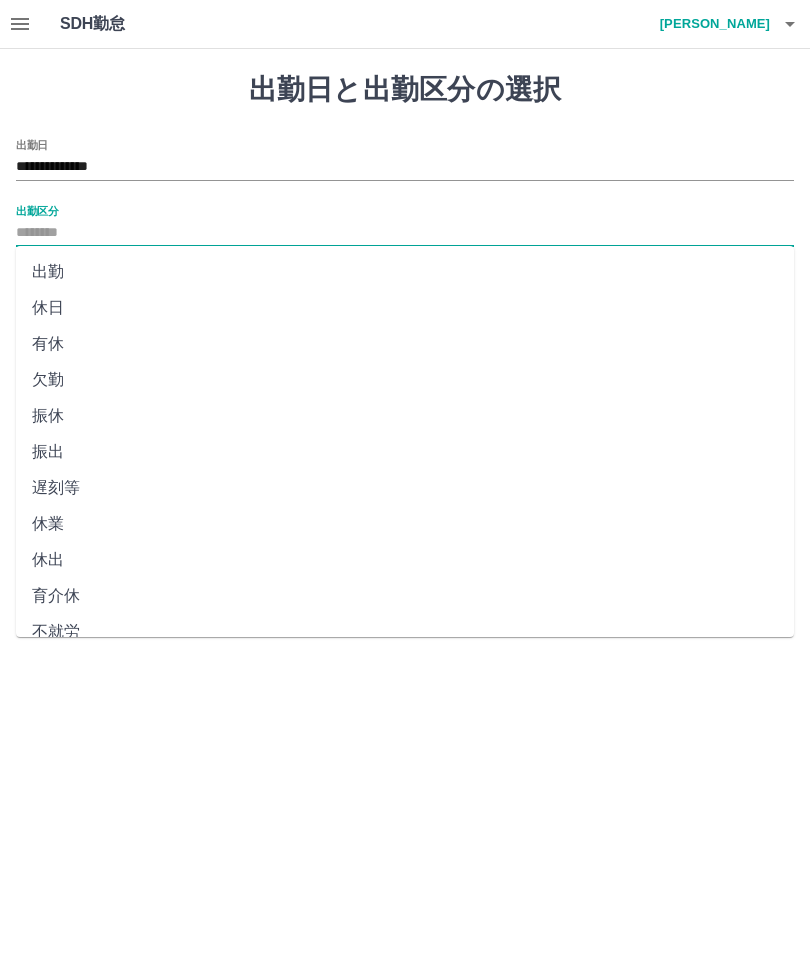 click on "出勤" at bounding box center (405, 272) 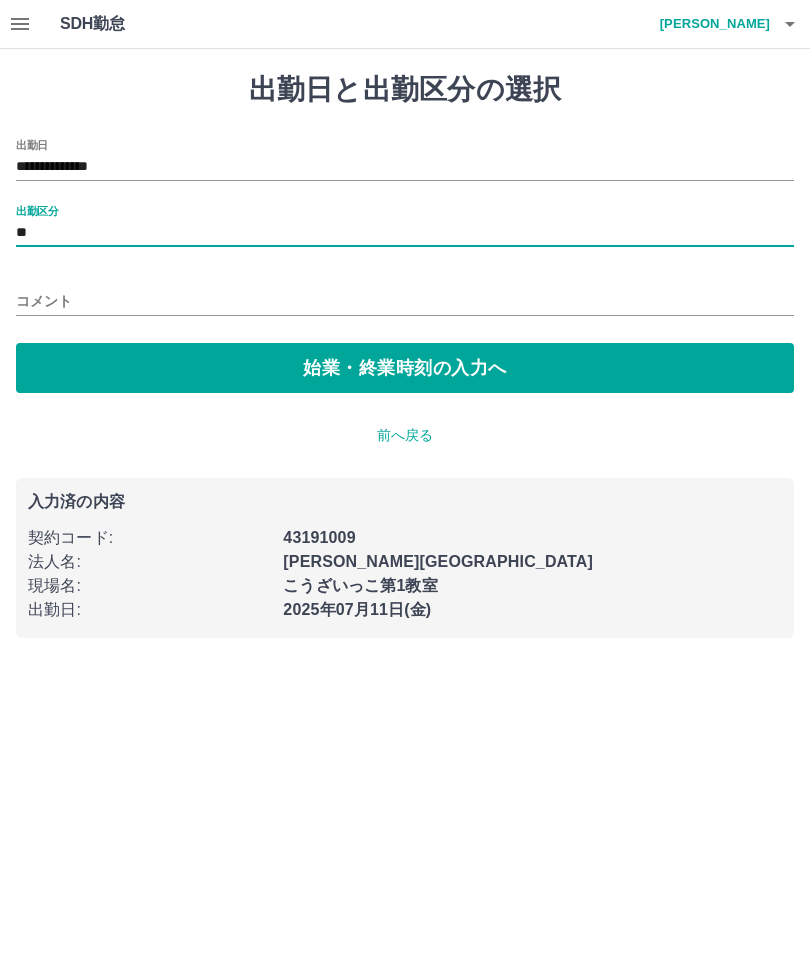 click on "始業・終業時刻の入力へ" at bounding box center [405, 368] 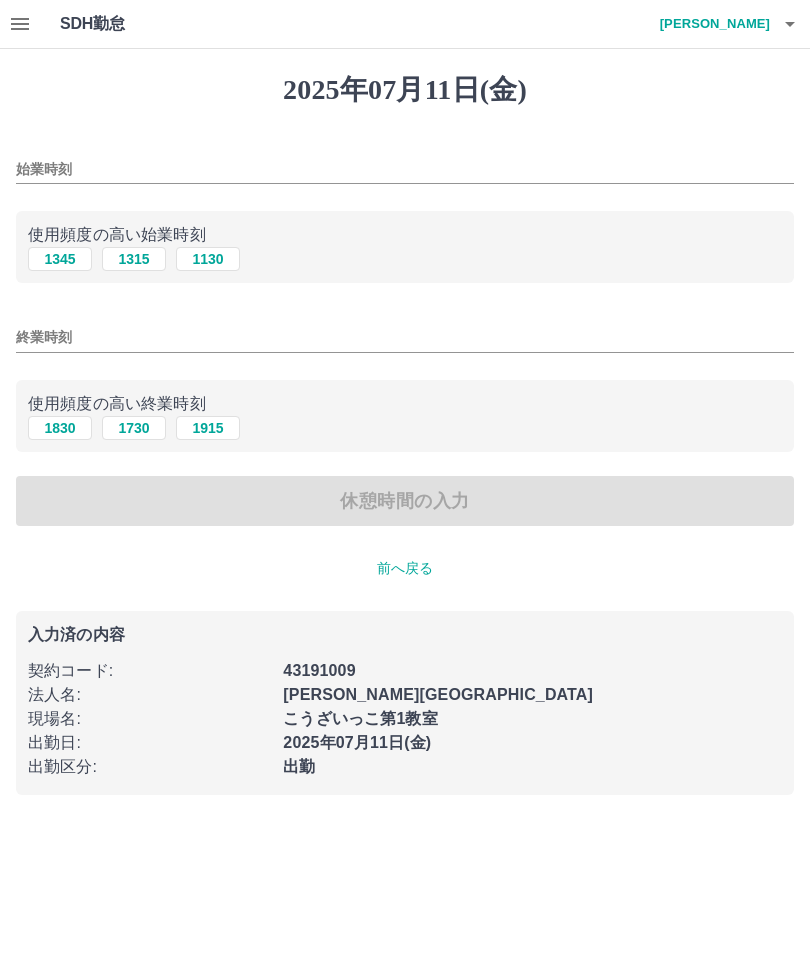 click on "始業時刻" at bounding box center [405, 169] 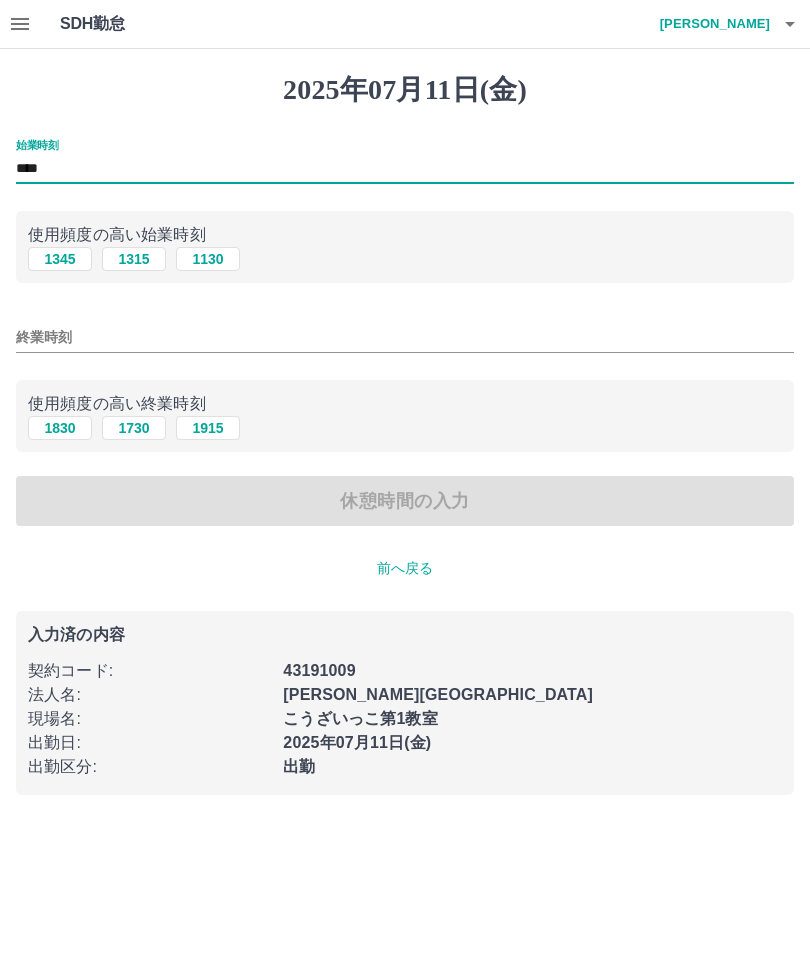 type on "****" 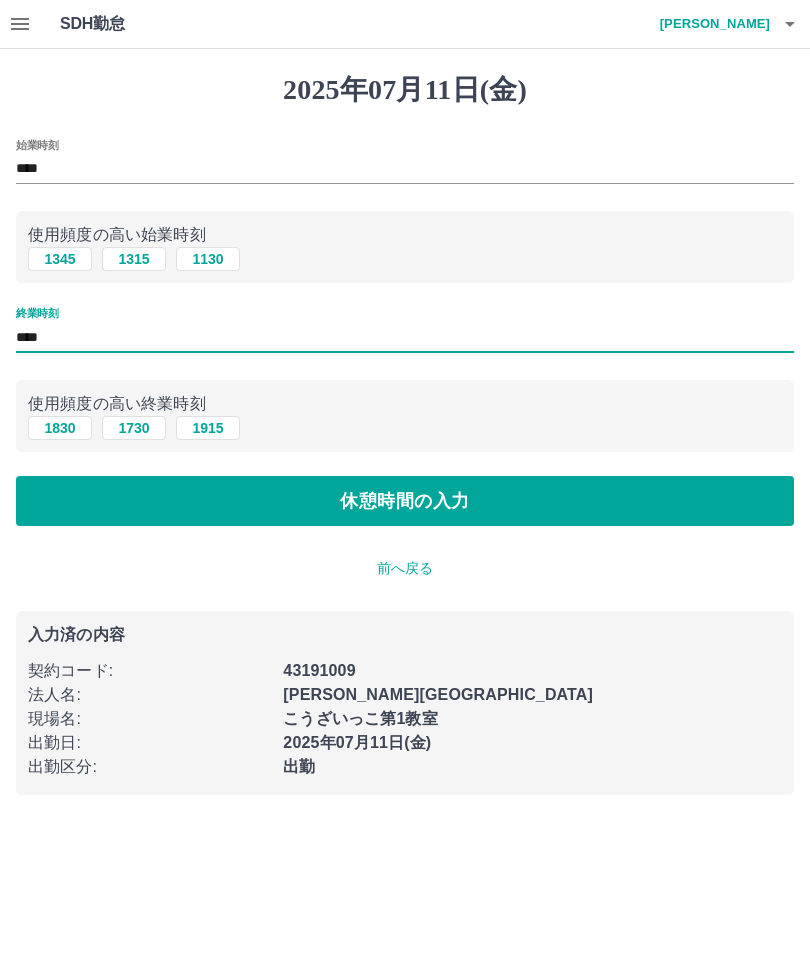 type on "****" 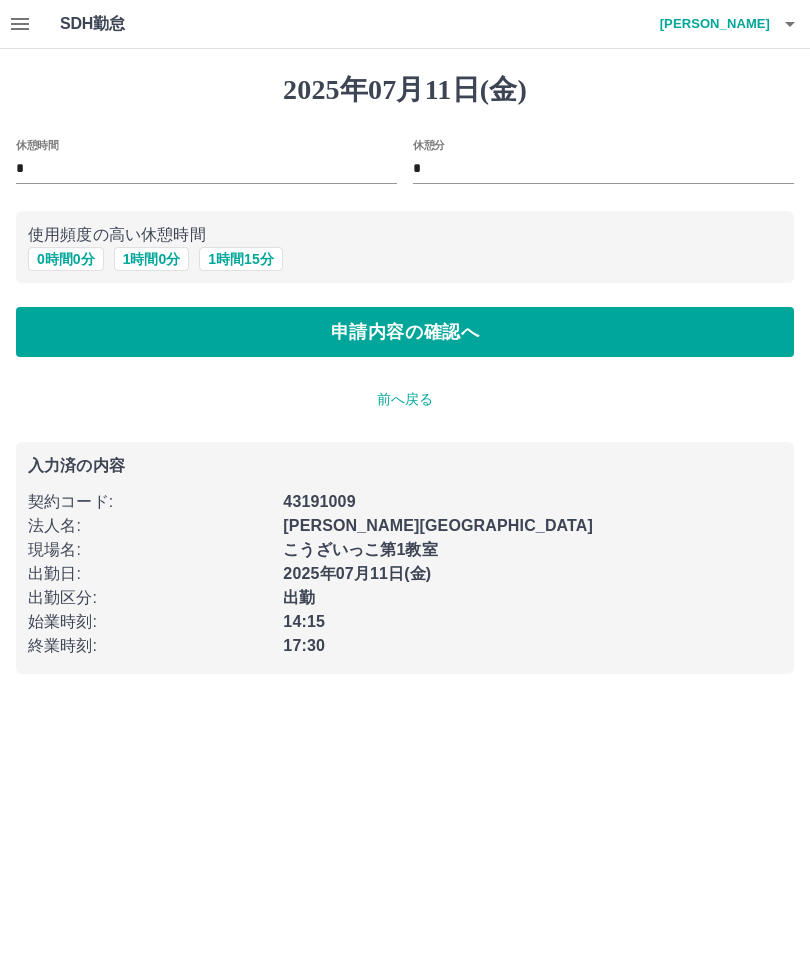 click on "申請内容の確認へ" at bounding box center (405, 332) 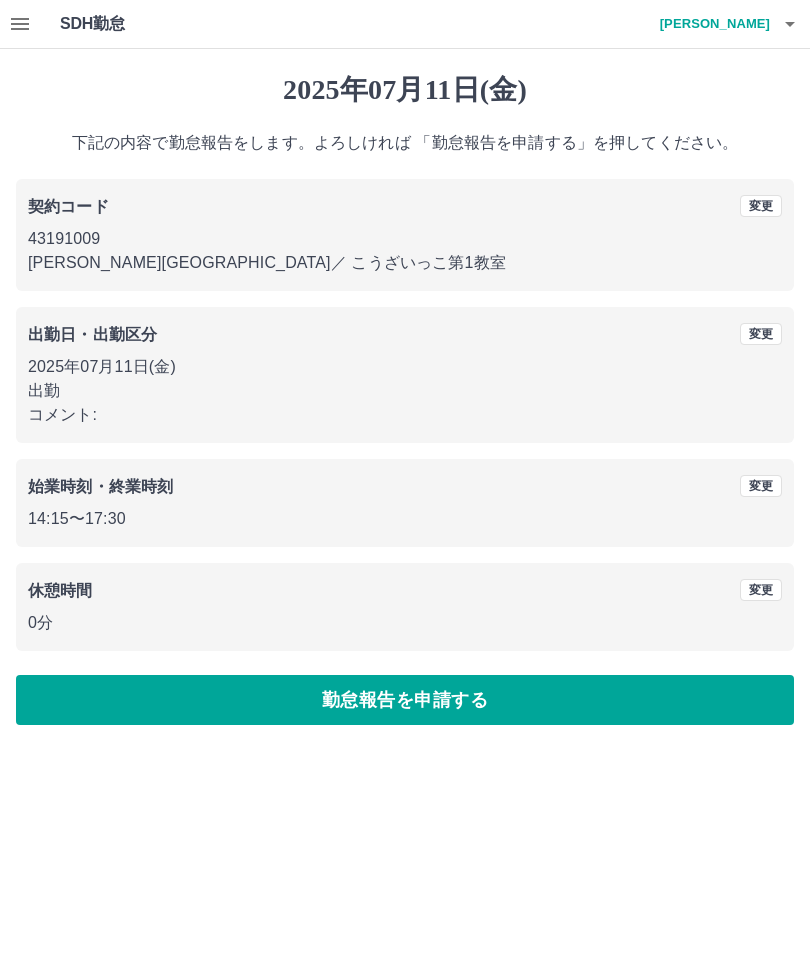 click on "勤怠報告を申請する" at bounding box center [405, 700] 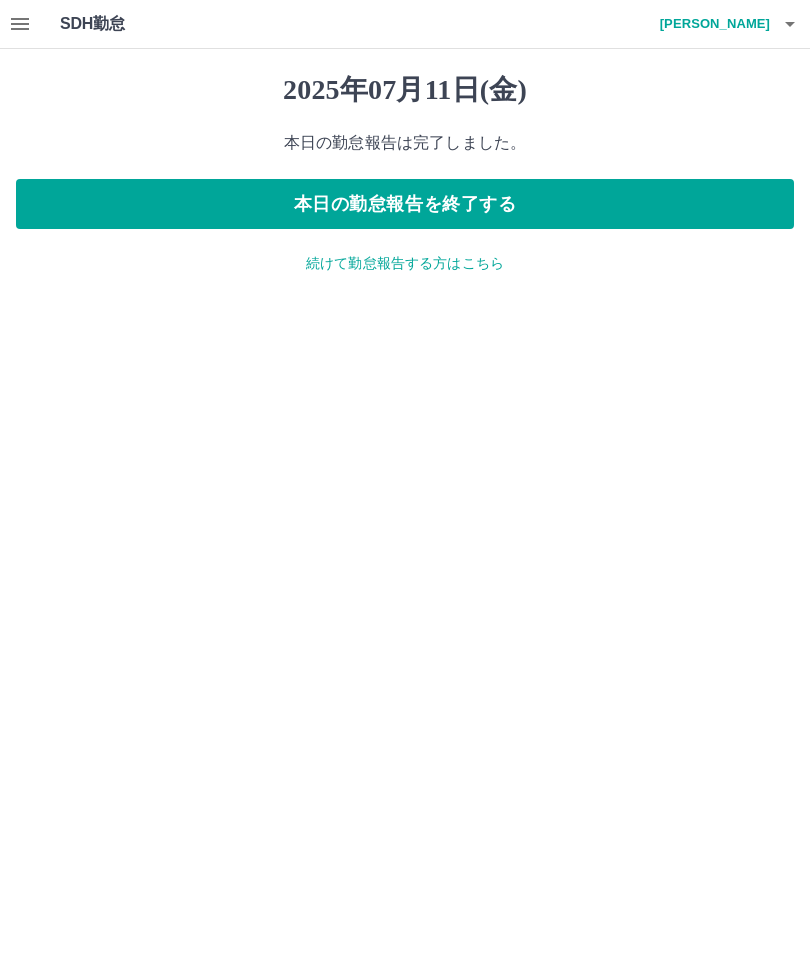 click on "本日の勤怠報告を終了する" at bounding box center (405, 204) 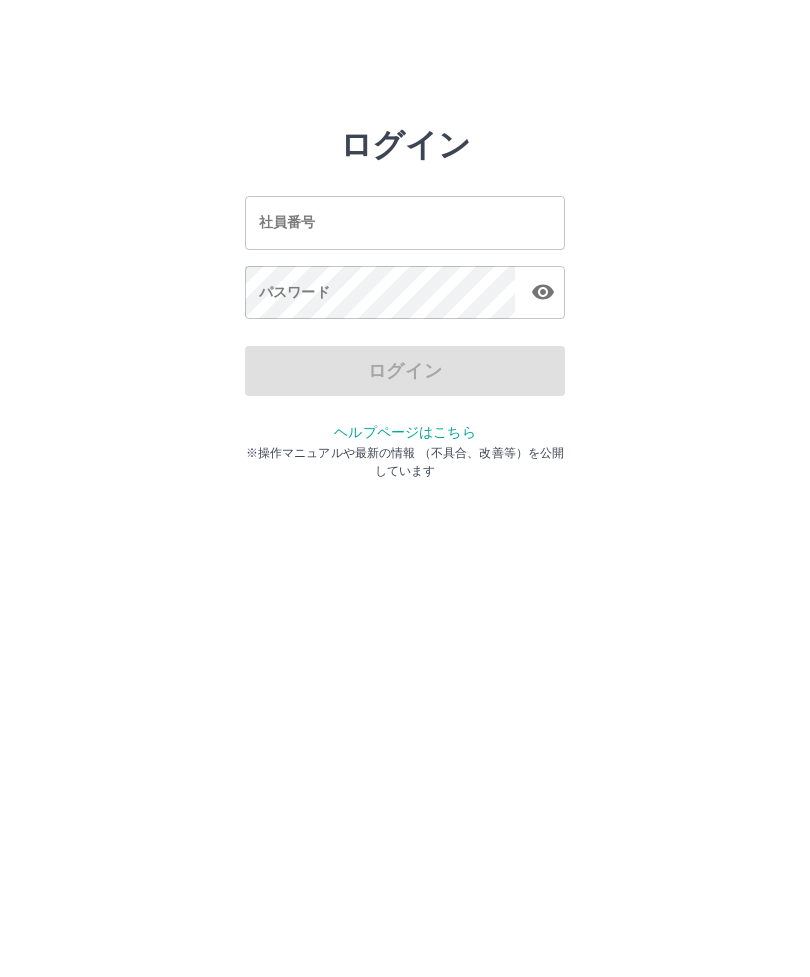 scroll, scrollTop: 0, scrollLeft: 0, axis: both 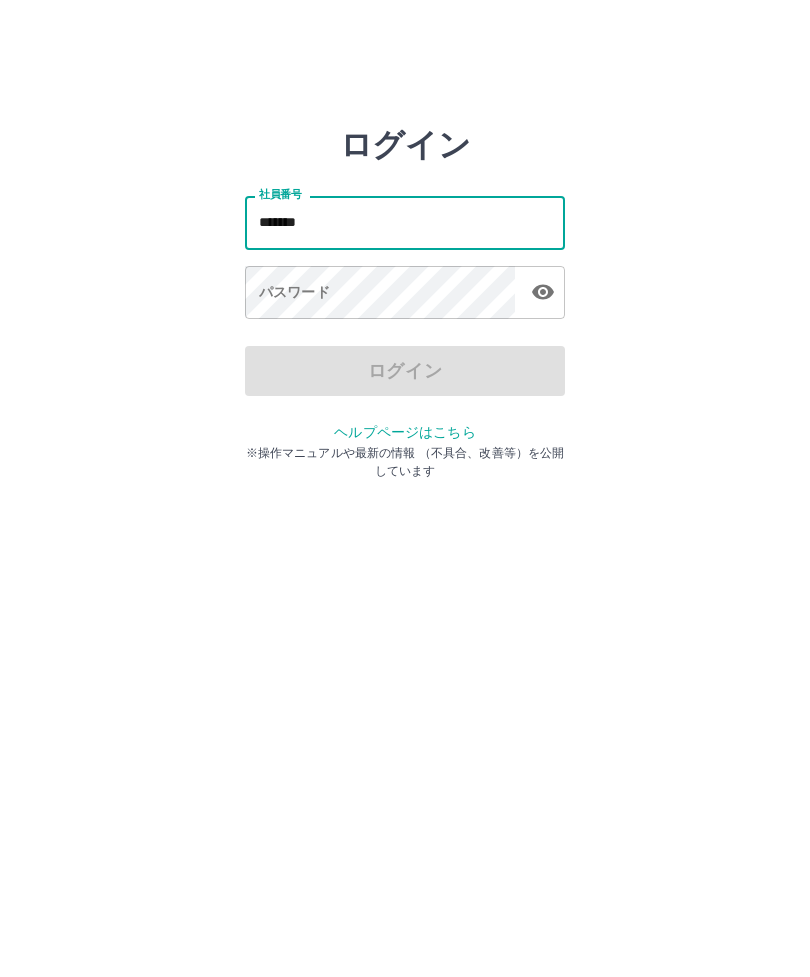 type on "*******" 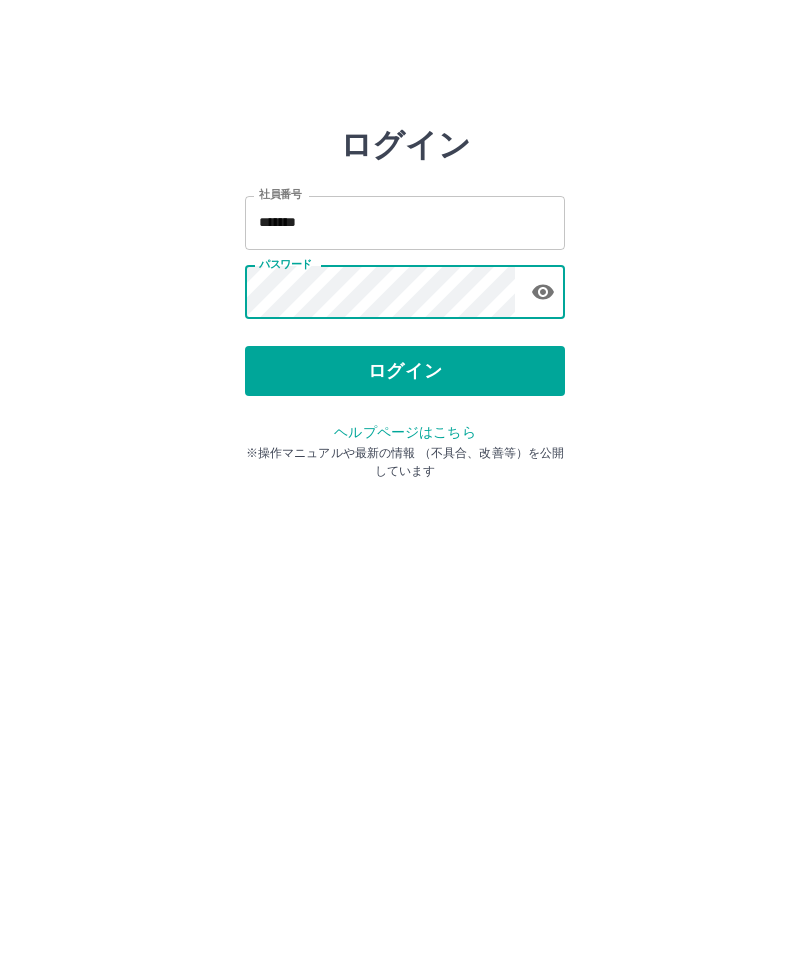 click on "ログイン" at bounding box center [405, 371] 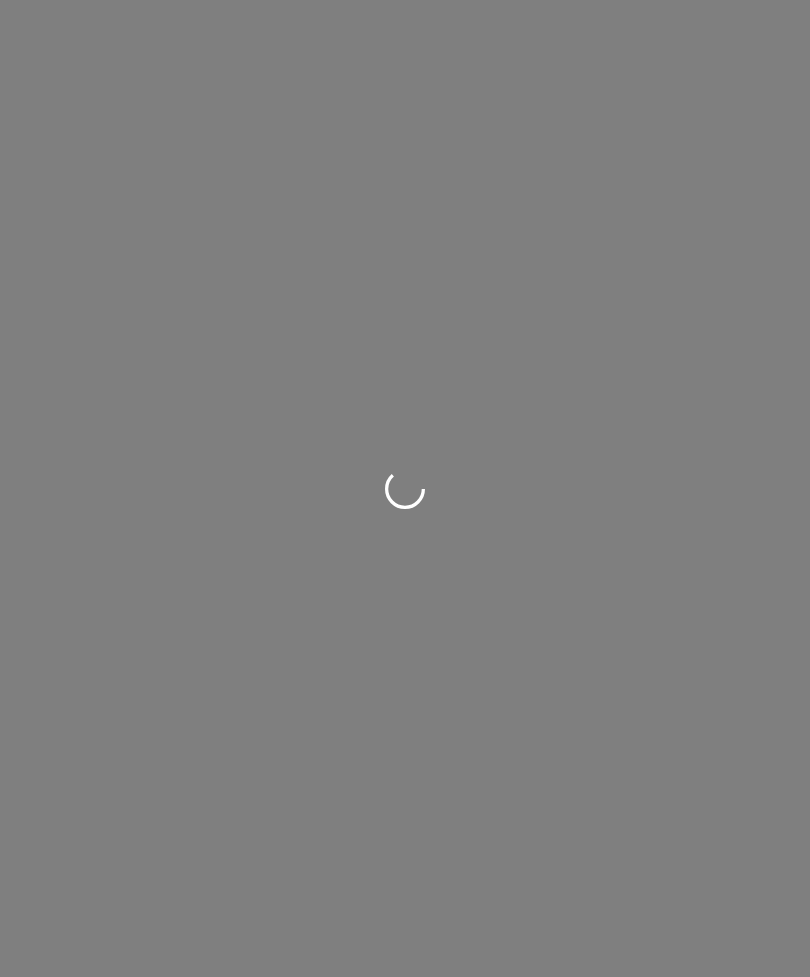 scroll, scrollTop: 0, scrollLeft: 0, axis: both 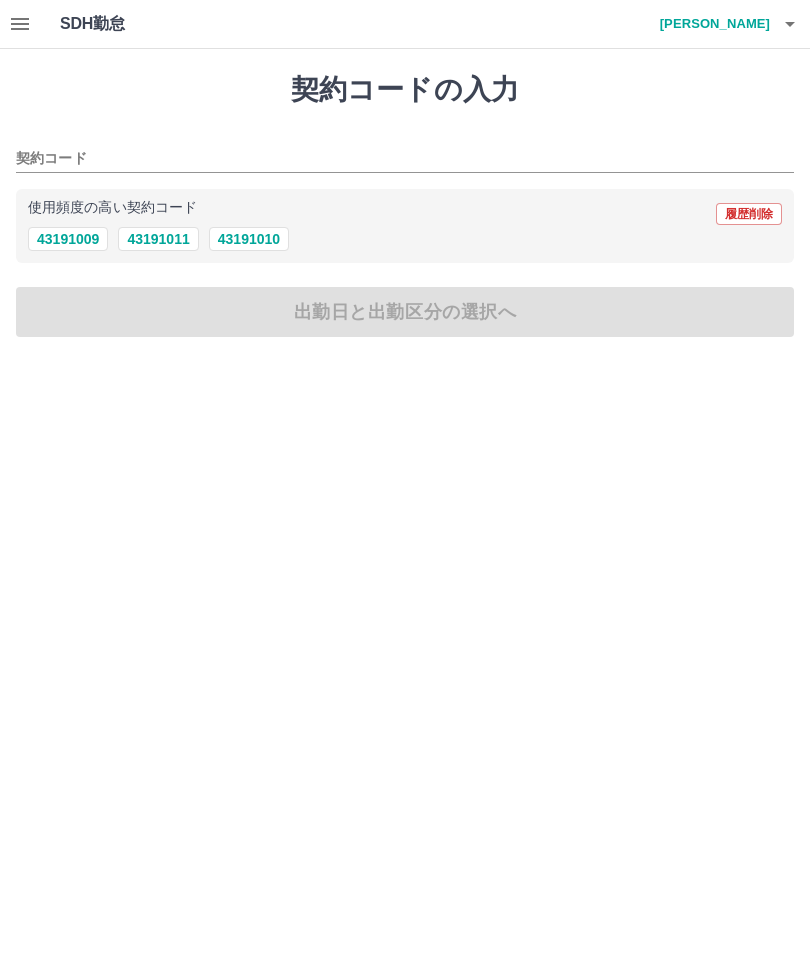 click at bounding box center (20, 24) 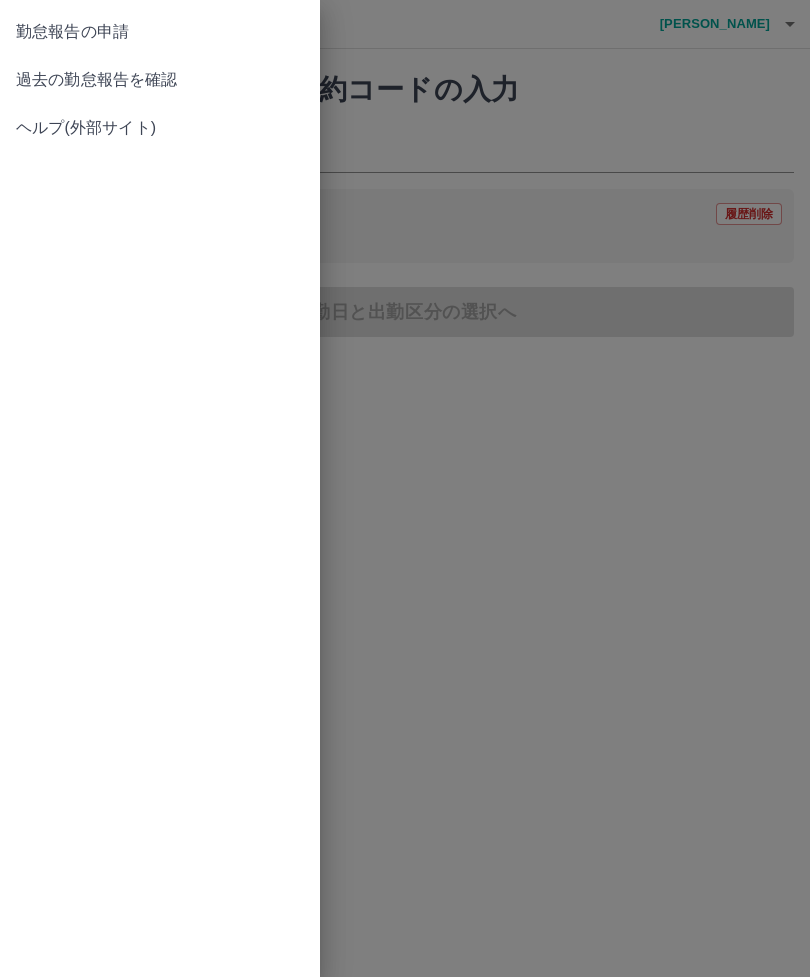 click on "過去の勤怠報告を確認" at bounding box center (160, 80) 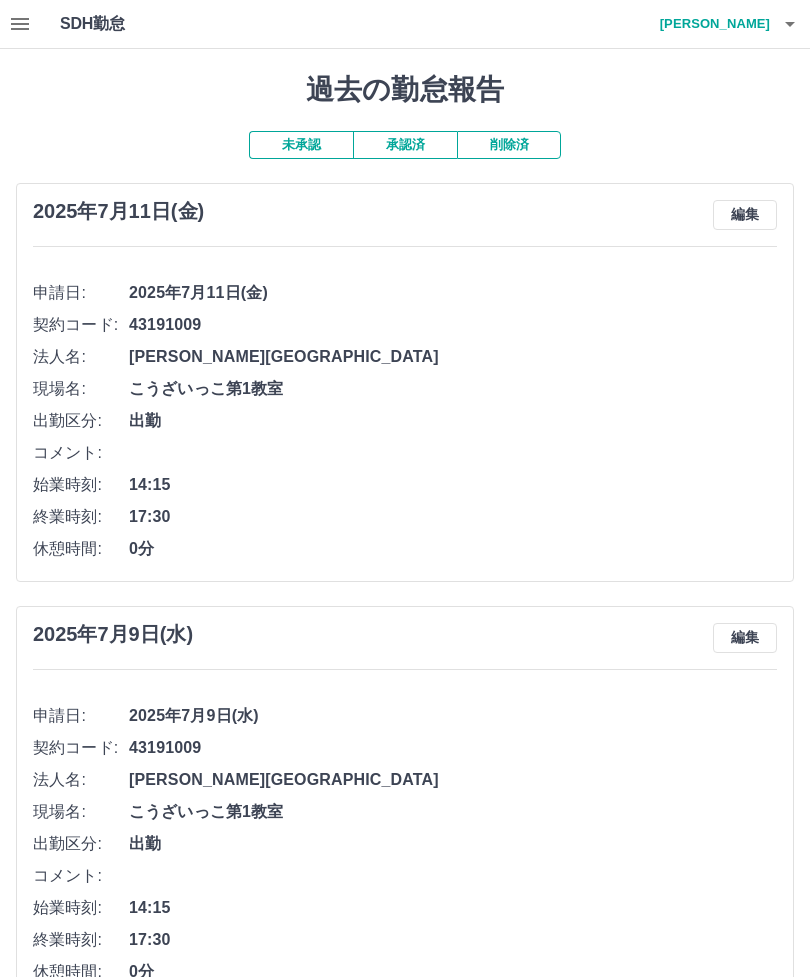 click on "竹内　理恵" at bounding box center [710, 24] 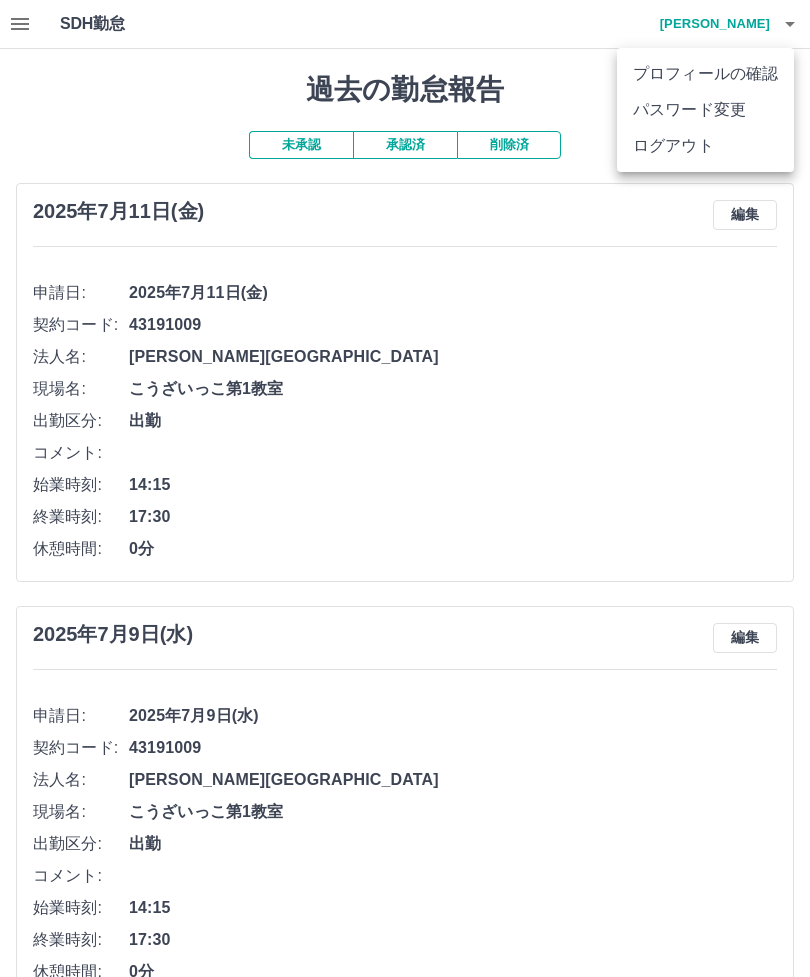 click on "ログアウト" at bounding box center [705, 146] 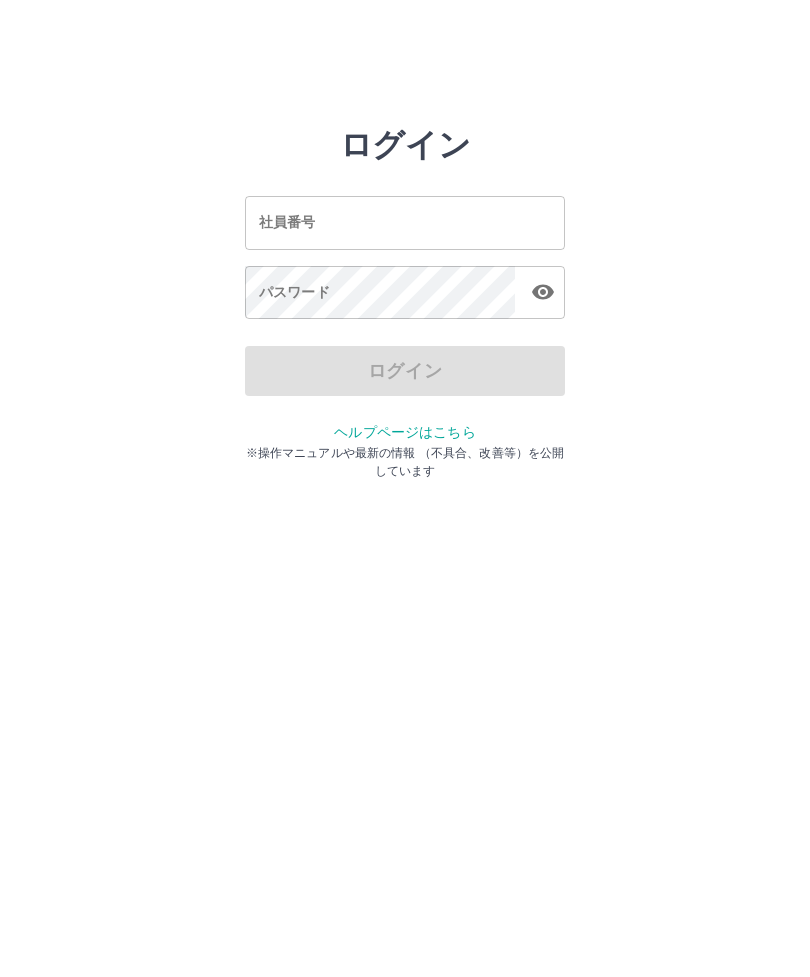 scroll, scrollTop: 0, scrollLeft: 0, axis: both 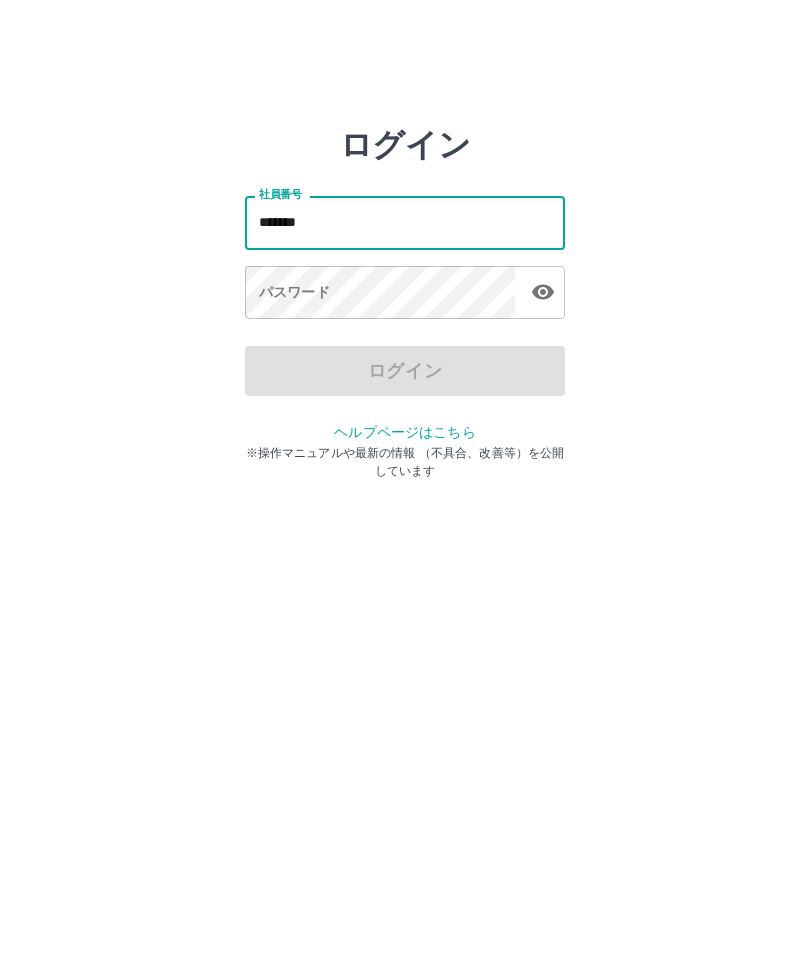 type on "*******" 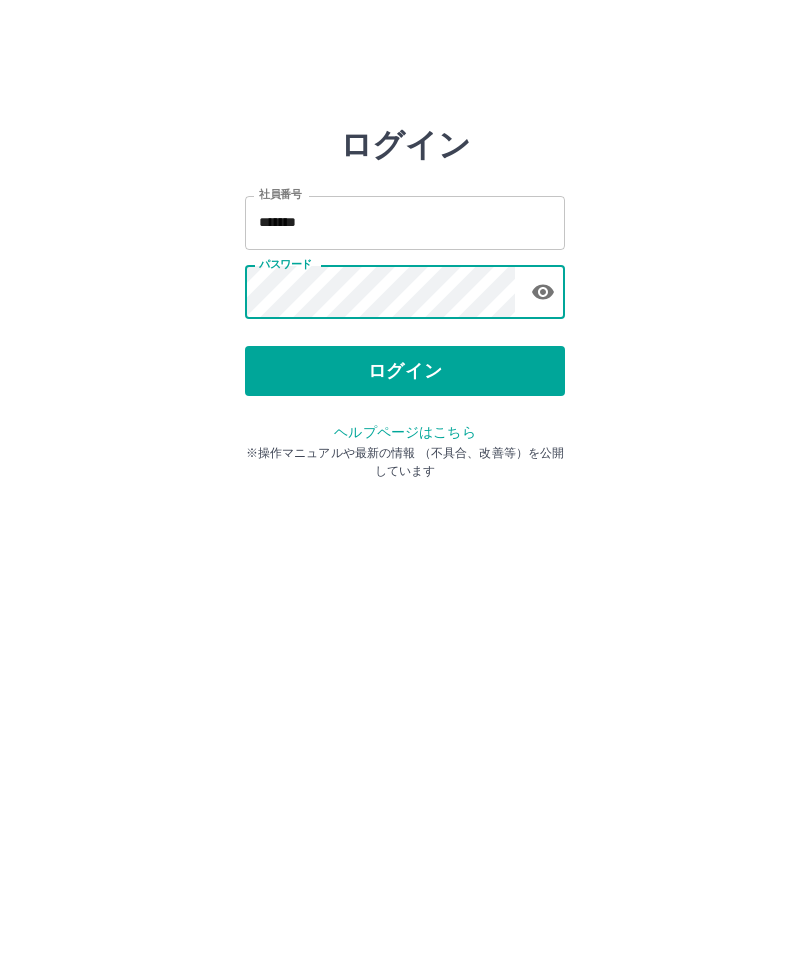 click on "ログイン" at bounding box center [405, 371] 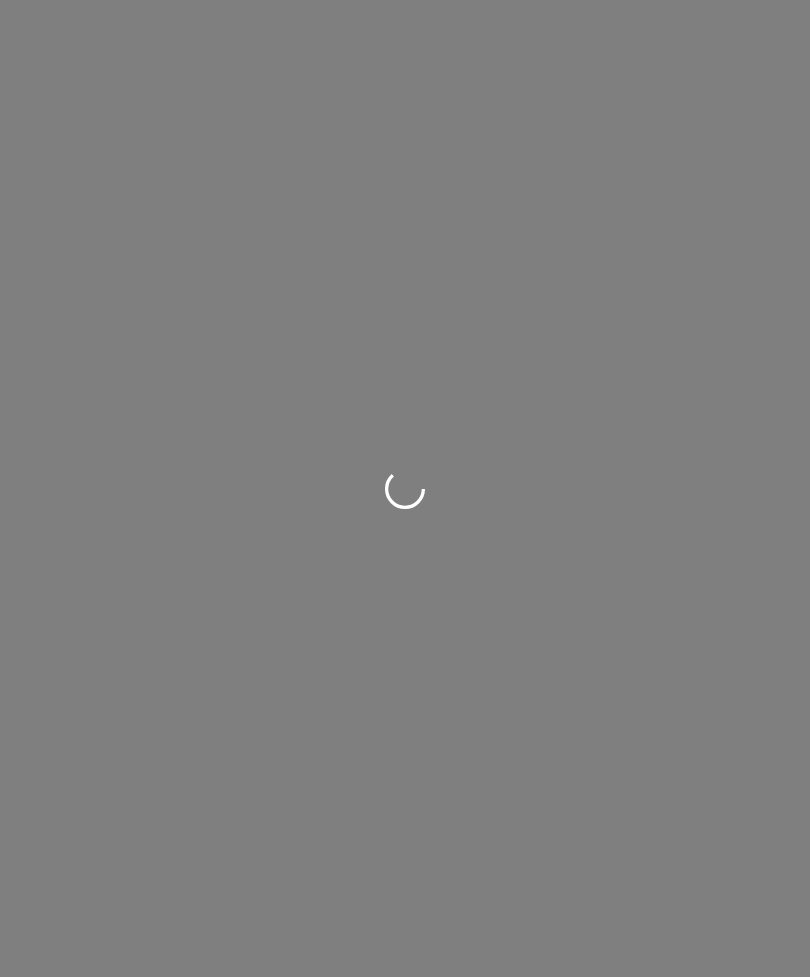 scroll, scrollTop: 0, scrollLeft: 0, axis: both 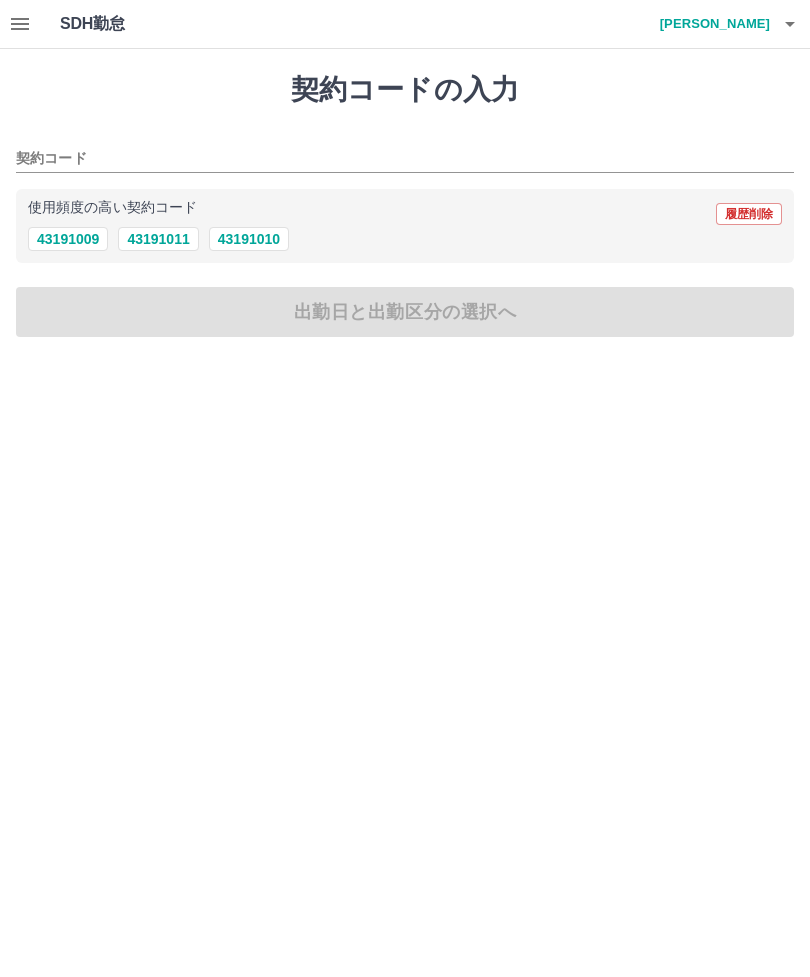 click 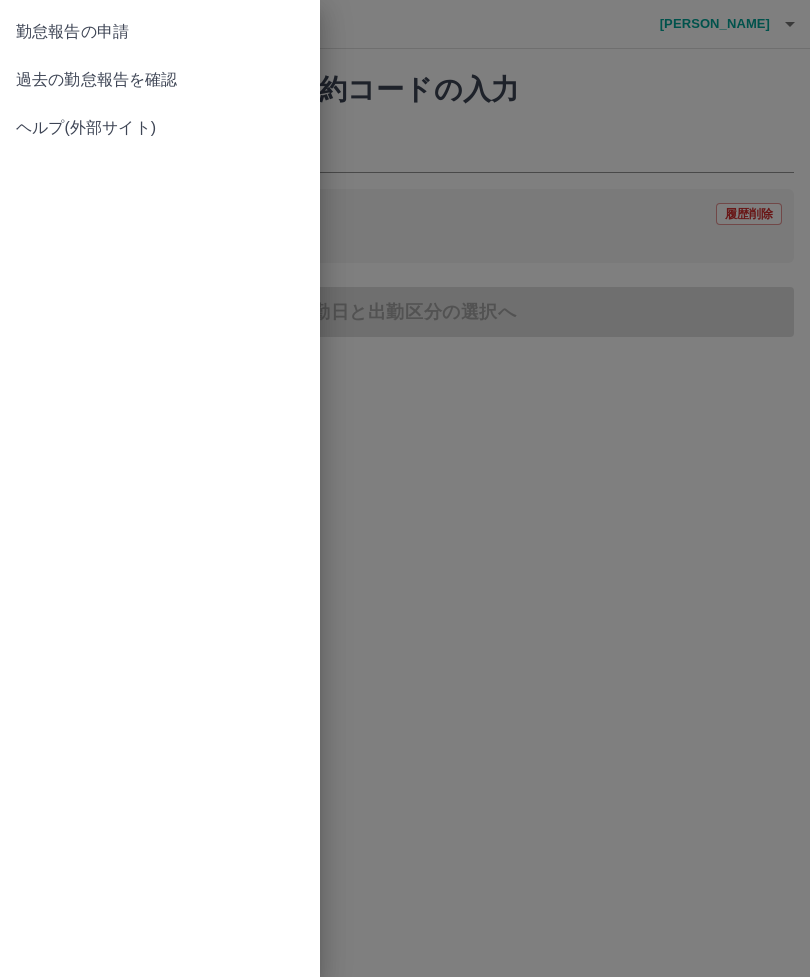 click on "過去の勤怠報告を確認" at bounding box center (160, 80) 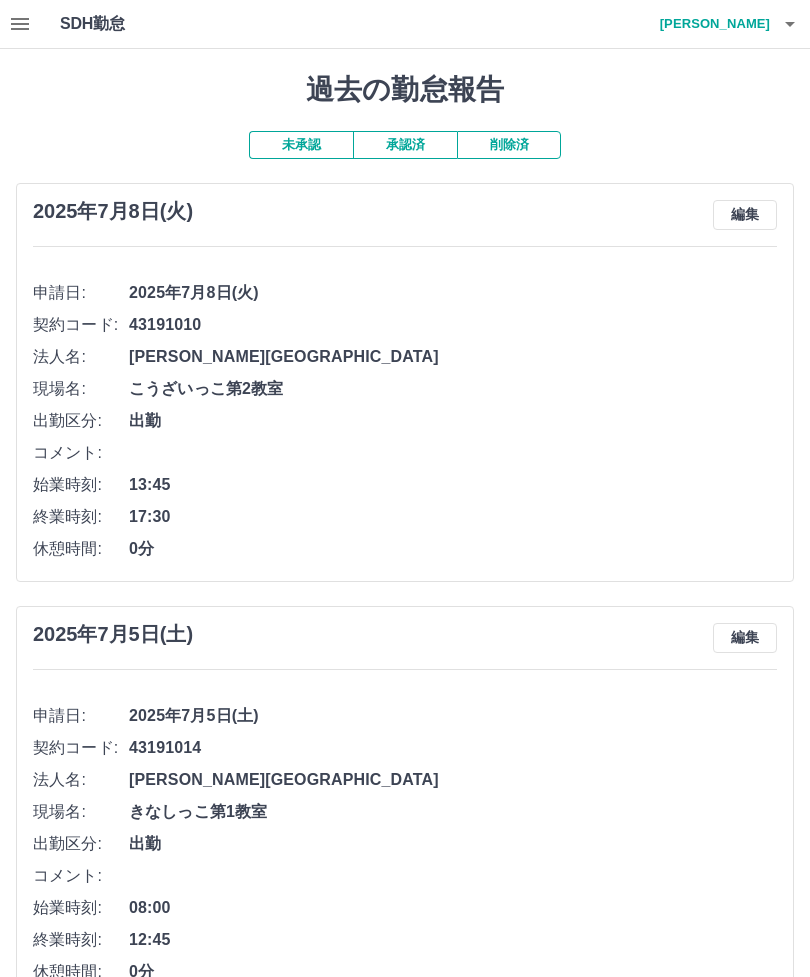 click at bounding box center (20, 24) 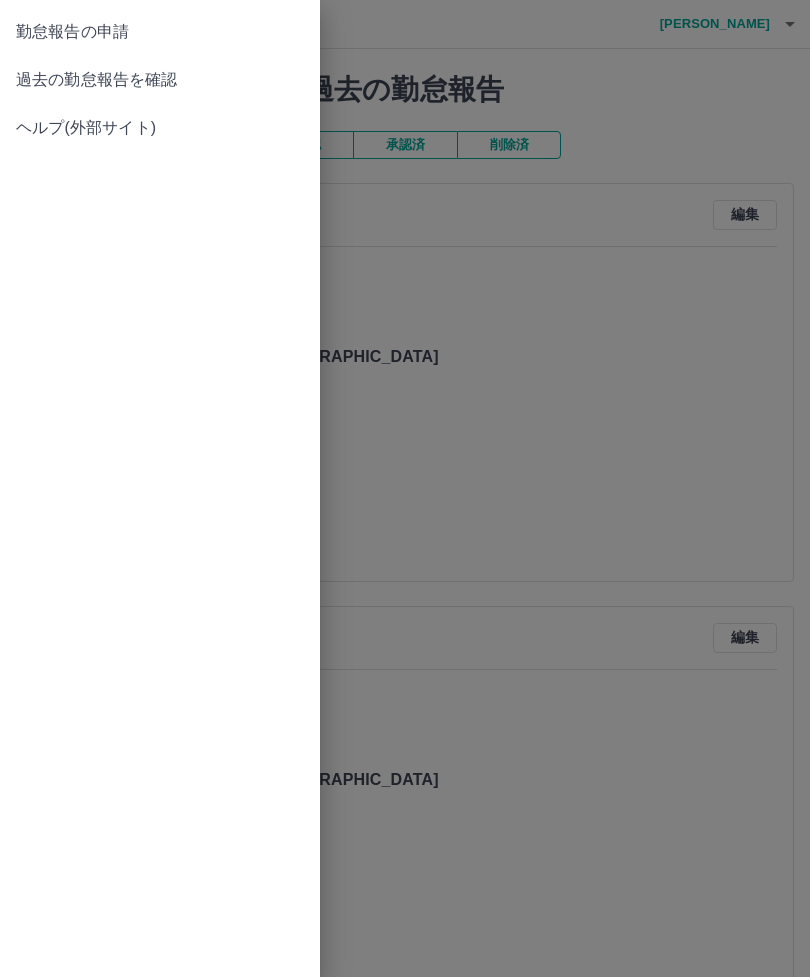 click on "過去の勤怠報告を確認" at bounding box center (160, 80) 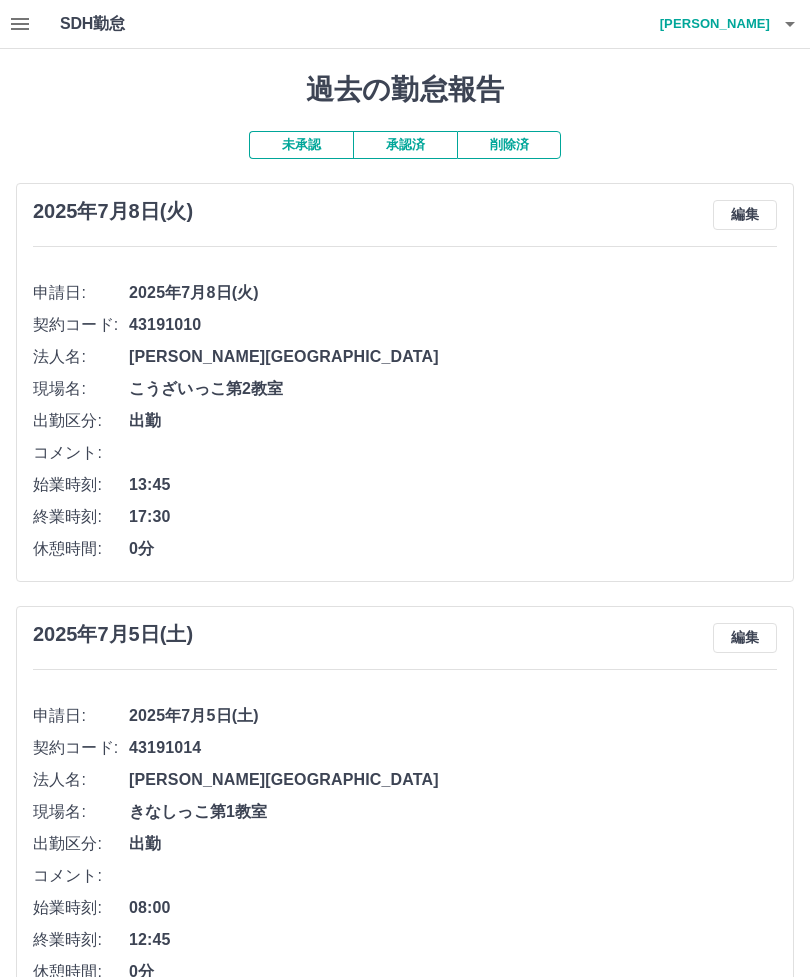click 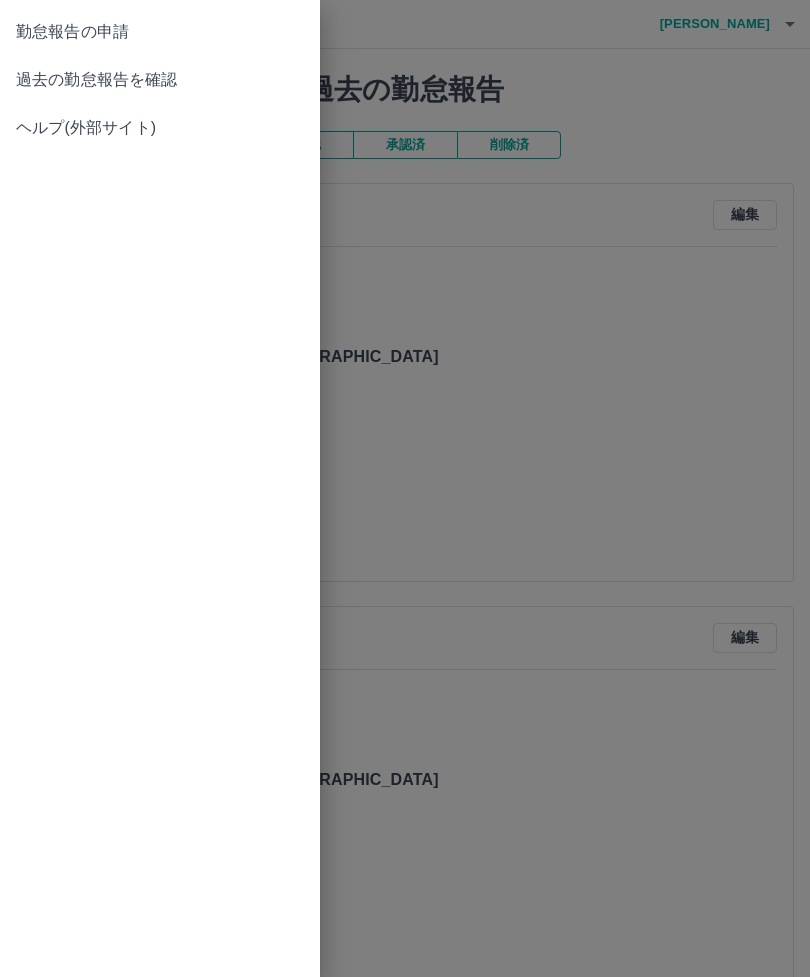 click on "勤怠報告の申請" at bounding box center (160, 32) 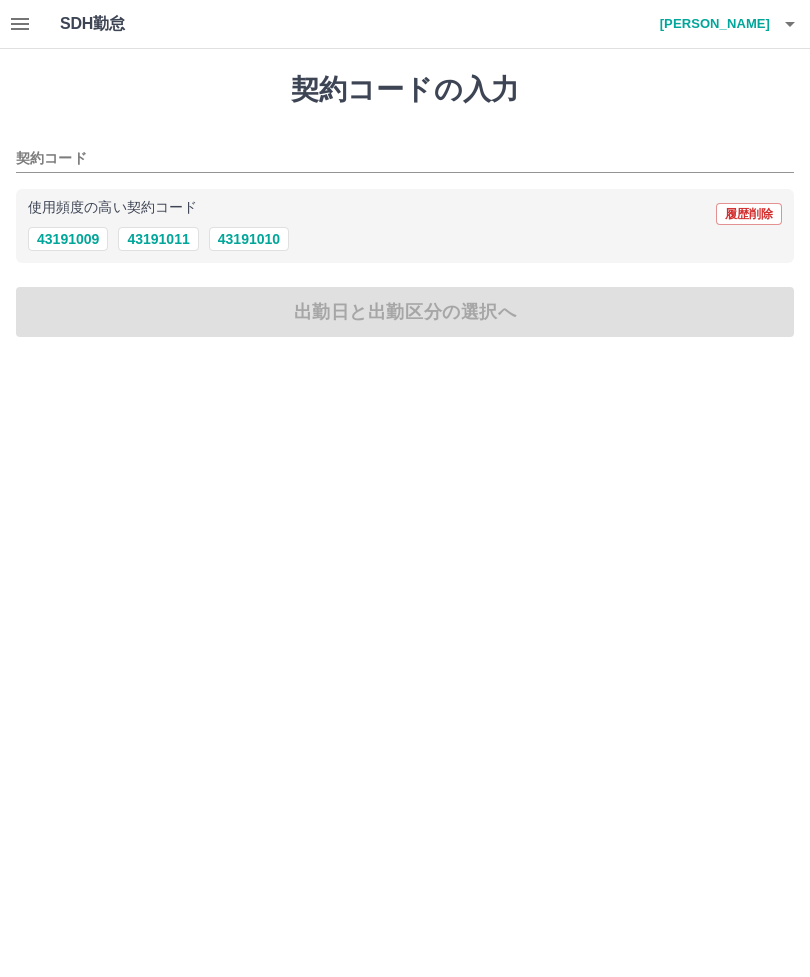 click on "43191010" at bounding box center (249, 239) 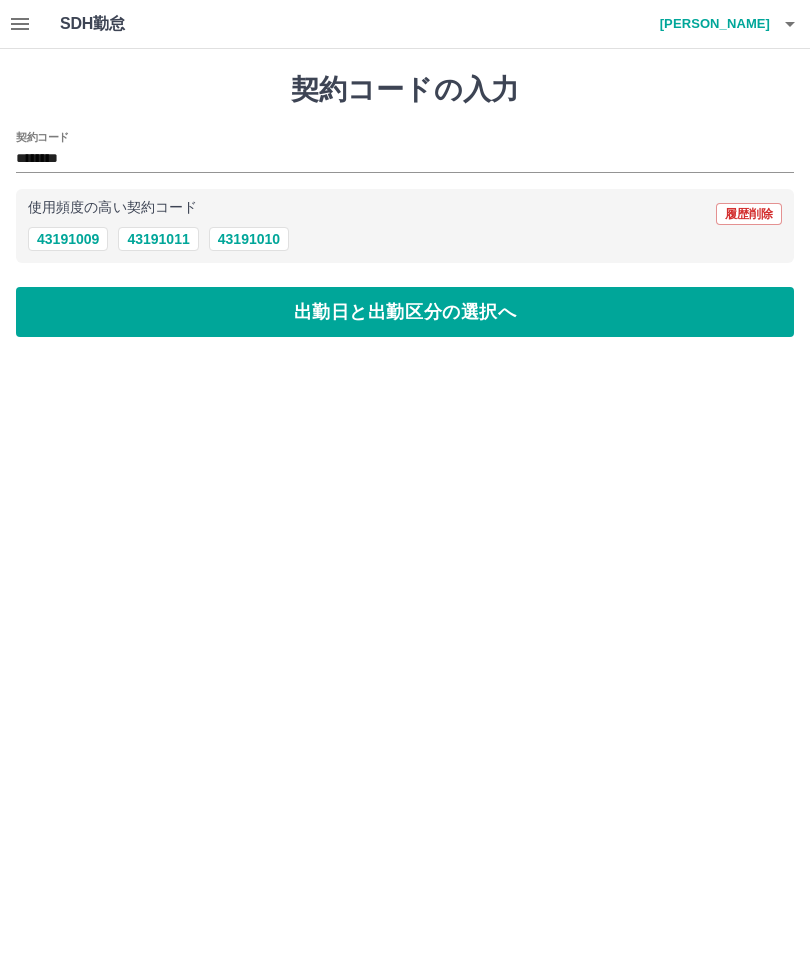 click on "出勤日と出勤区分の選択へ" at bounding box center [405, 312] 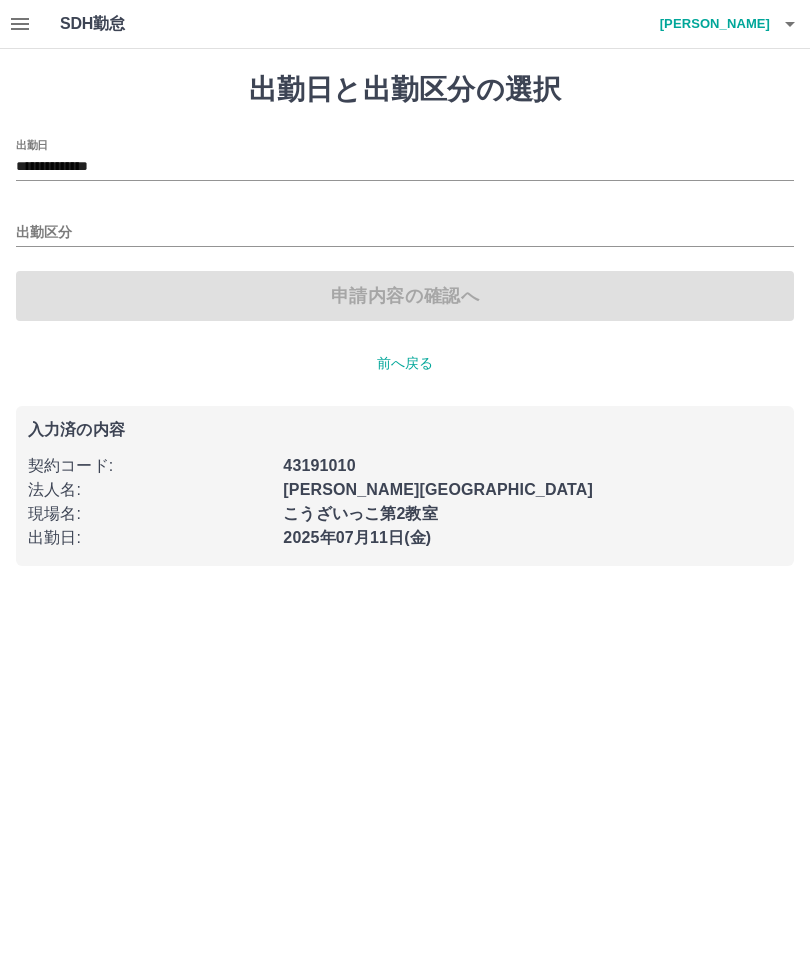 click on "出勤区分" at bounding box center (405, 233) 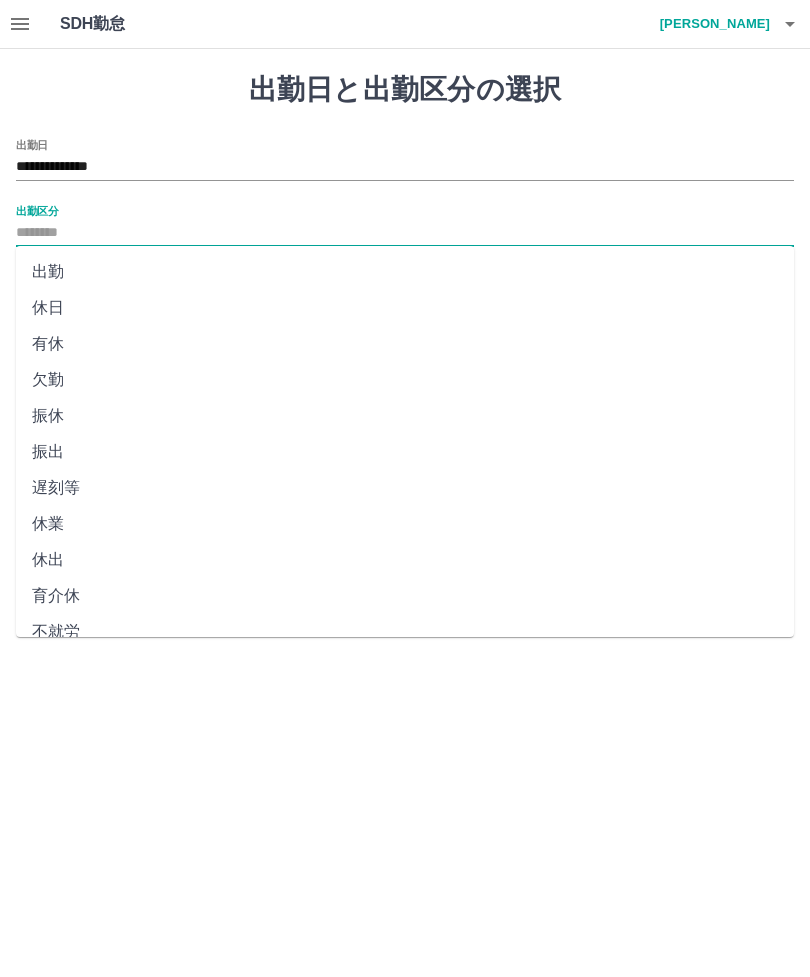 click on "出勤" at bounding box center [405, 272] 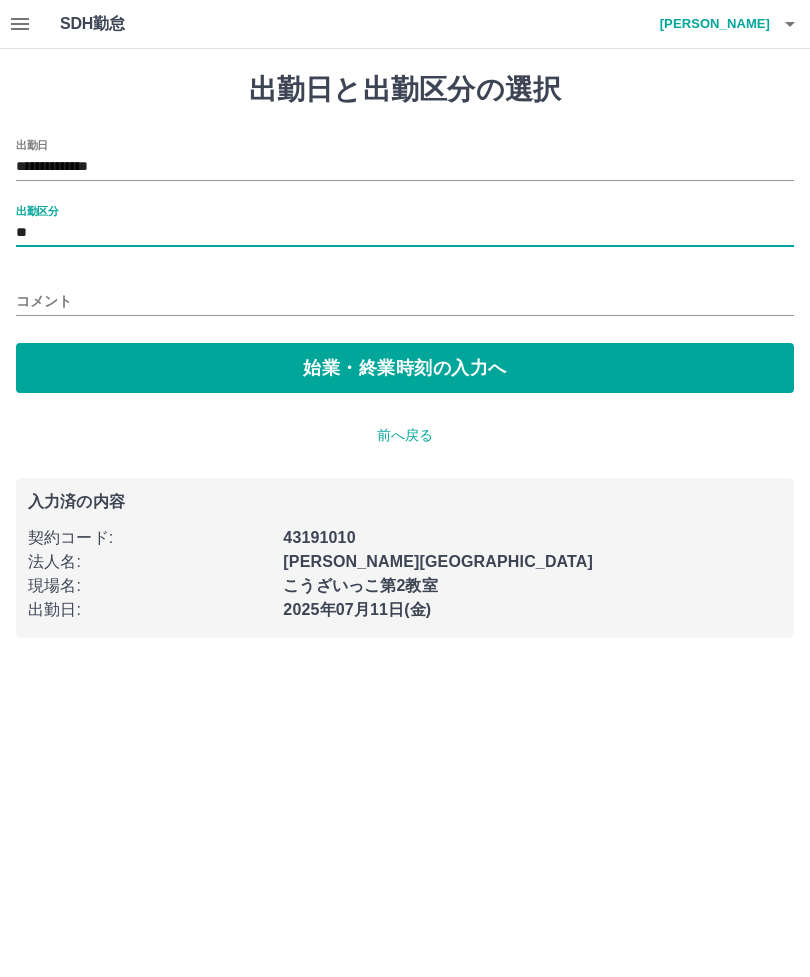 click on "始業・終業時刻の入力へ" at bounding box center [405, 368] 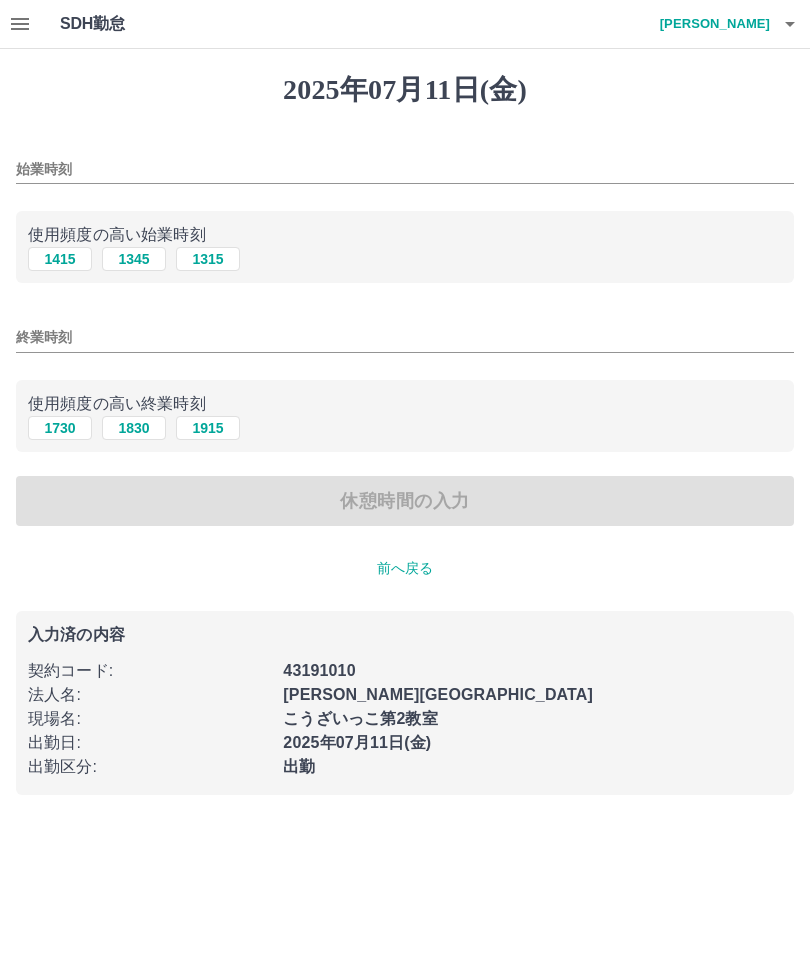 click on "始業時刻" at bounding box center (405, 169) 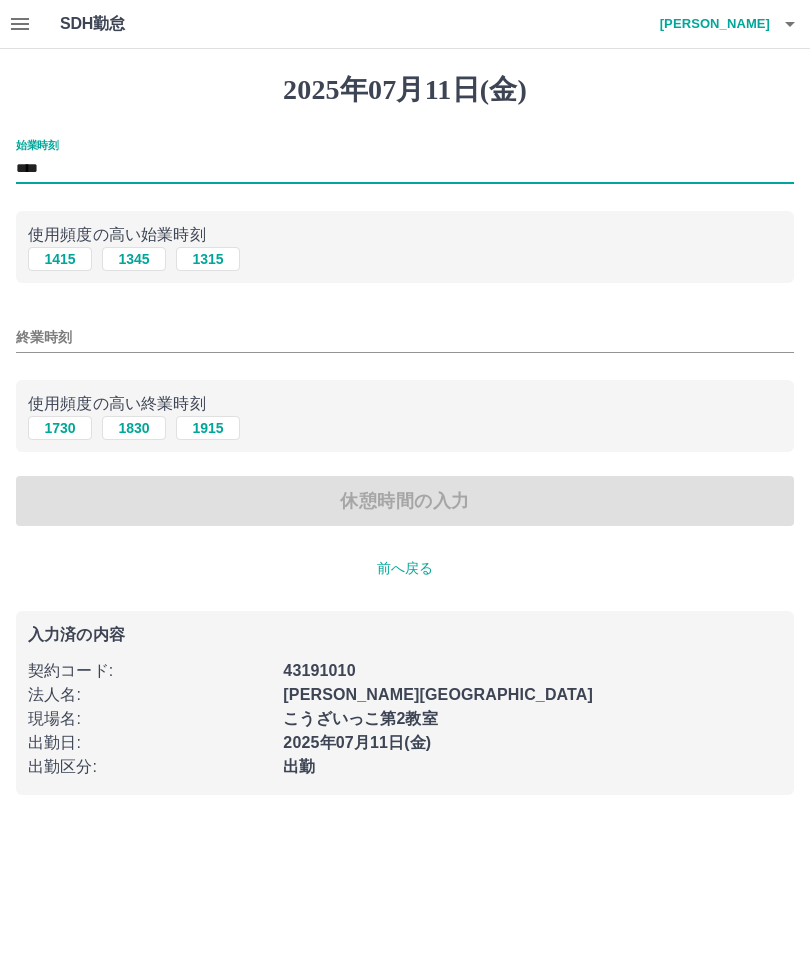 type on "****" 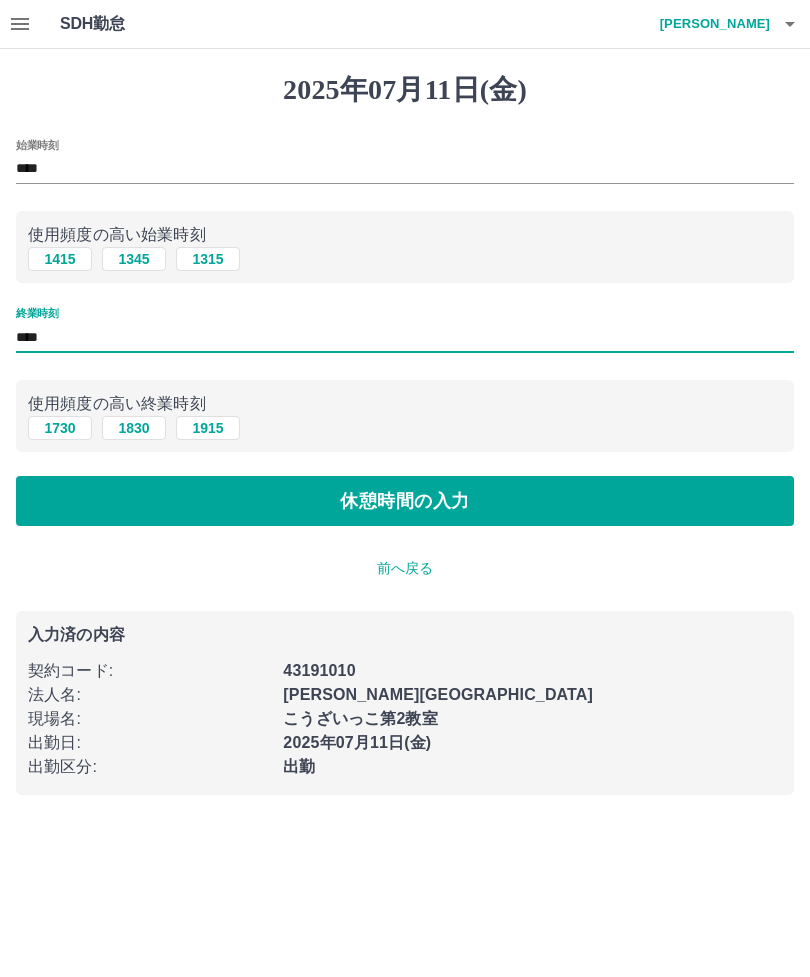 type on "****" 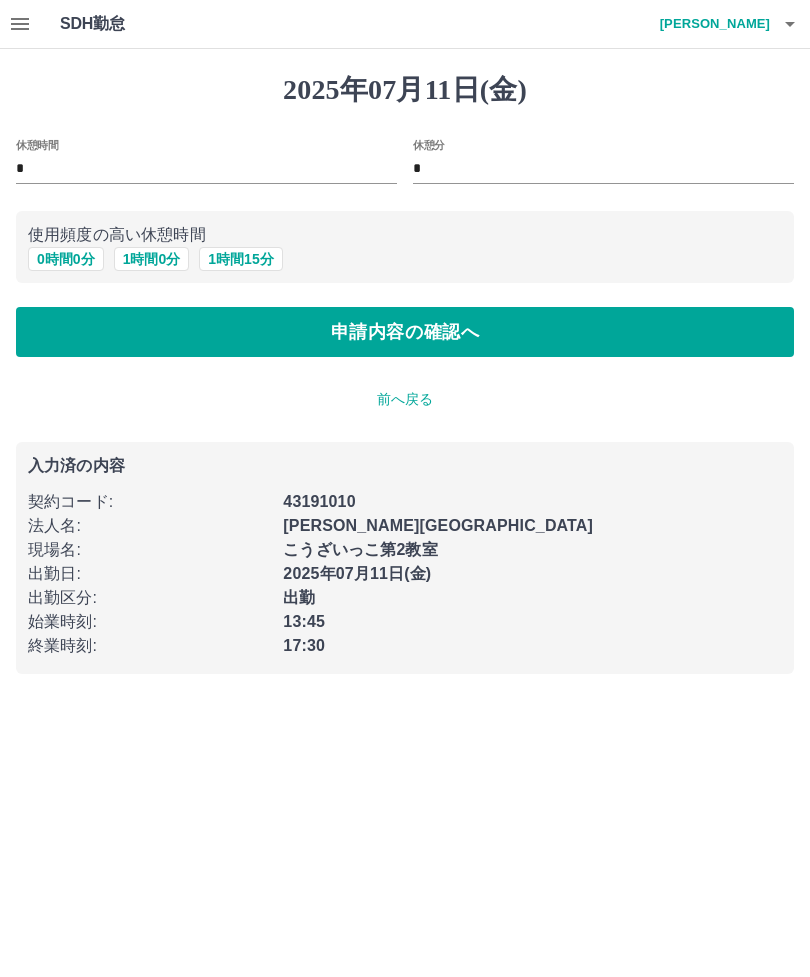 click on "申請内容の確認へ" at bounding box center (405, 332) 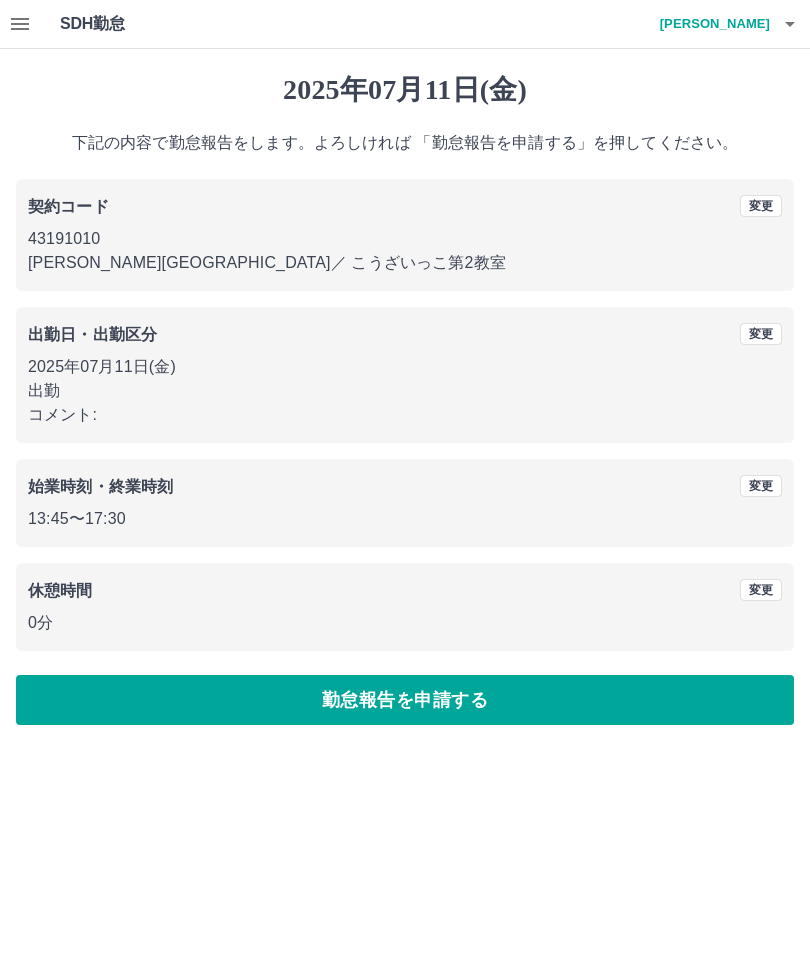 click on "勤怠報告を申請する" at bounding box center [405, 700] 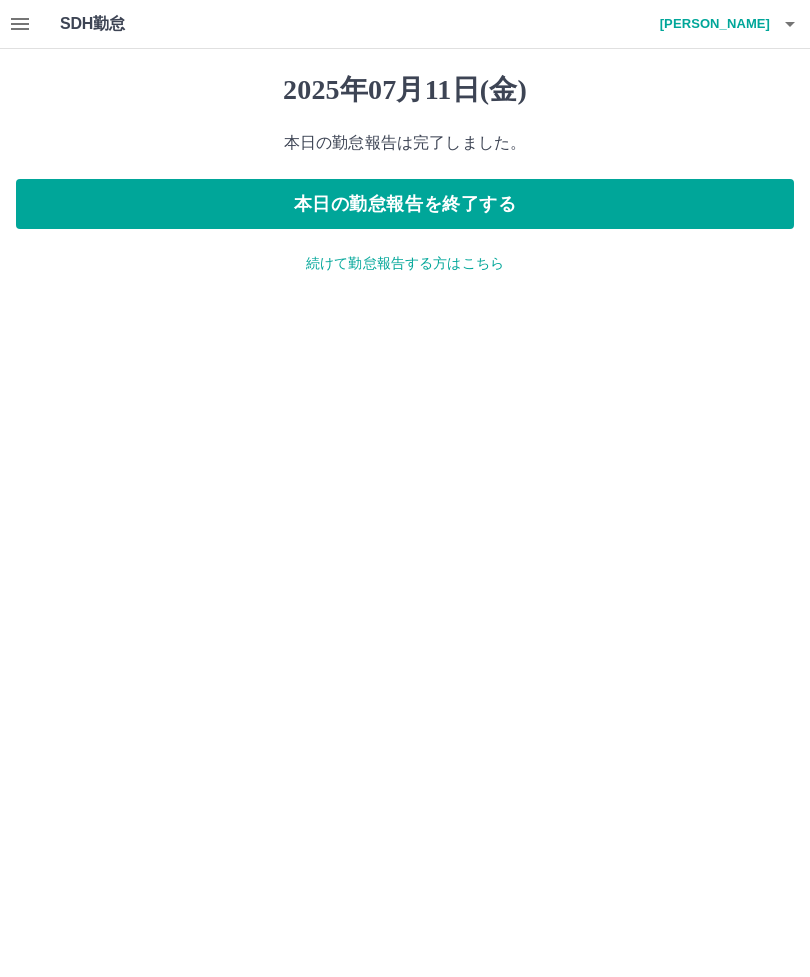 click on "本日の勤怠報告を終了する" at bounding box center (405, 204) 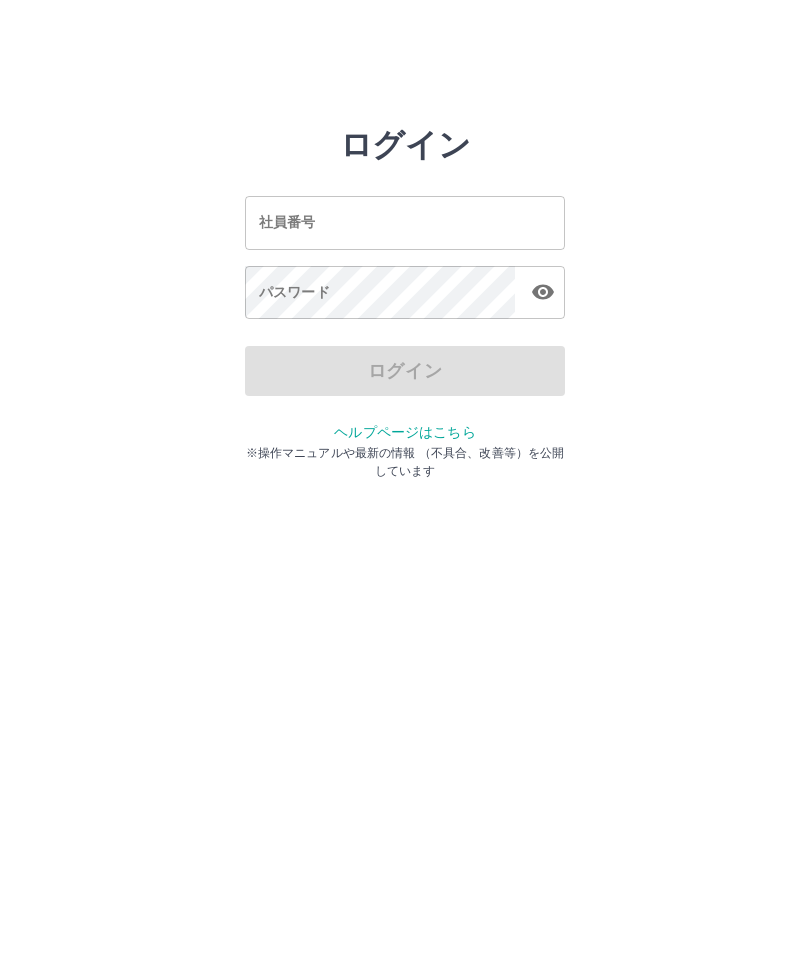 scroll, scrollTop: 0, scrollLeft: 0, axis: both 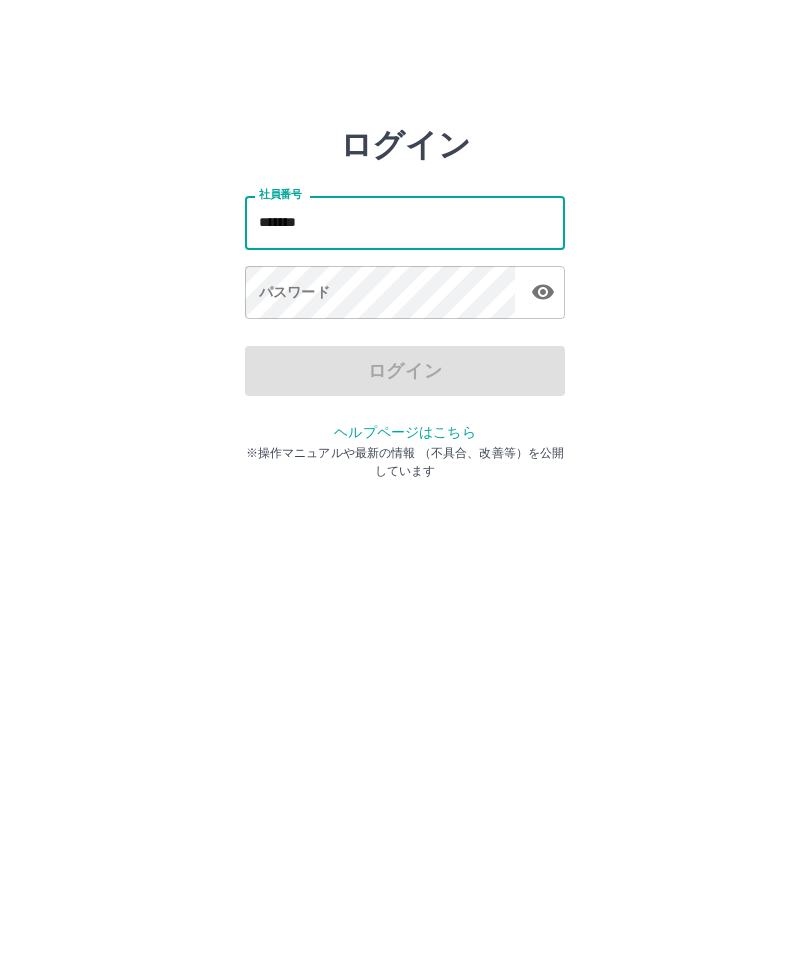 type on "*******" 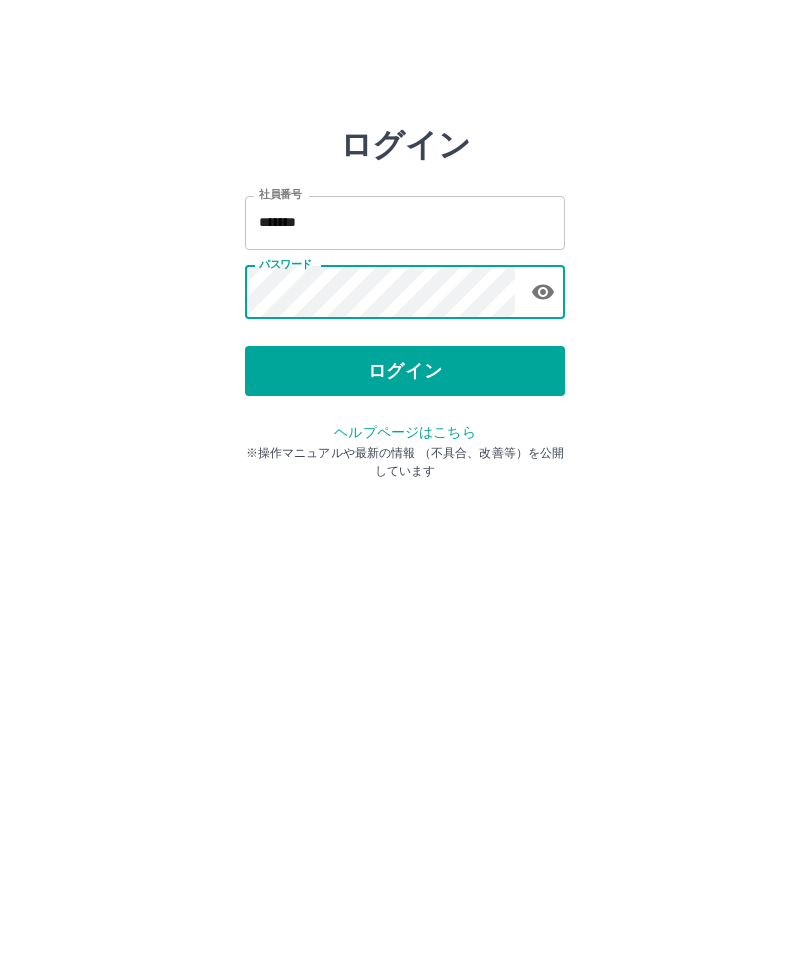 click on "ログイン" at bounding box center [405, 371] 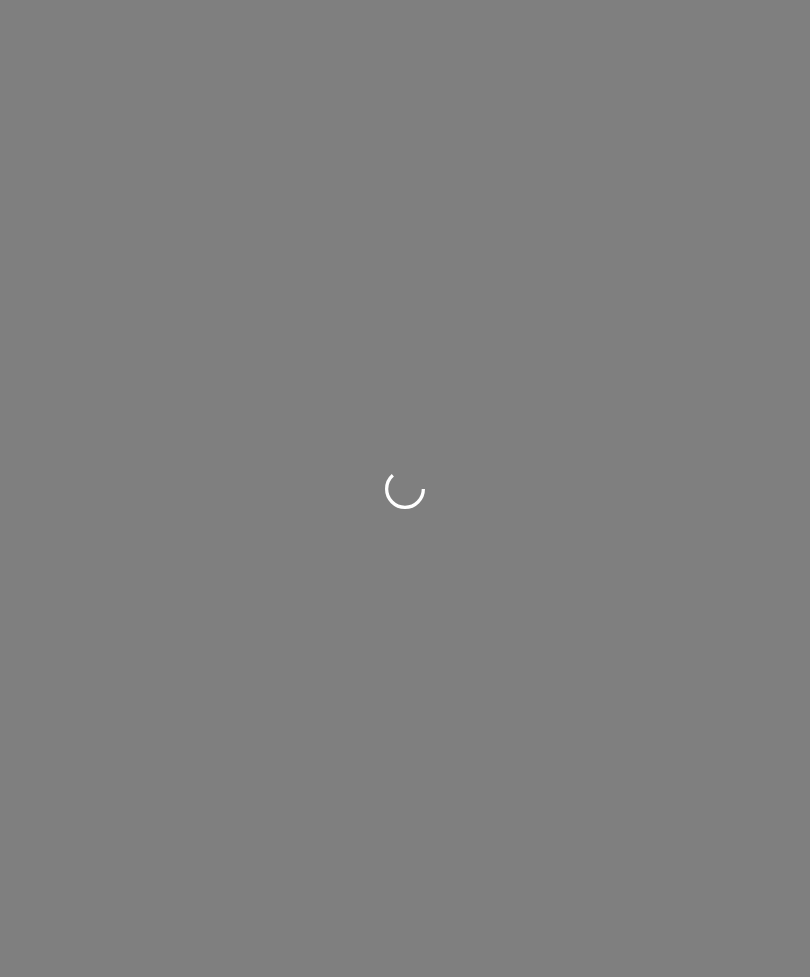 scroll, scrollTop: 0, scrollLeft: 0, axis: both 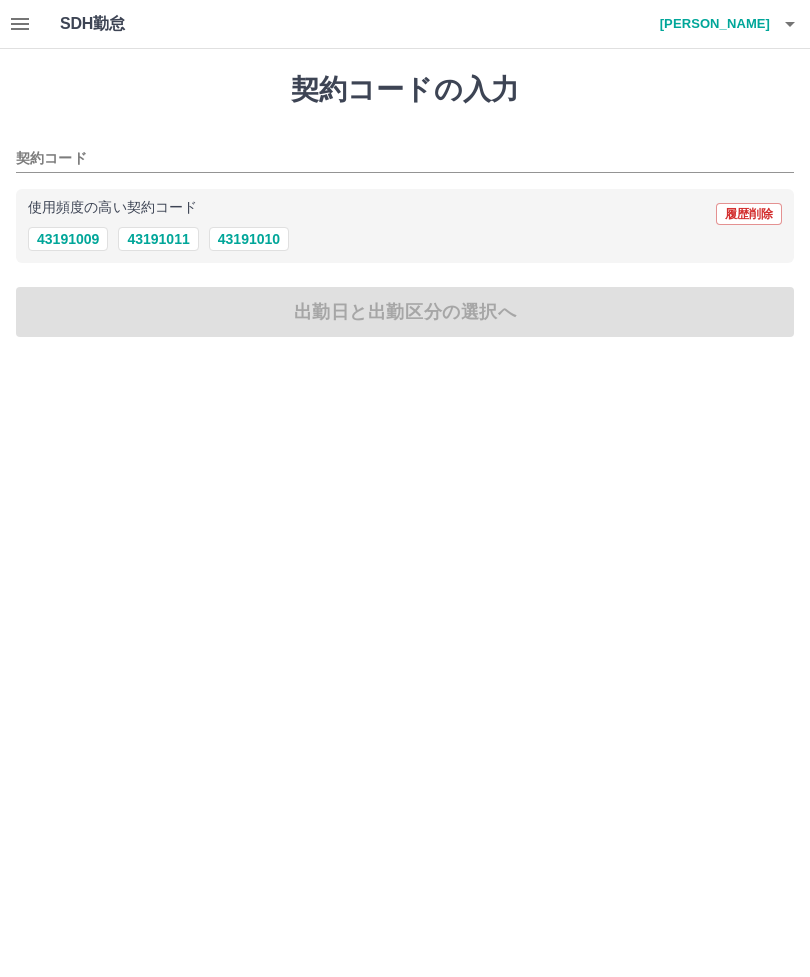 click on "43191010" at bounding box center [249, 239] 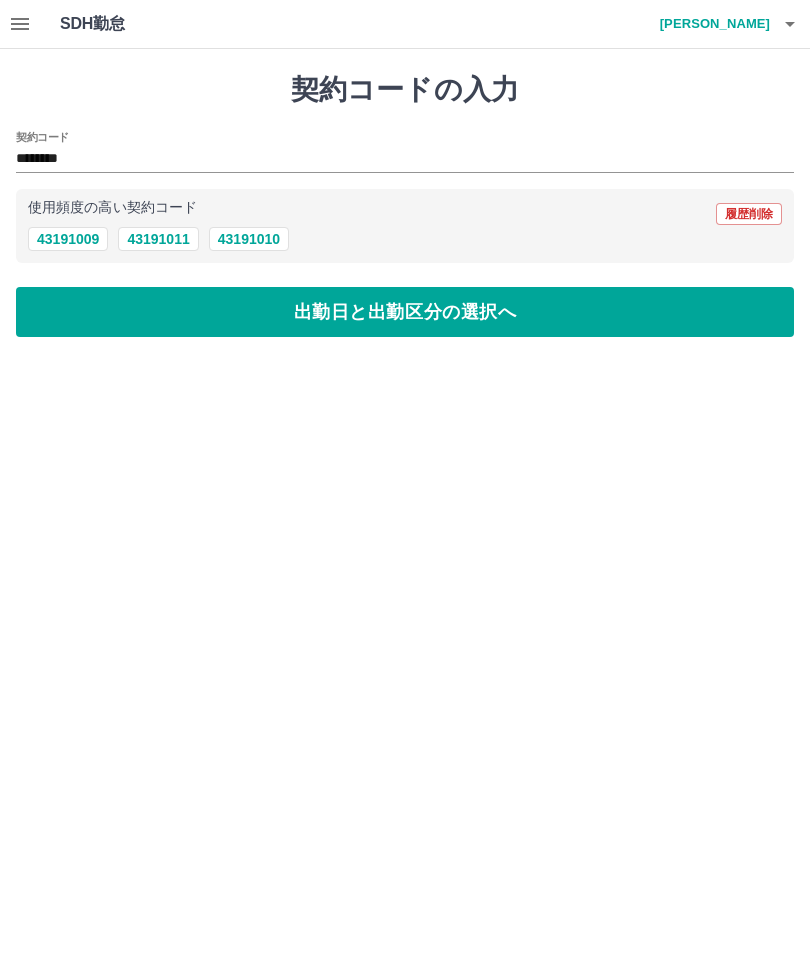 click on "出勤日と出勤区分の選択へ" at bounding box center [405, 312] 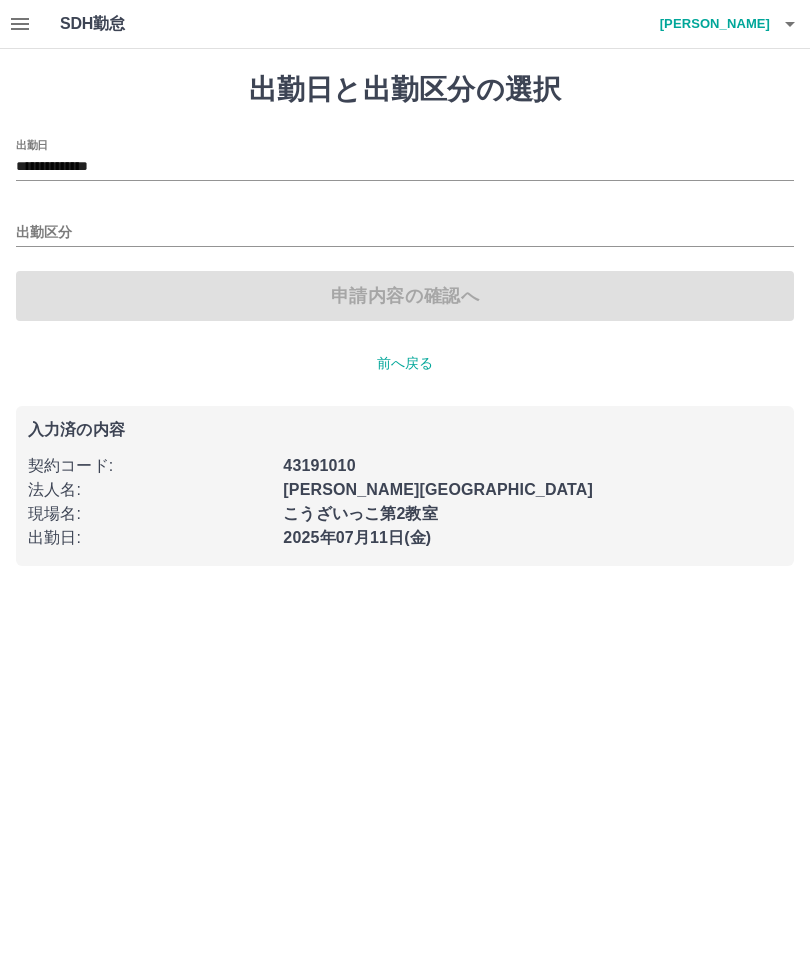 click on "出勤区分" at bounding box center [405, 233] 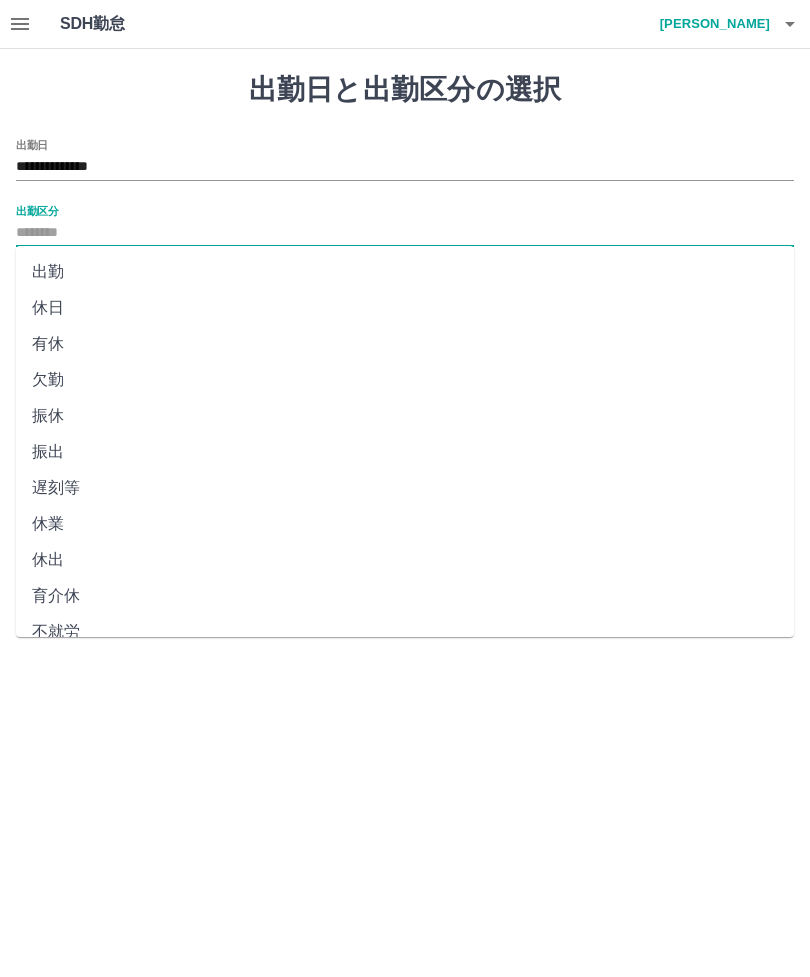 click on "出勤" at bounding box center (405, 272) 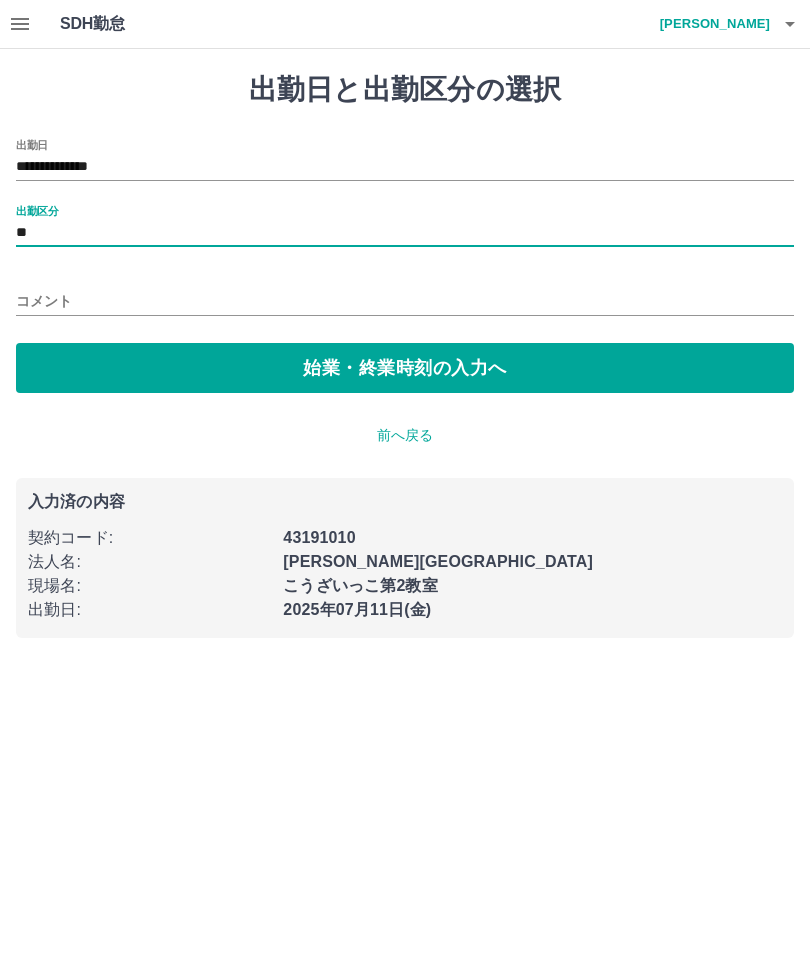 click on "始業・終業時刻の入力へ" at bounding box center [405, 368] 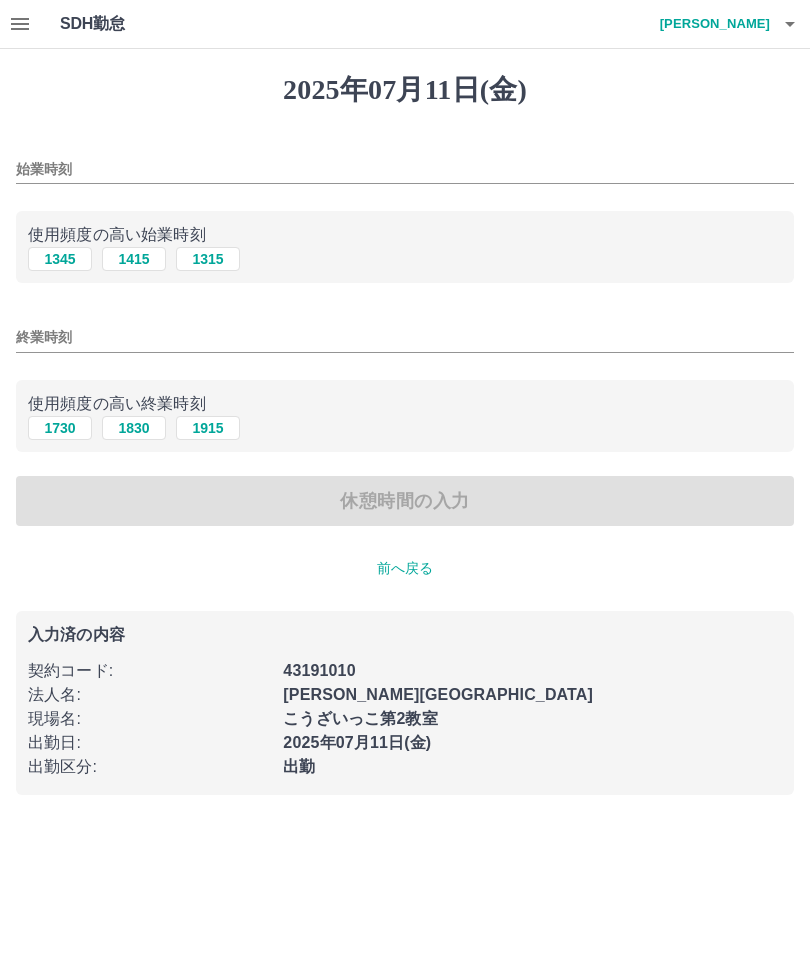 click on "1415" at bounding box center (134, 259) 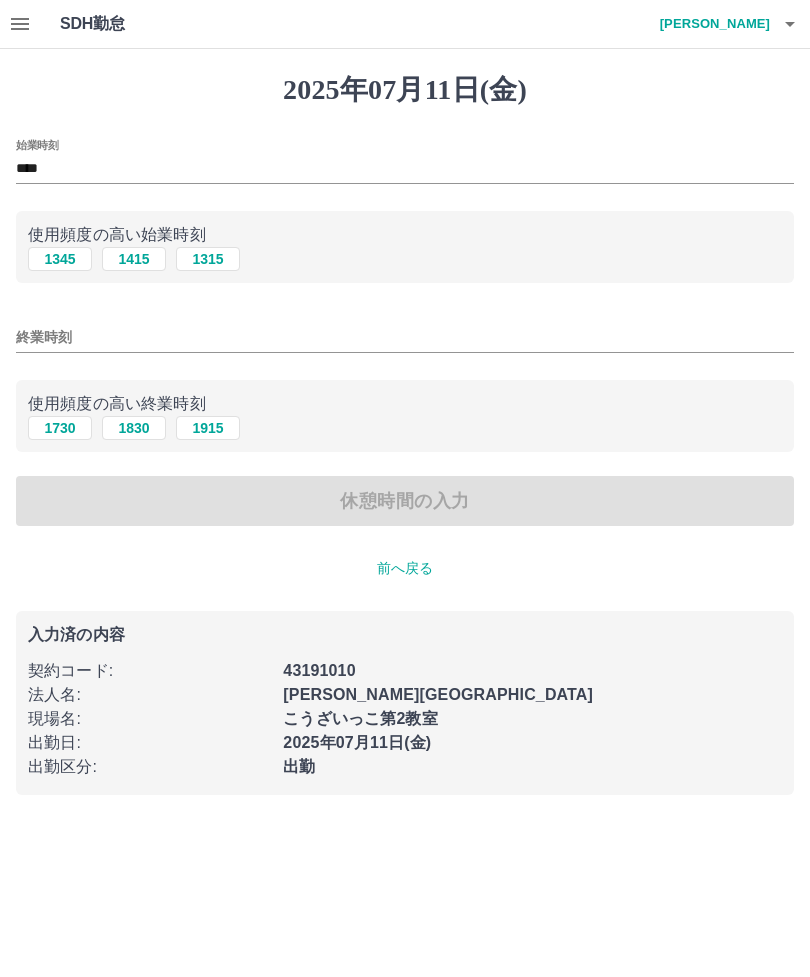 click on "1830" at bounding box center [134, 428] 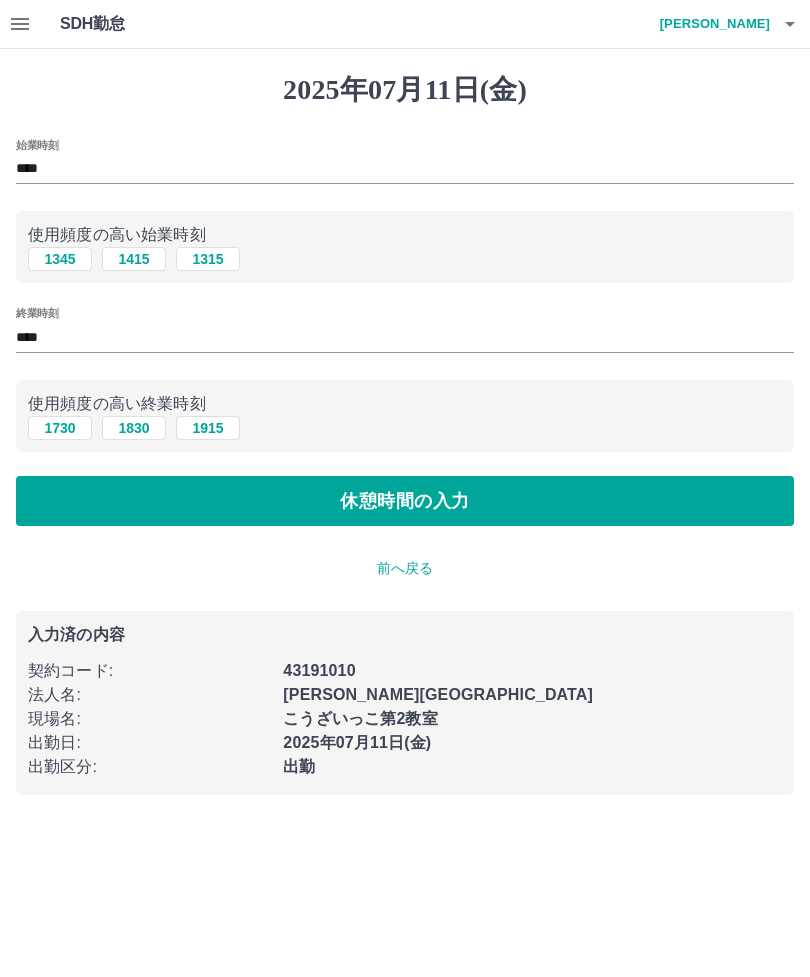 click on "休憩時間の入力" at bounding box center [405, 501] 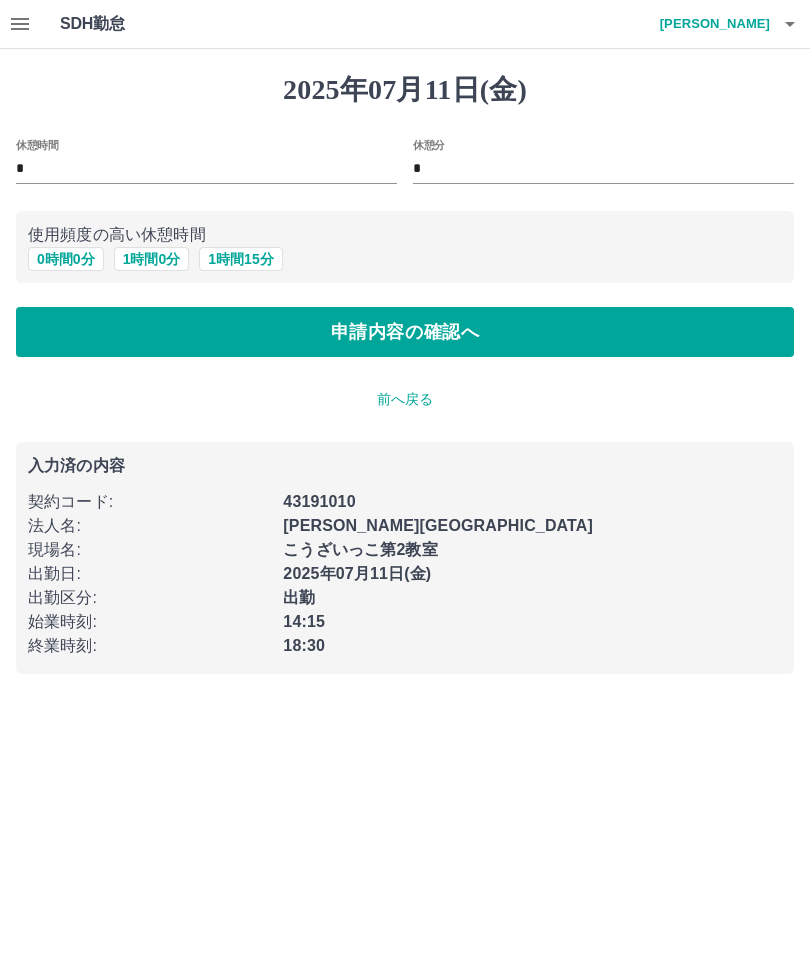 click on "申請内容の確認へ" at bounding box center (405, 332) 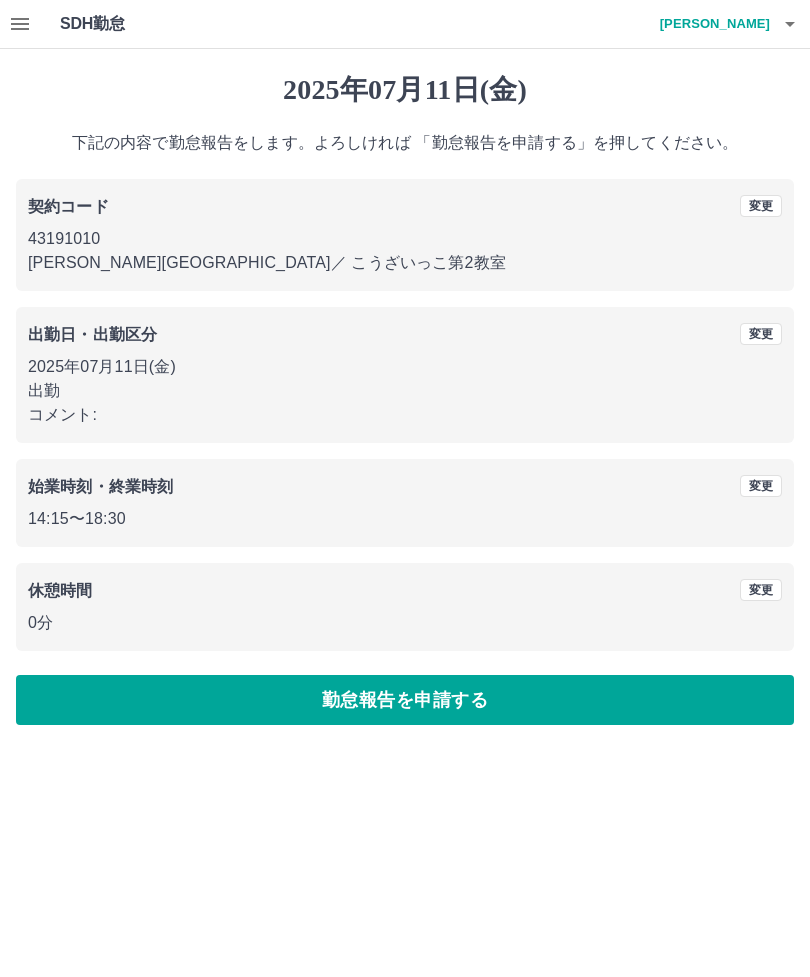 click on "勤怠報告を申請する" at bounding box center (405, 700) 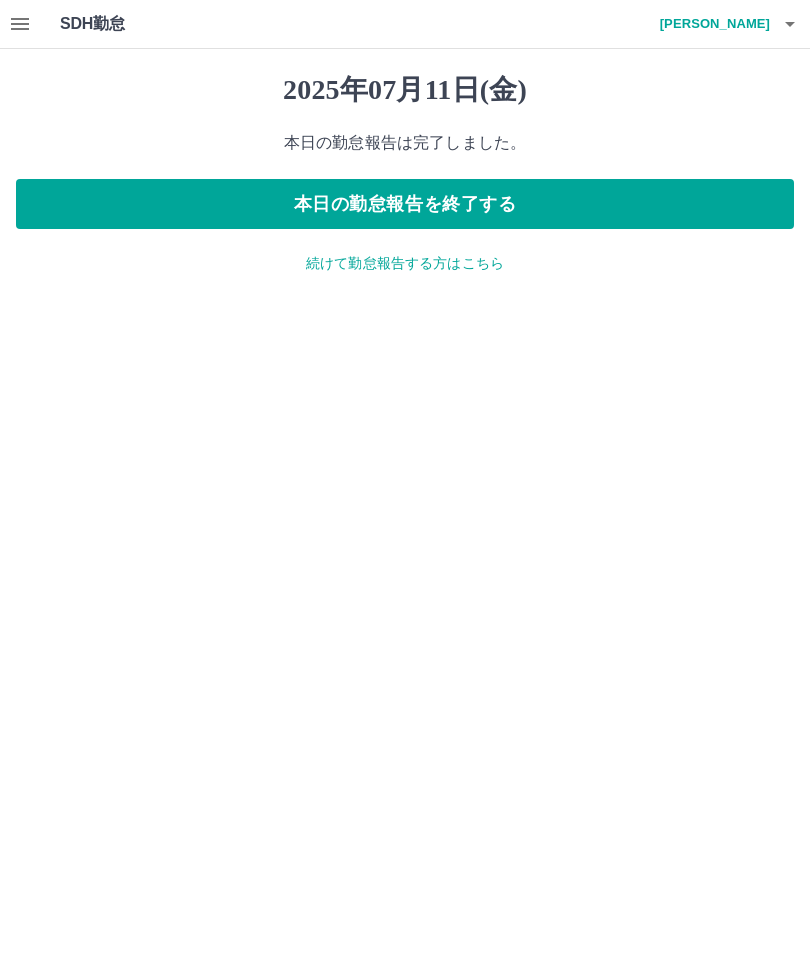 click on "本日の勤怠報告を終了する" at bounding box center [405, 204] 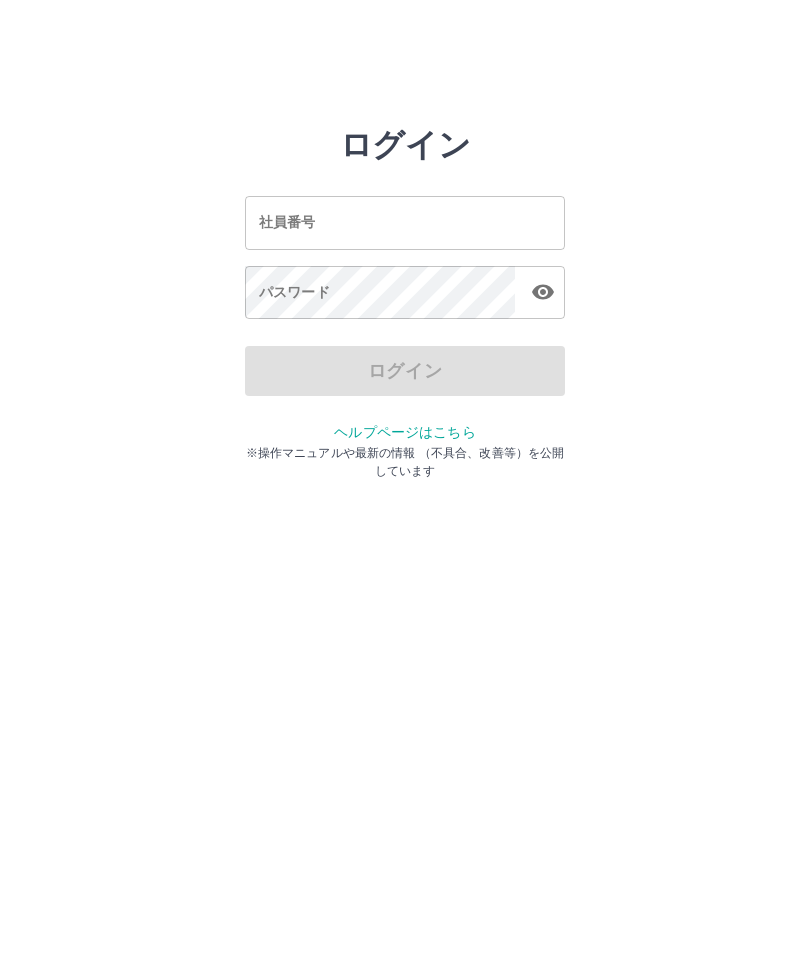 scroll, scrollTop: 0, scrollLeft: 0, axis: both 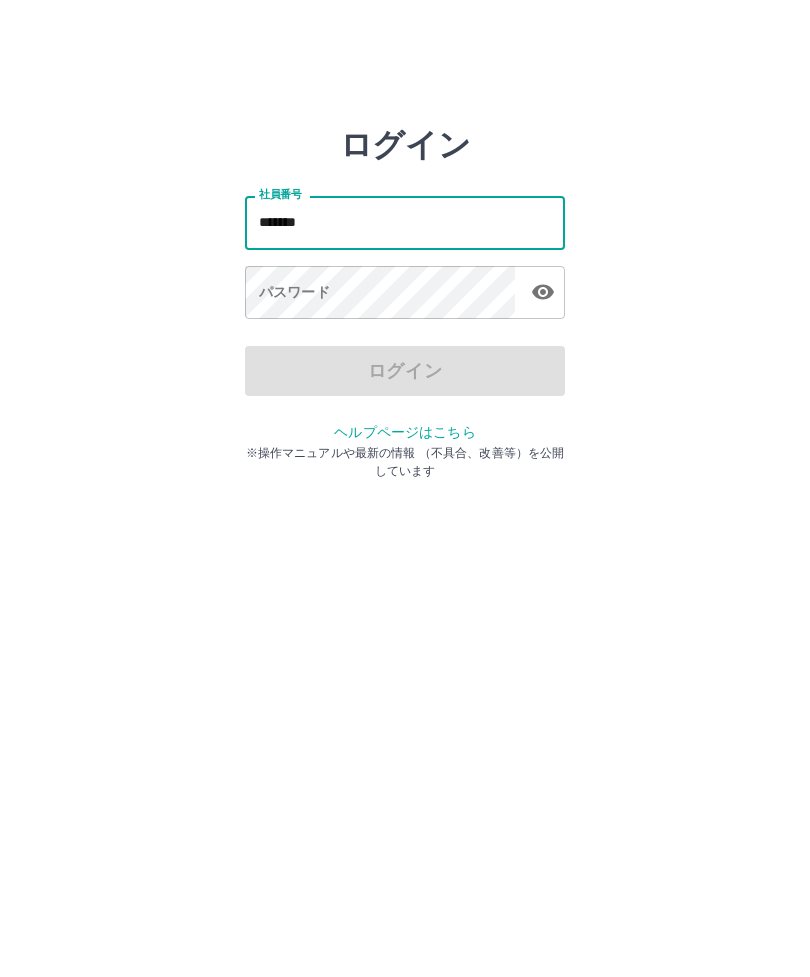 type on "*******" 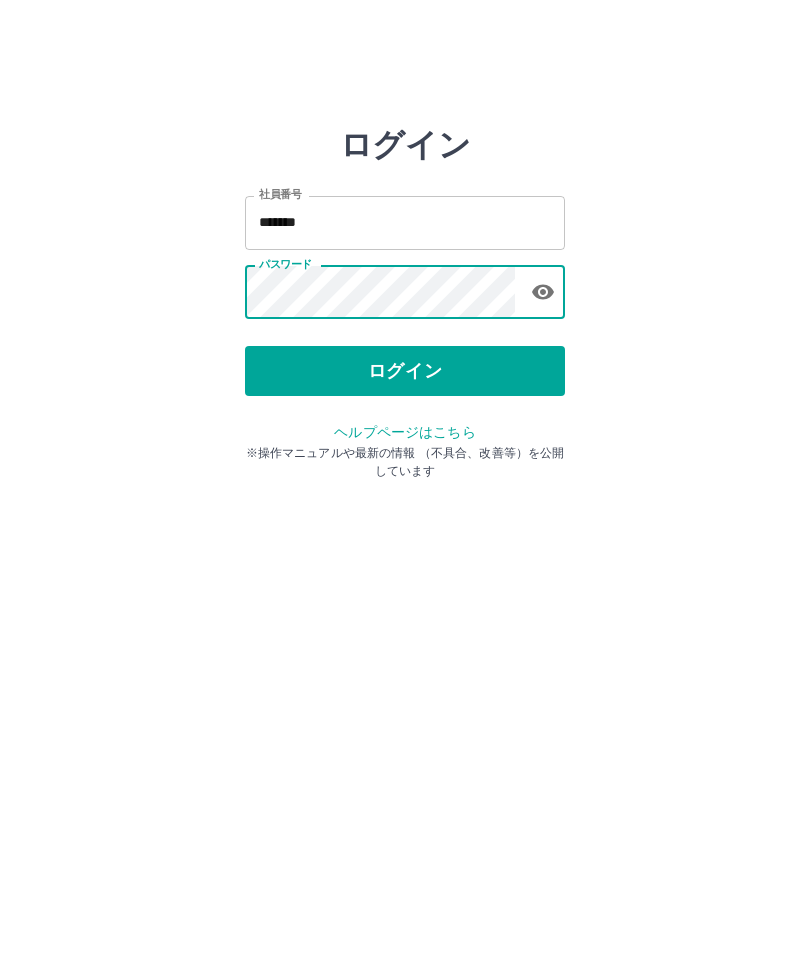 click on "ログイン" at bounding box center (405, 371) 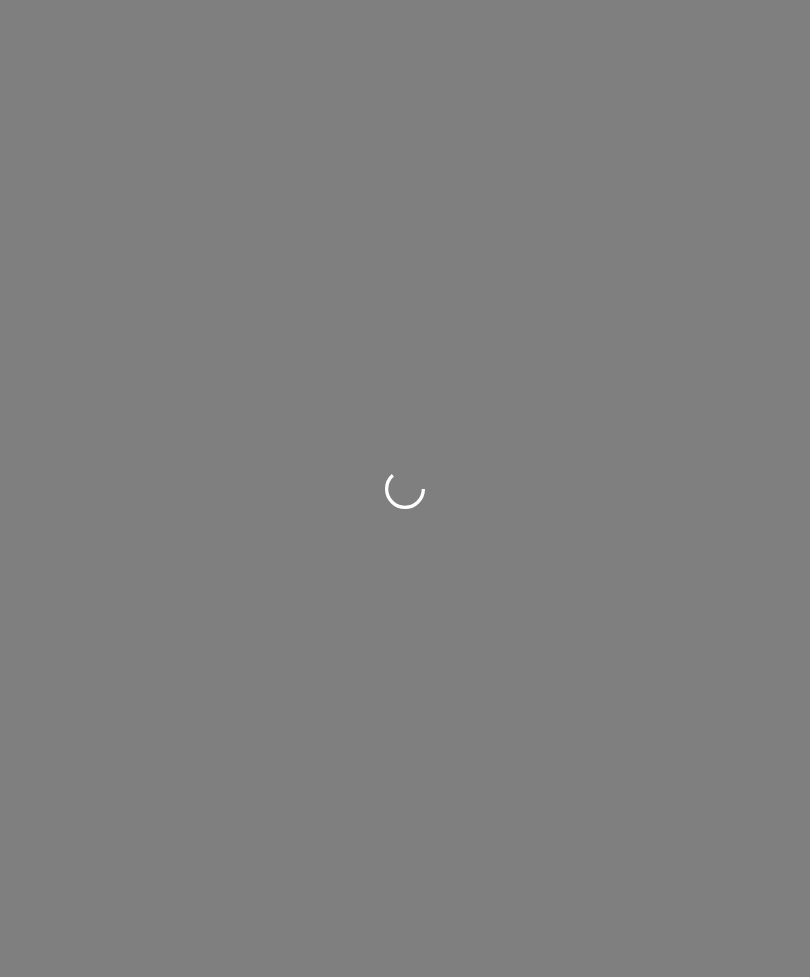 scroll, scrollTop: 0, scrollLeft: 0, axis: both 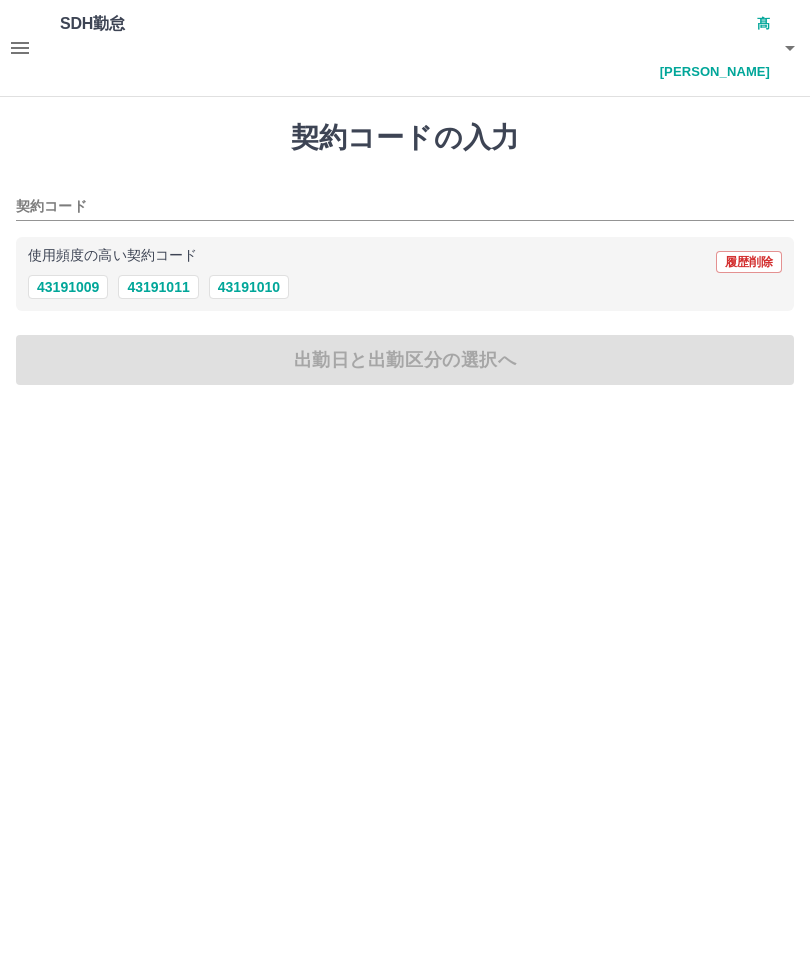 click on "43191009" at bounding box center [68, 287] 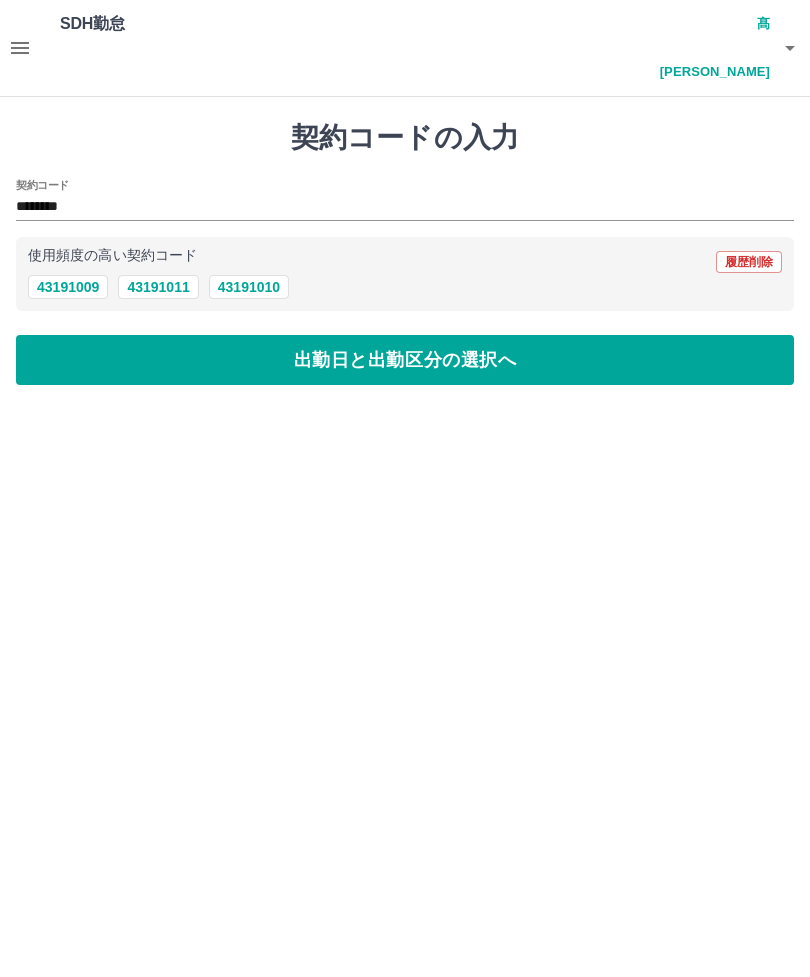 click on "出勤日と出勤区分の選択へ" at bounding box center (405, 360) 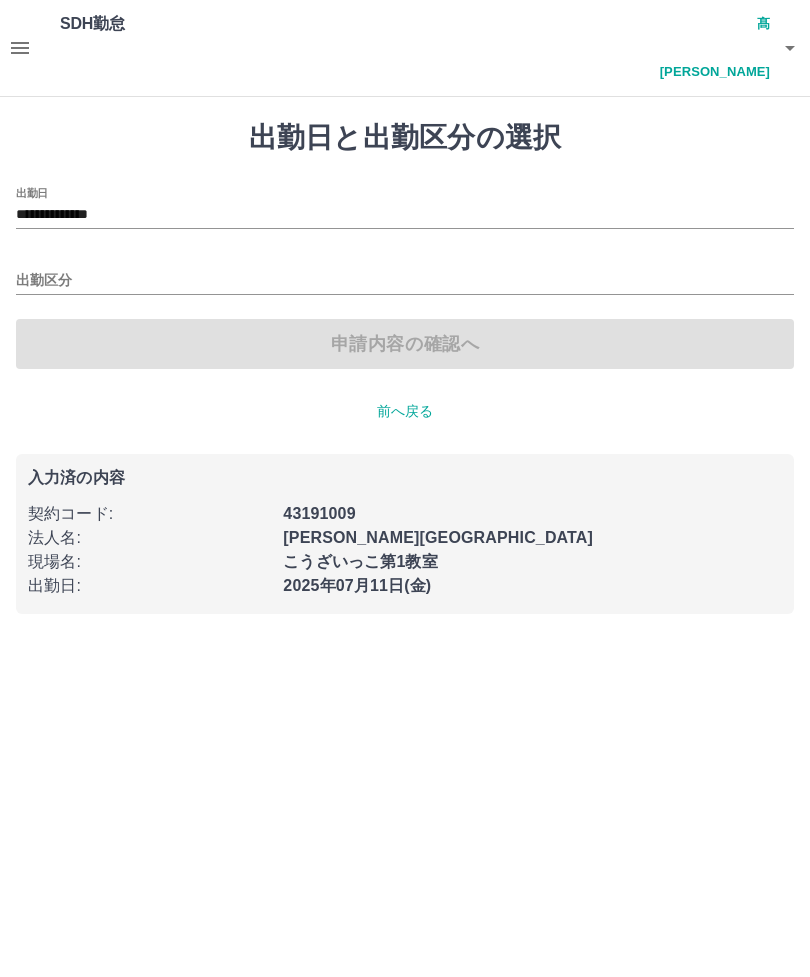 click on "出勤区分" at bounding box center (405, 281) 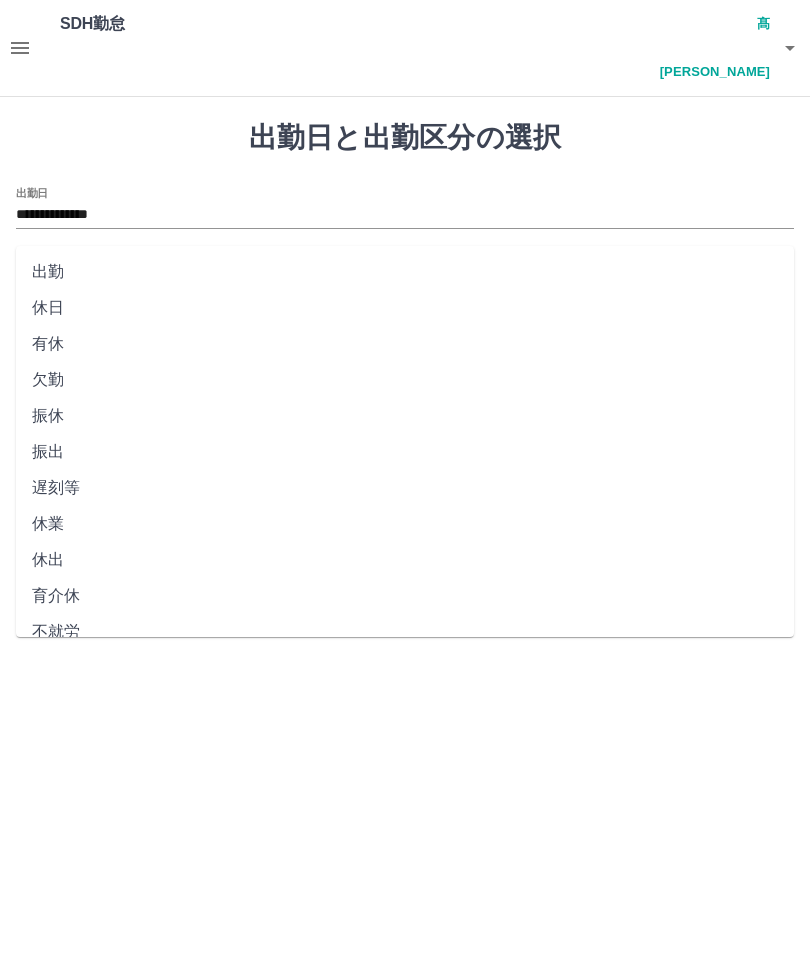 click on "出勤" at bounding box center (405, 272) 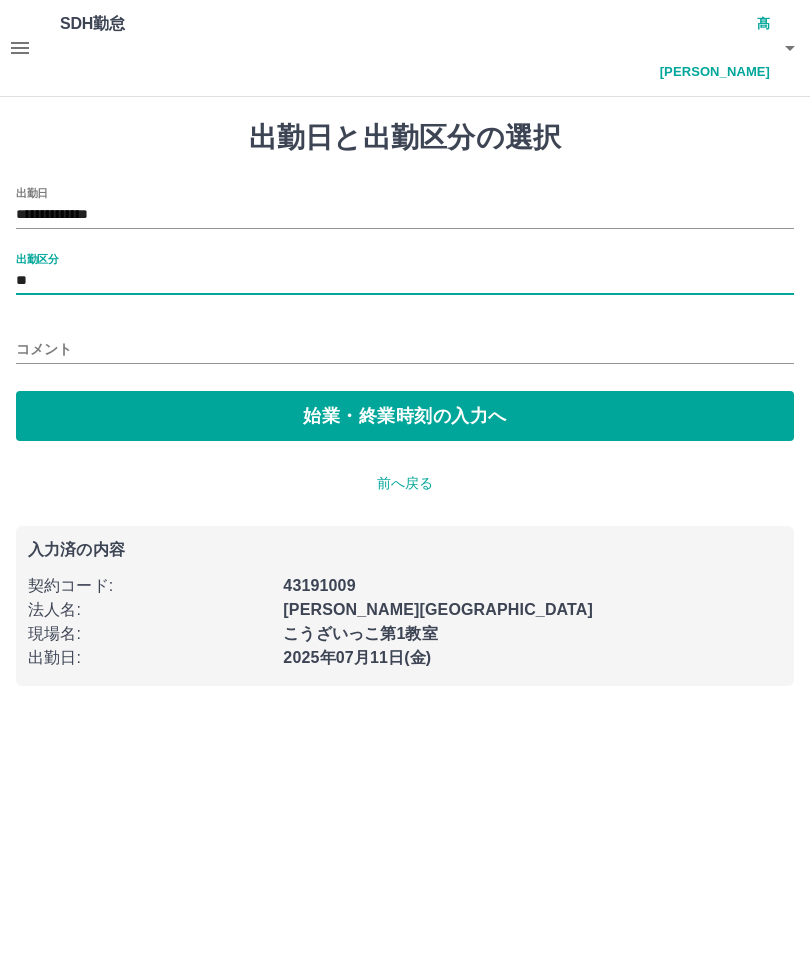 click on "始業・終業時刻の入力へ" at bounding box center [405, 416] 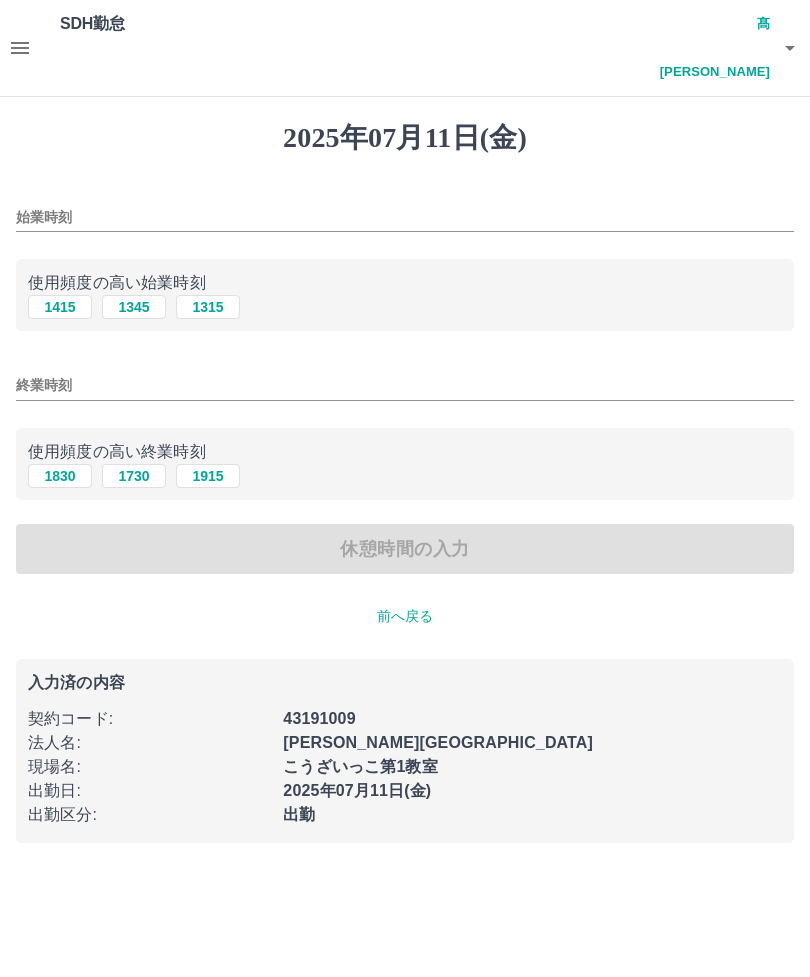click on "1415" at bounding box center (60, 307) 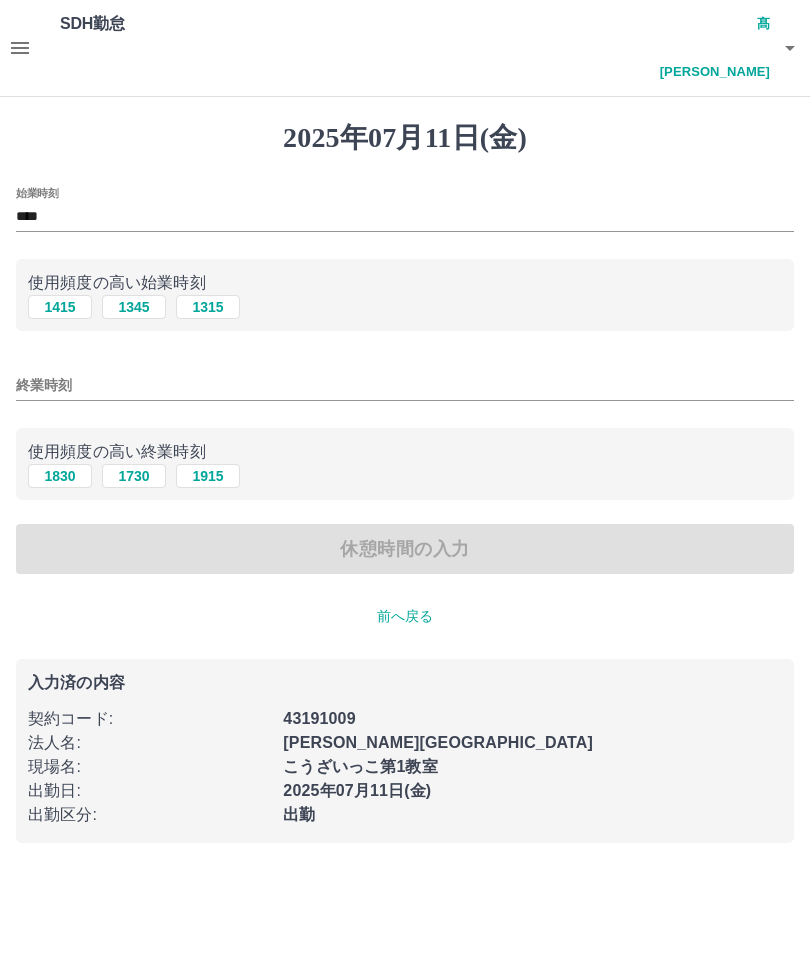 click on "1830" at bounding box center (60, 476) 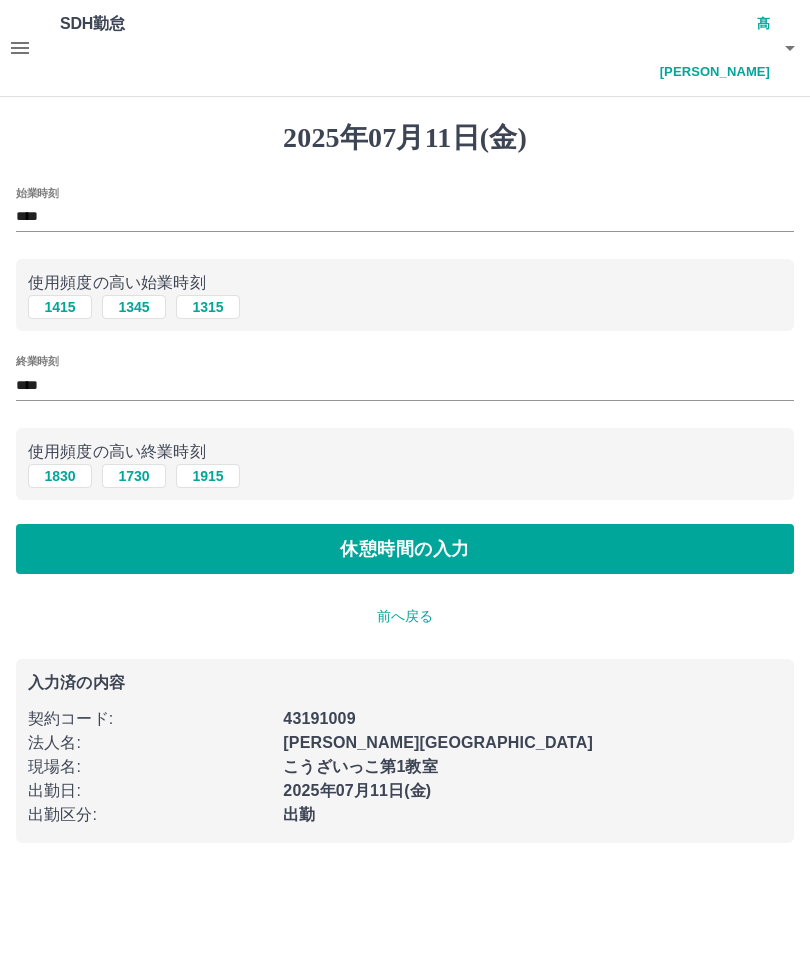 click on "休憩時間の入力" at bounding box center [405, 549] 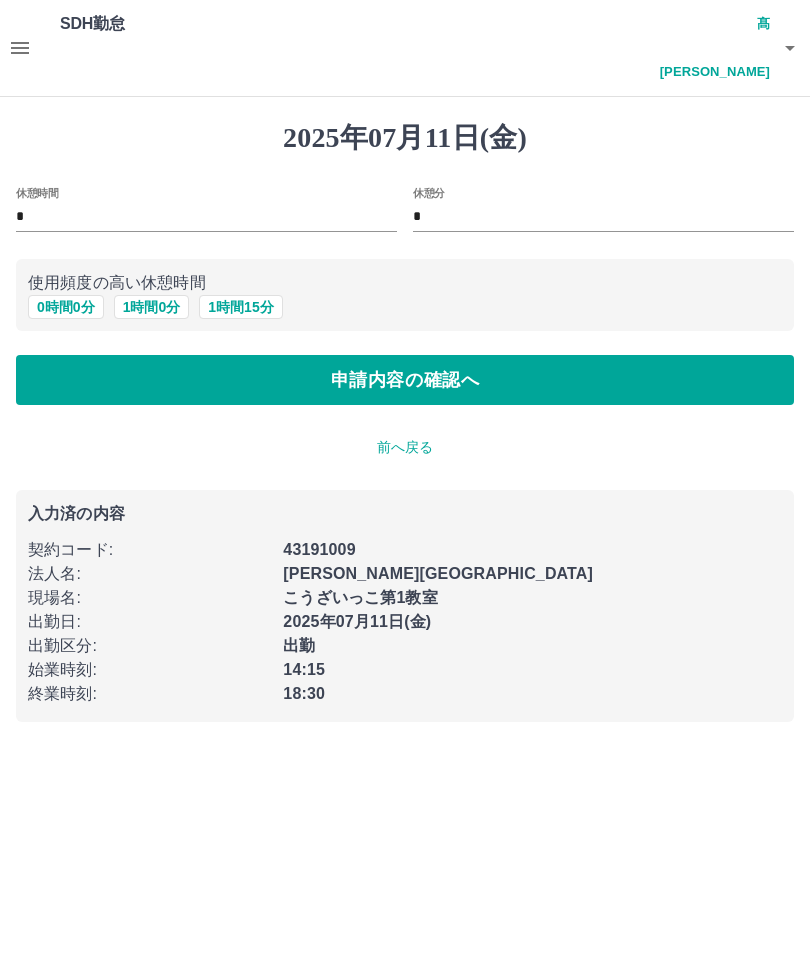 click on "申請内容の確認へ" at bounding box center (405, 380) 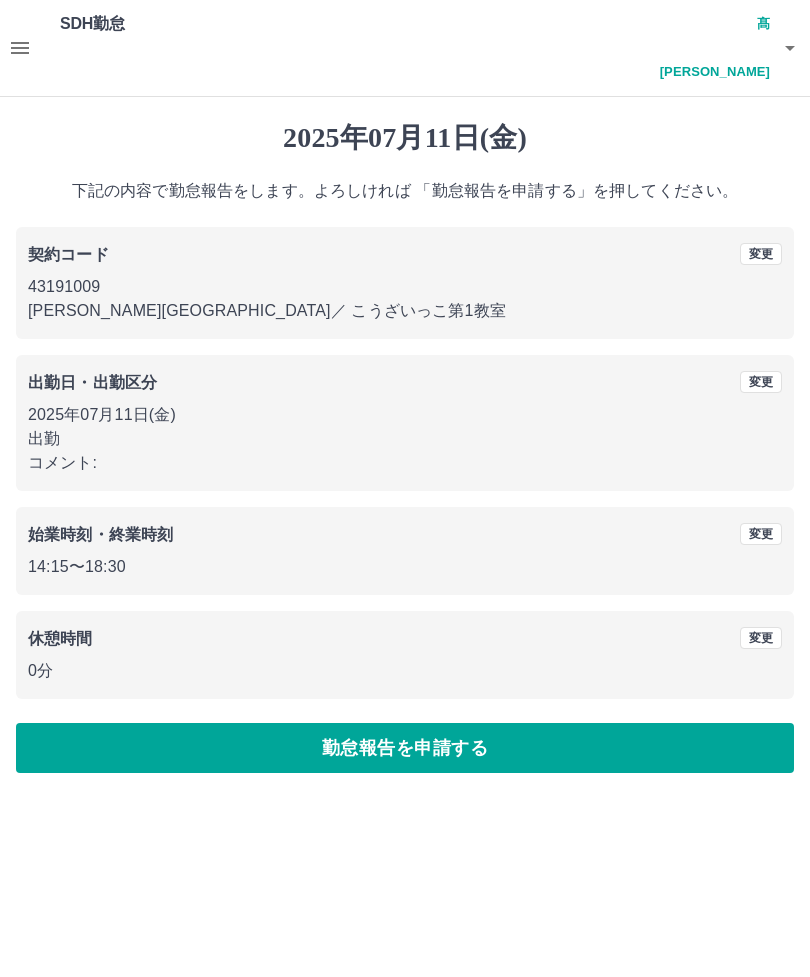 click on "勤怠報告を申請する" at bounding box center (405, 748) 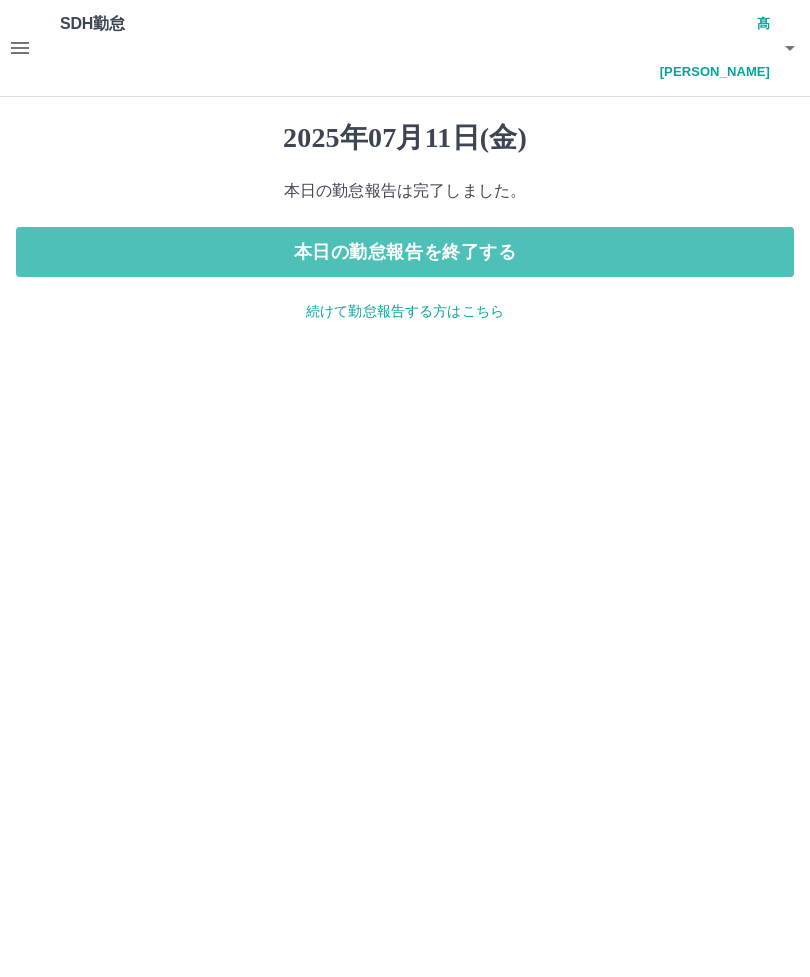 click on "本日の勤怠報告を終了する" at bounding box center [405, 252] 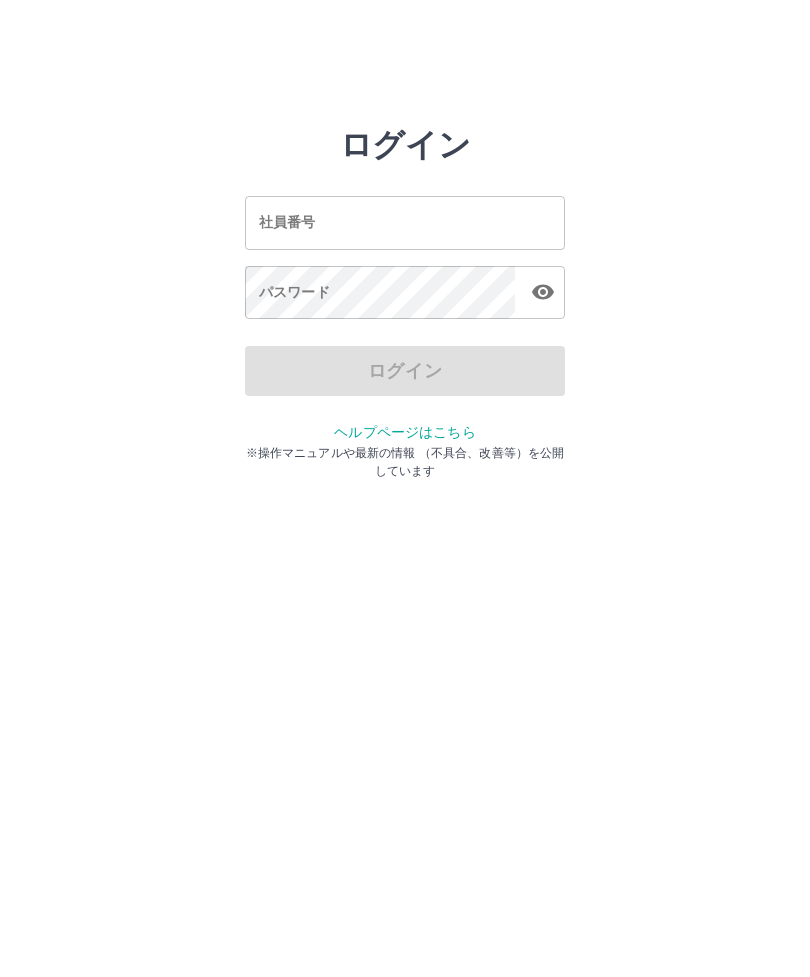 scroll, scrollTop: 0, scrollLeft: 0, axis: both 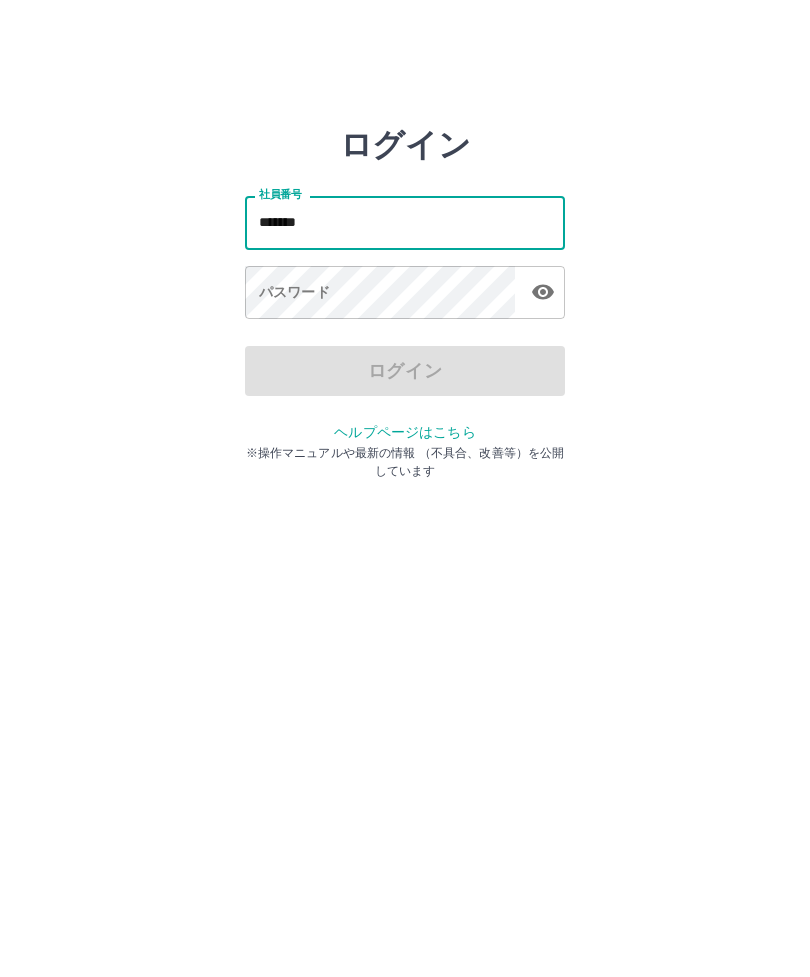 type on "*******" 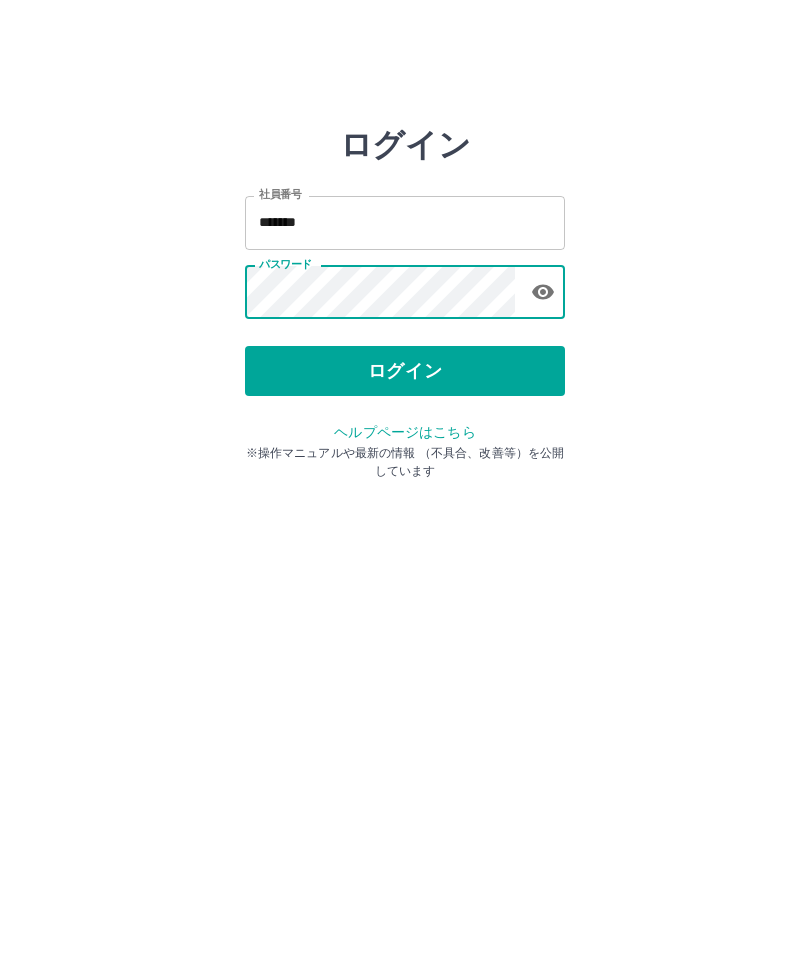 click on "ログイン" at bounding box center [405, 371] 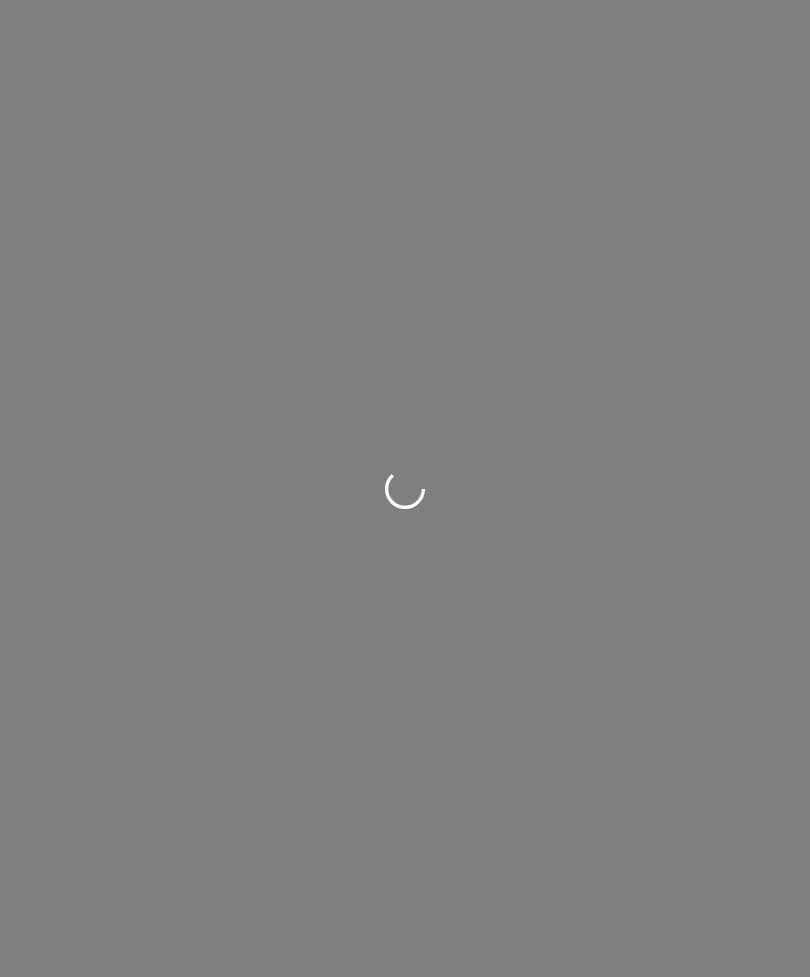 scroll, scrollTop: 0, scrollLeft: 0, axis: both 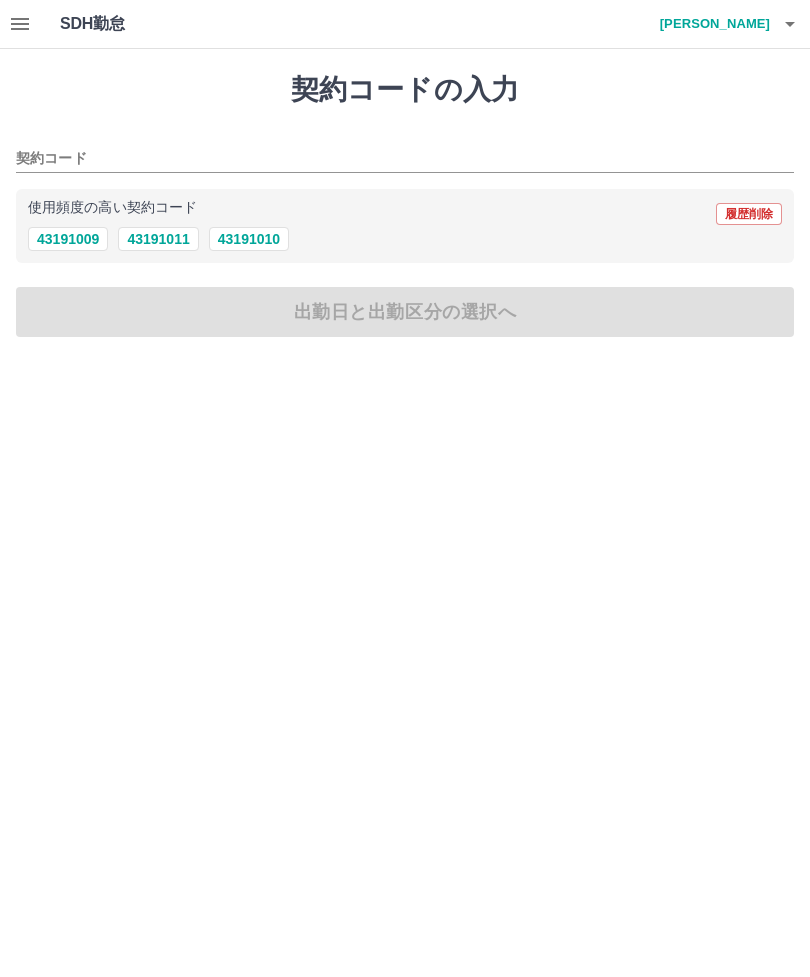 click on "43191010" at bounding box center (249, 239) 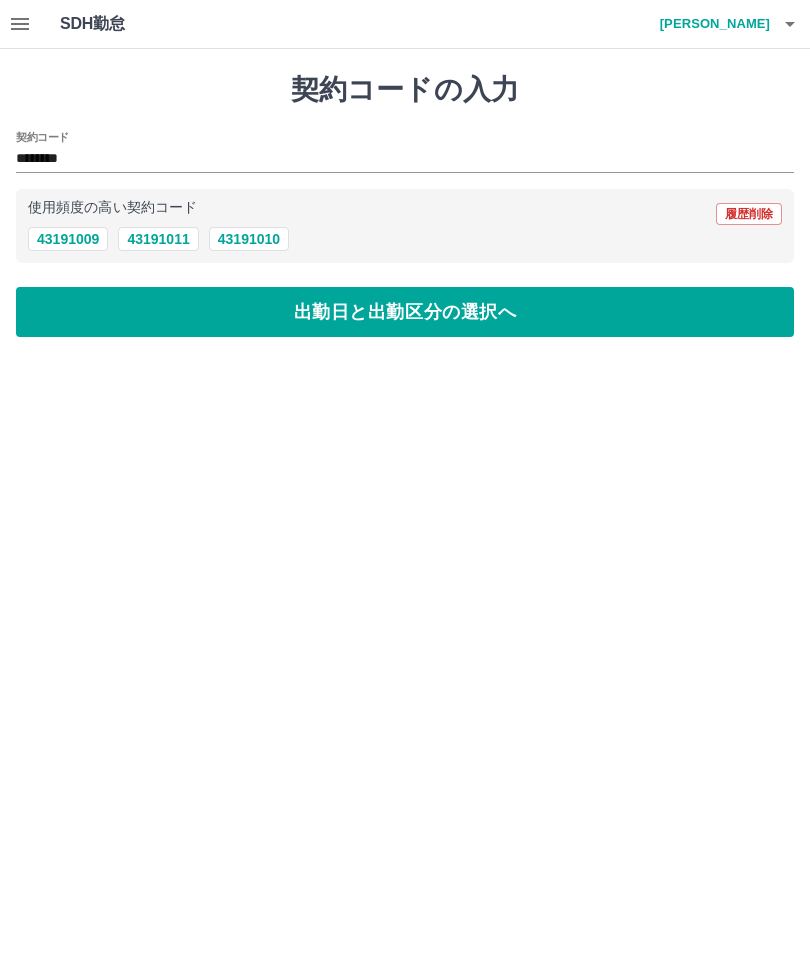 click on "出勤日と出勤区分の選択へ" at bounding box center (405, 312) 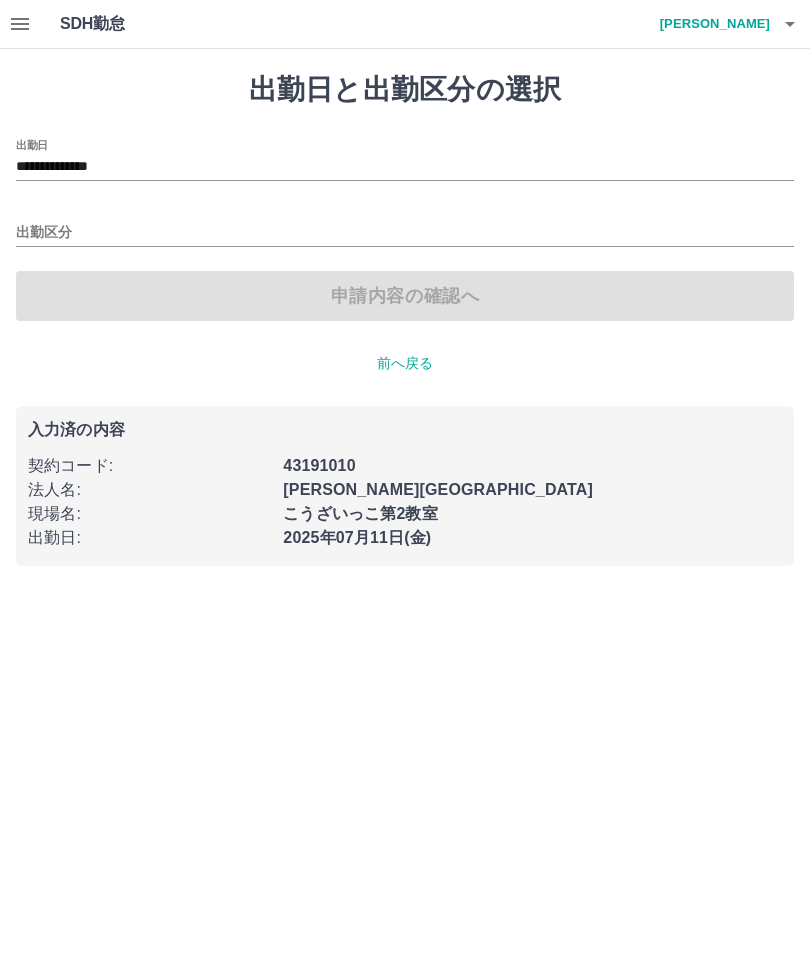 click on "出勤区分" at bounding box center [405, 233] 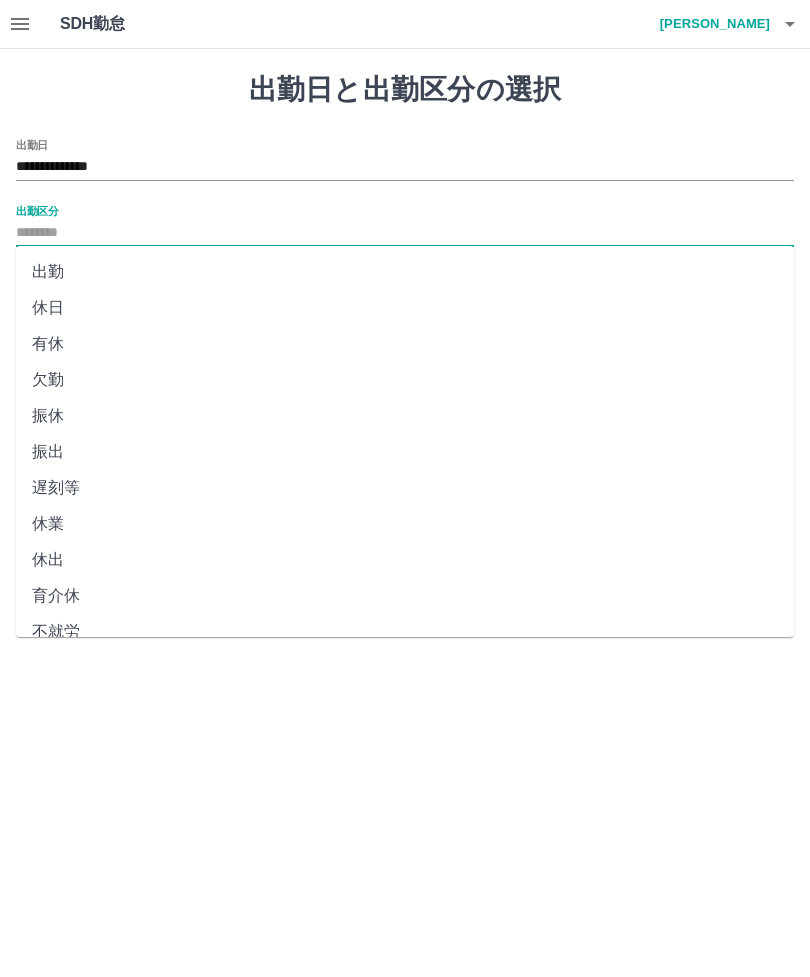 click on "出勤" at bounding box center [405, 272] 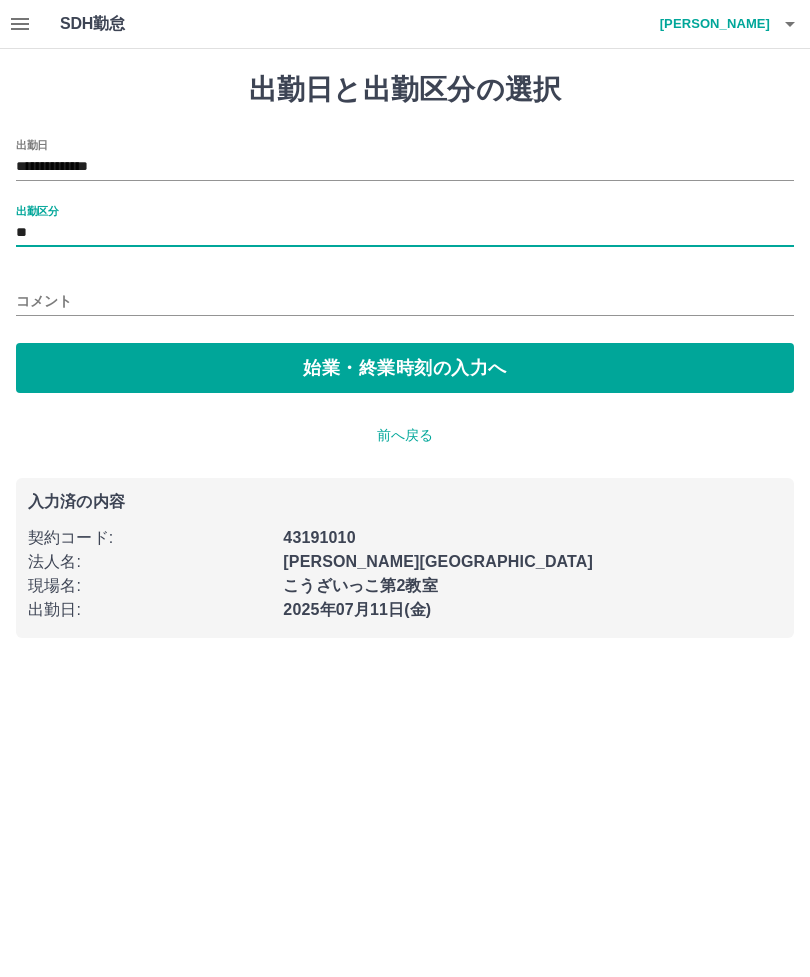 click on "始業・終業時刻の入力へ" at bounding box center [405, 368] 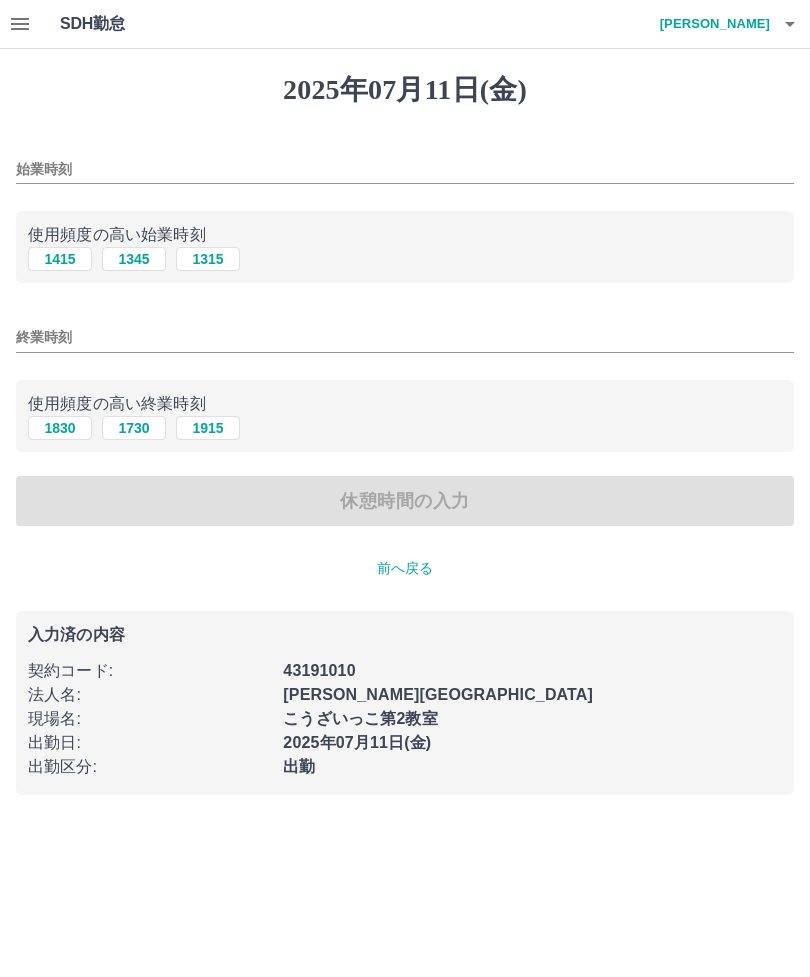 click on "1415" at bounding box center (60, 259) 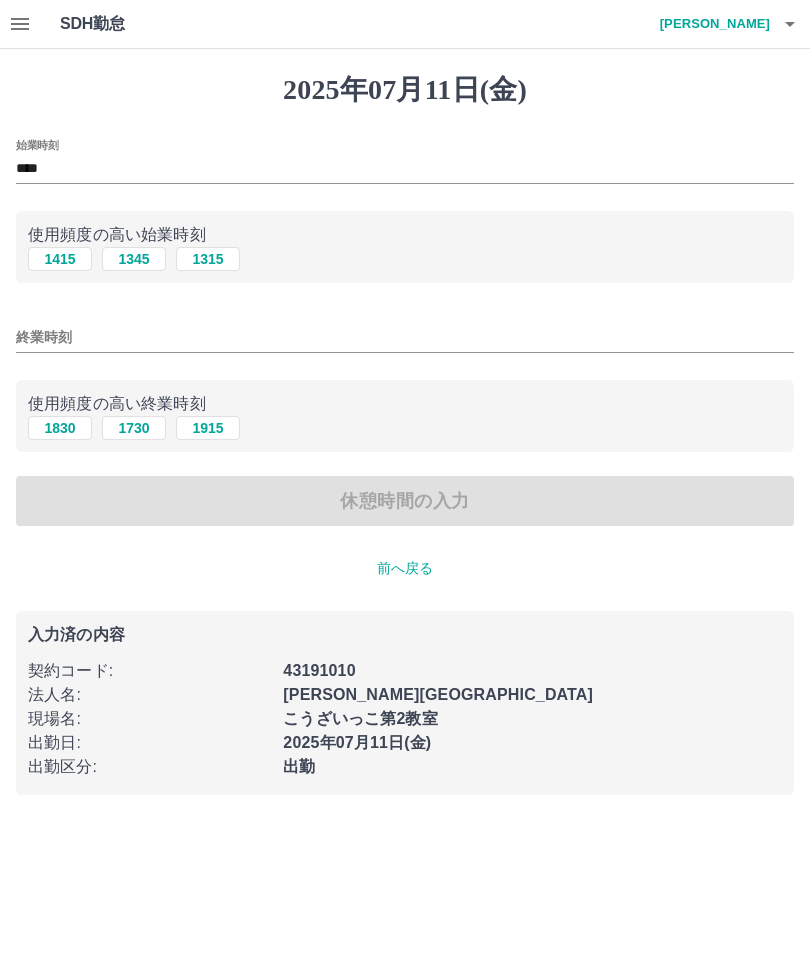 click on "1830" at bounding box center [60, 428] 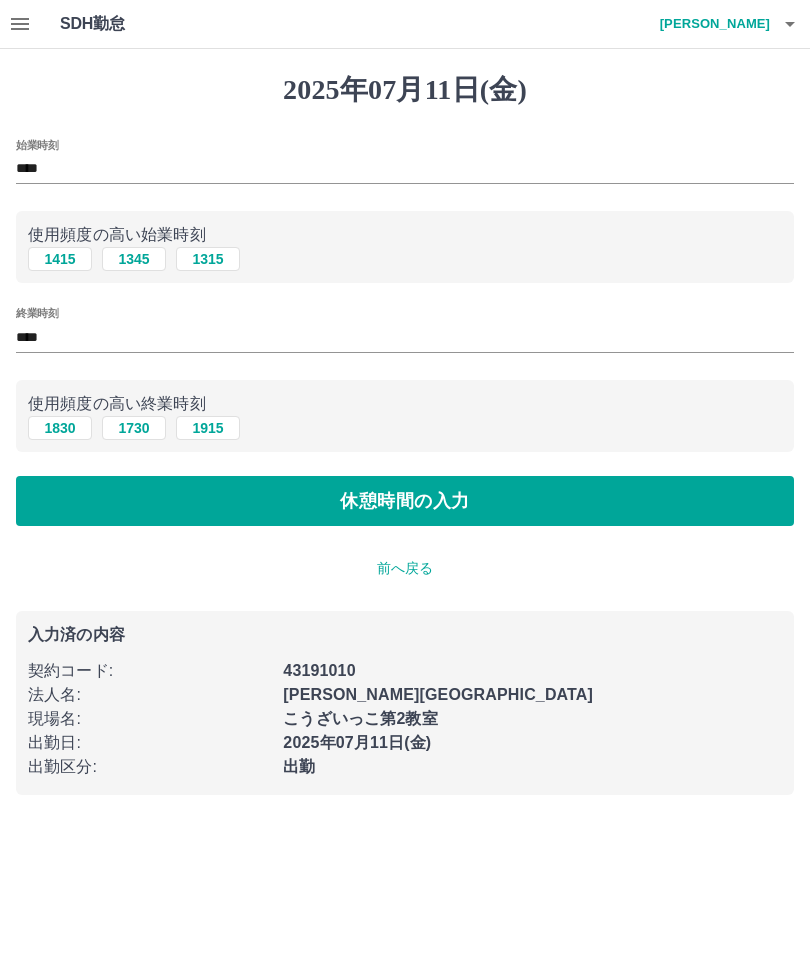 click on "休憩時間の入力" at bounding box center [405, 501] 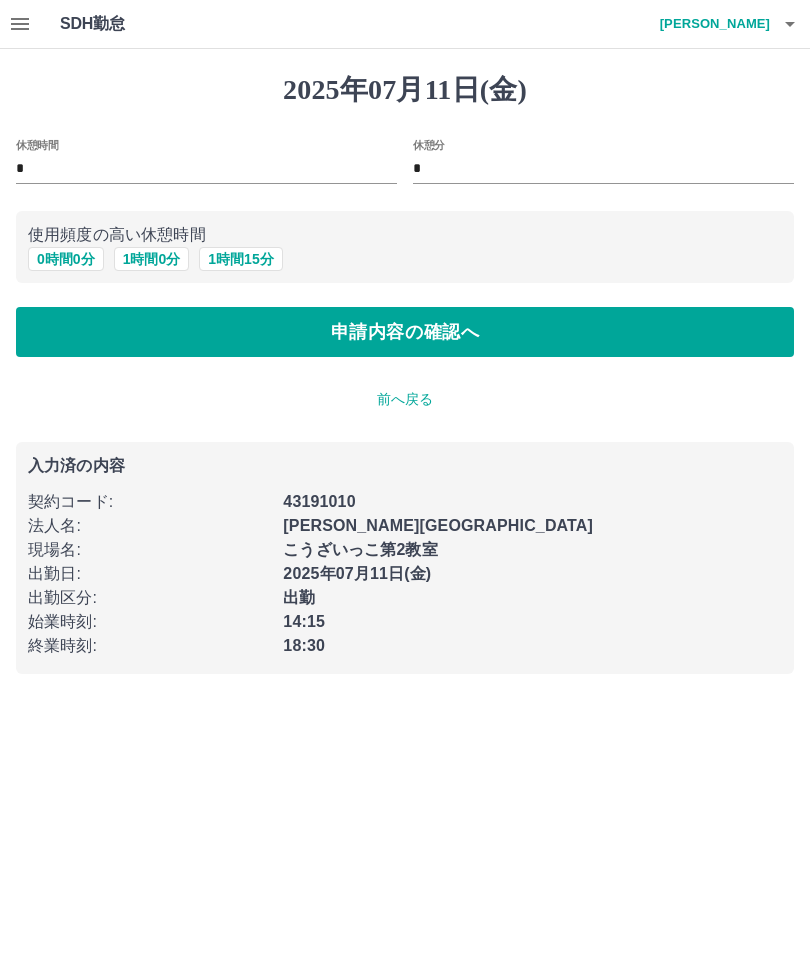 click on "申請内容の確認へ" at bounding box center [405, 332] 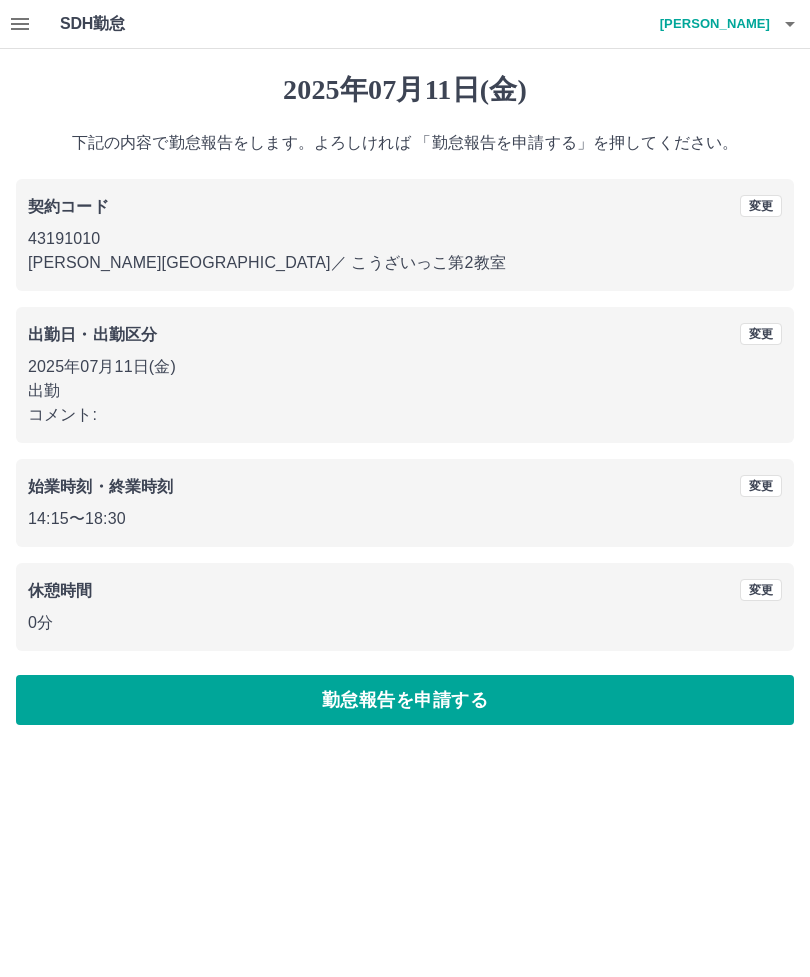click on "勤怠報告を申請する" at bounding box center [405, 700] 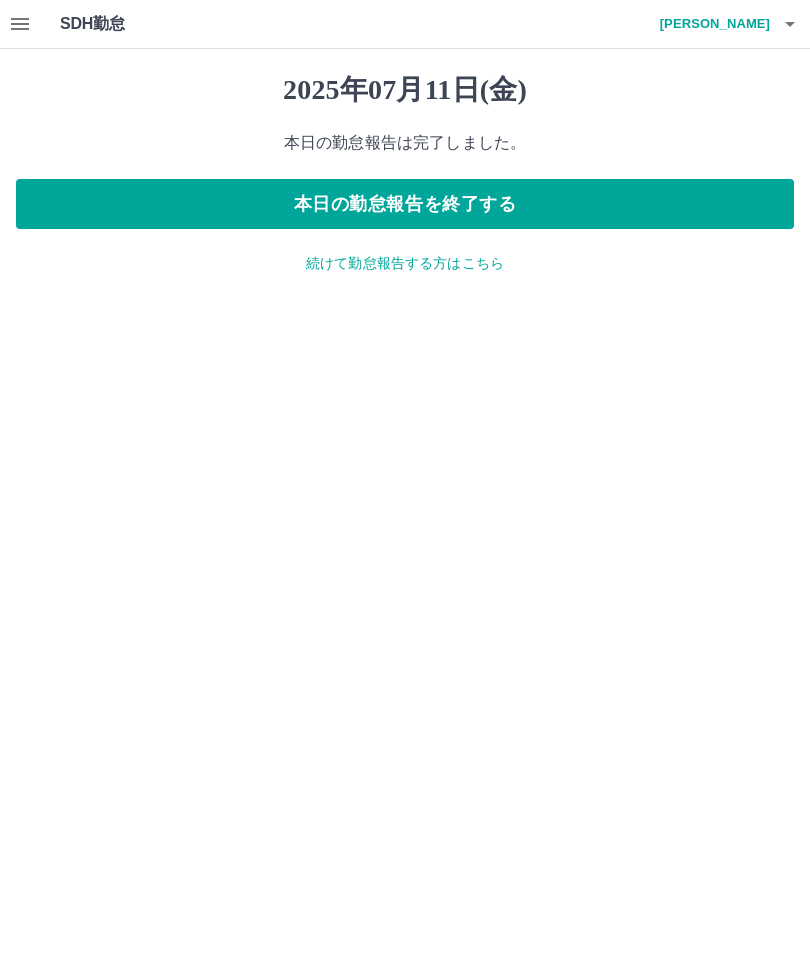 click on "本日の勤怠報告を終了する" at bounding box center [405, 204] 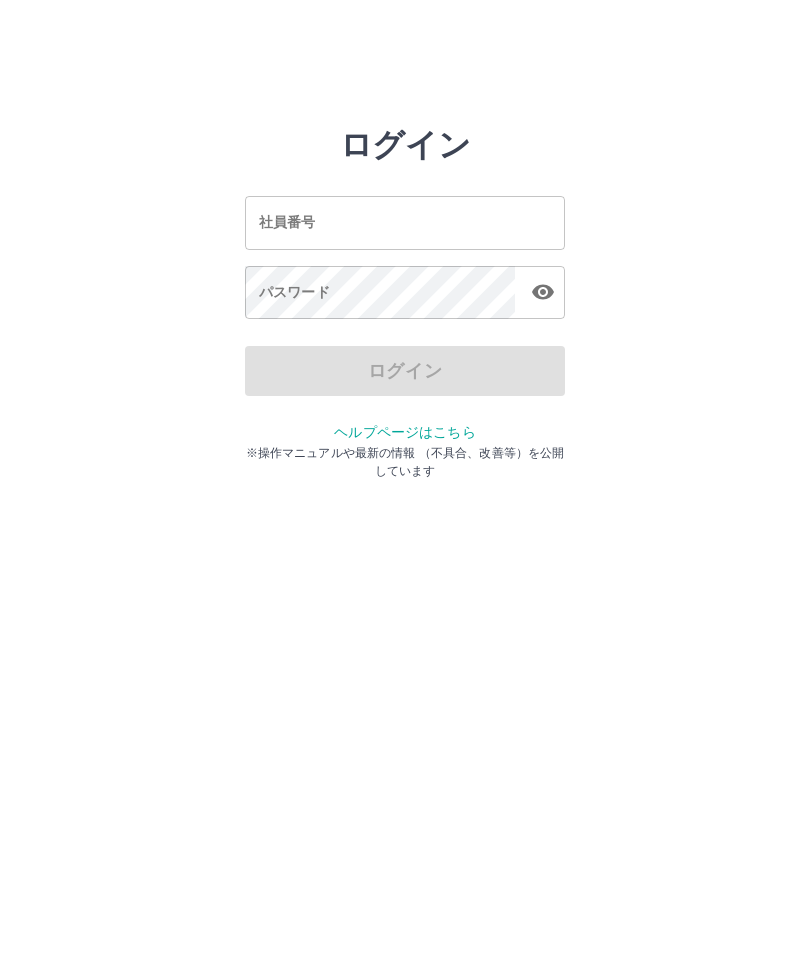 scroll, scrollTop: 0, scrollLeft: 0, axis: both 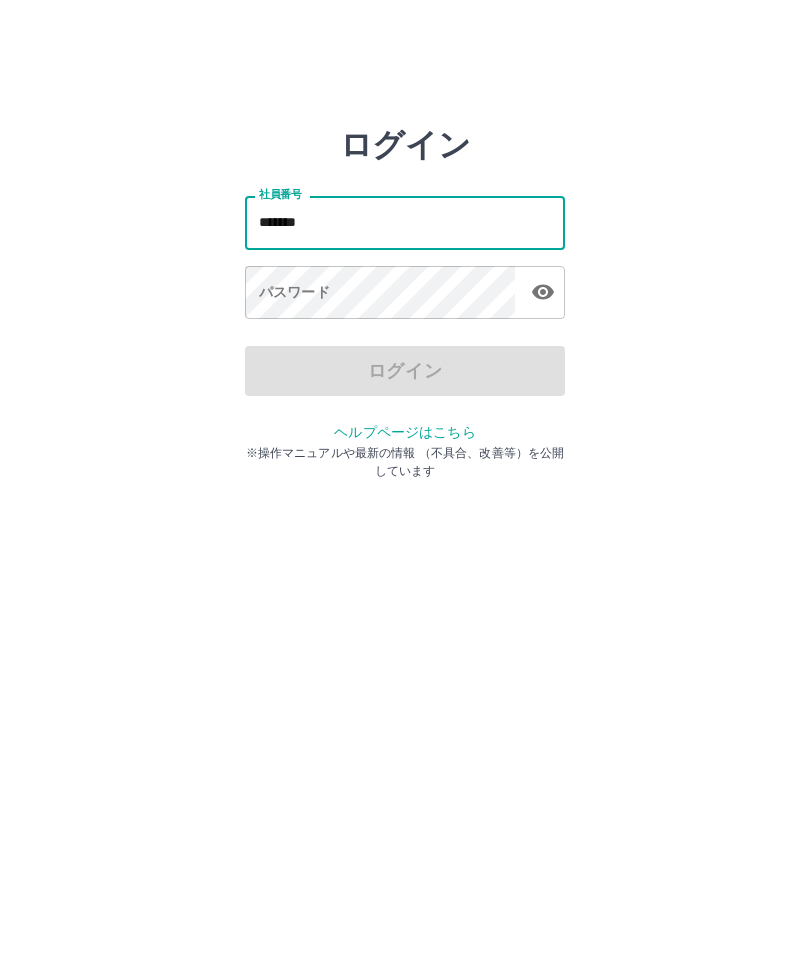 type on "*******" 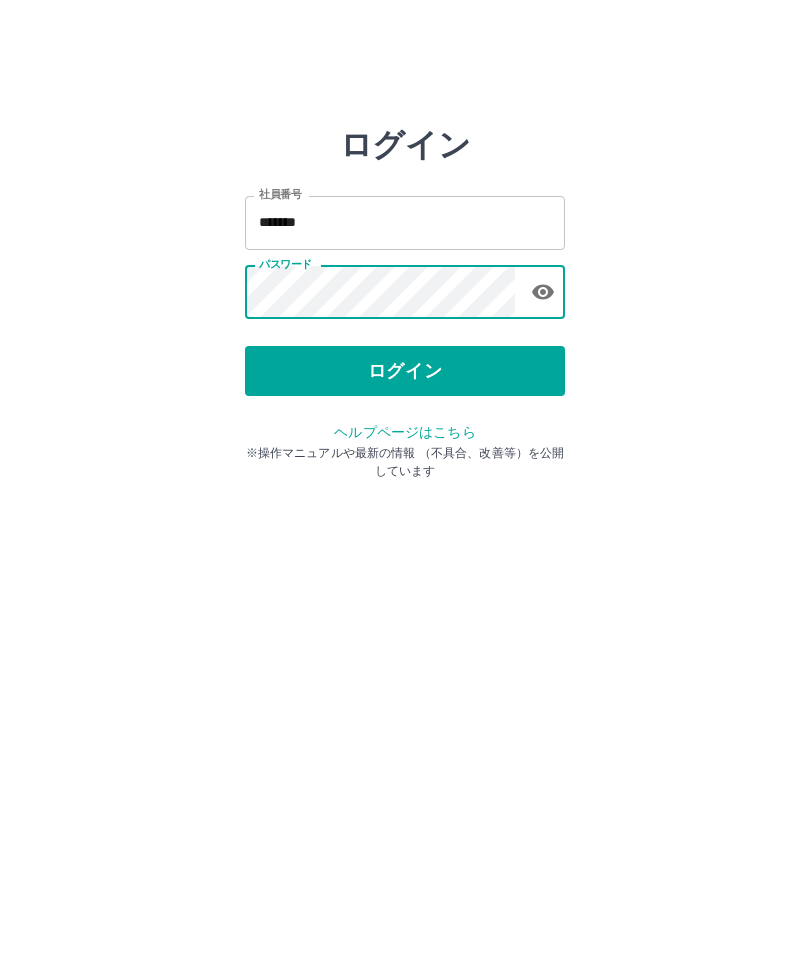 click on "ログイン" at bounding box center [405, 371] 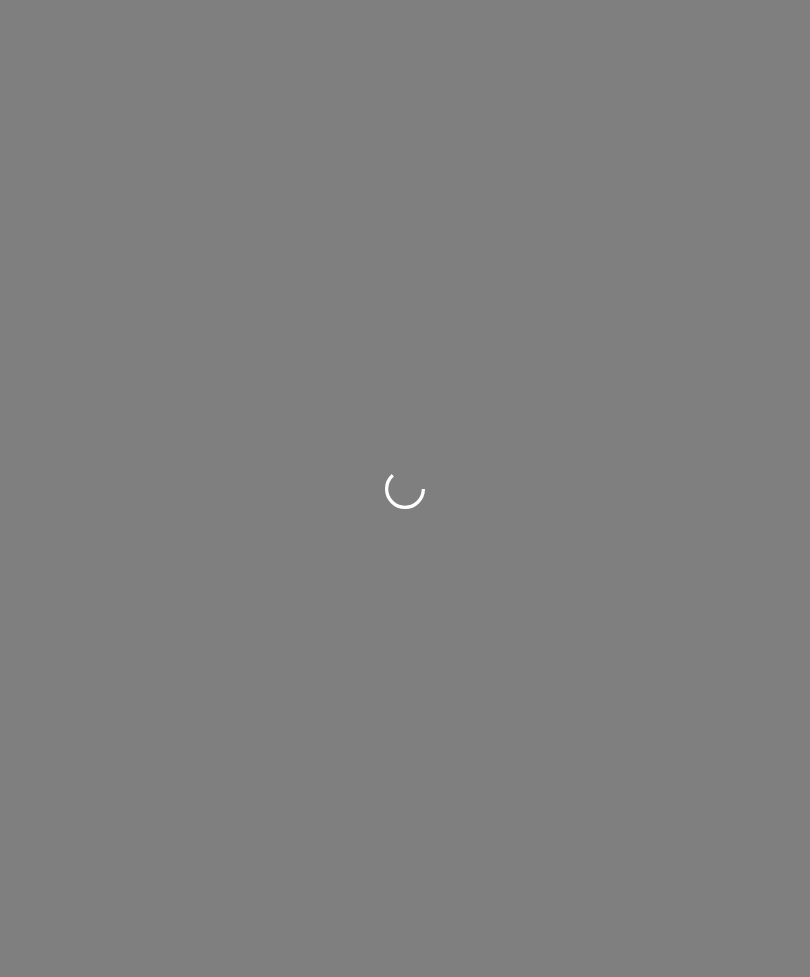 scroll, scrollTop: 0, scrollLeft: 0, axis: both 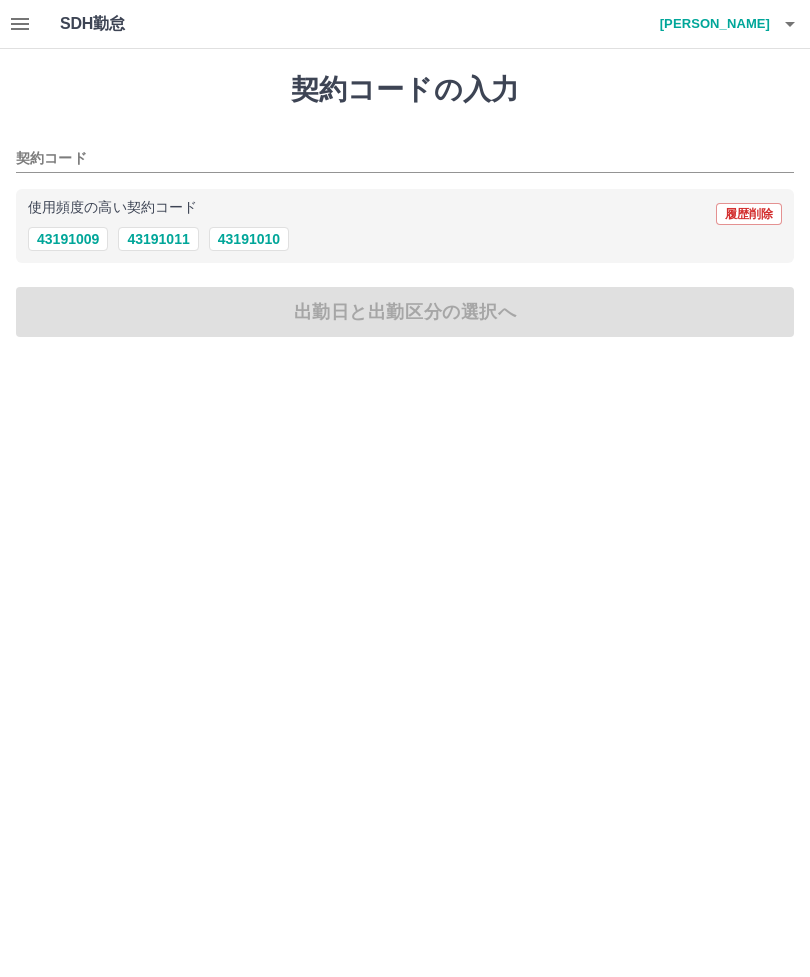 click on "43191009" at bounding box center (68, 239) 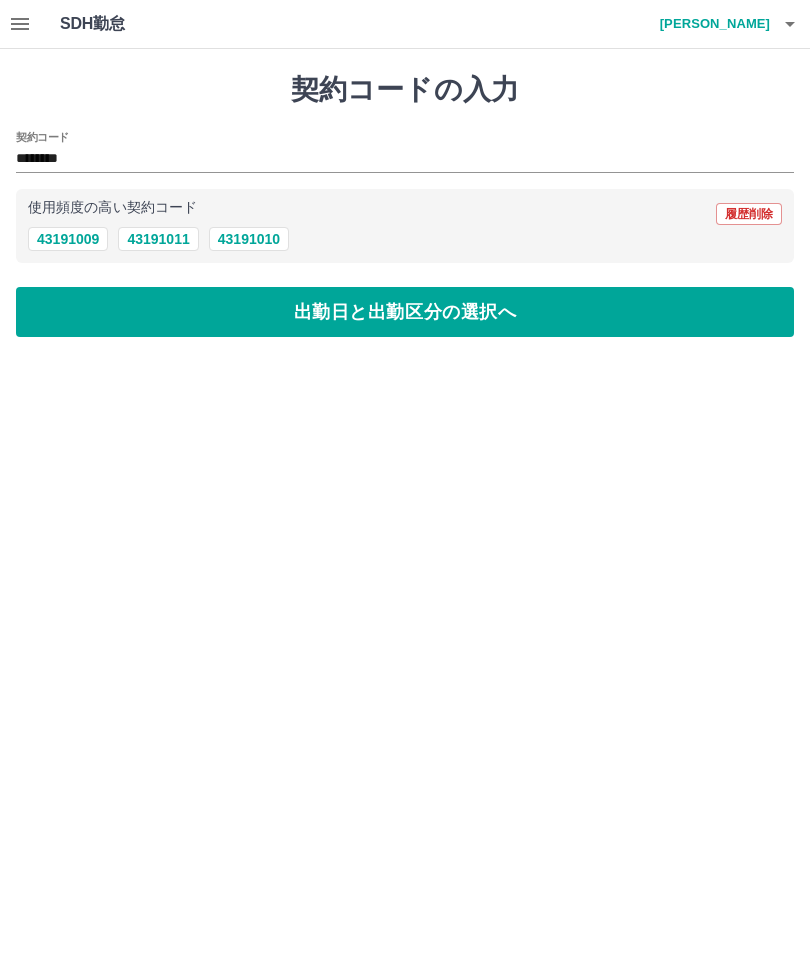 click on "出勤日と出勤区分の選択へ" at bounding box center [405, 312] 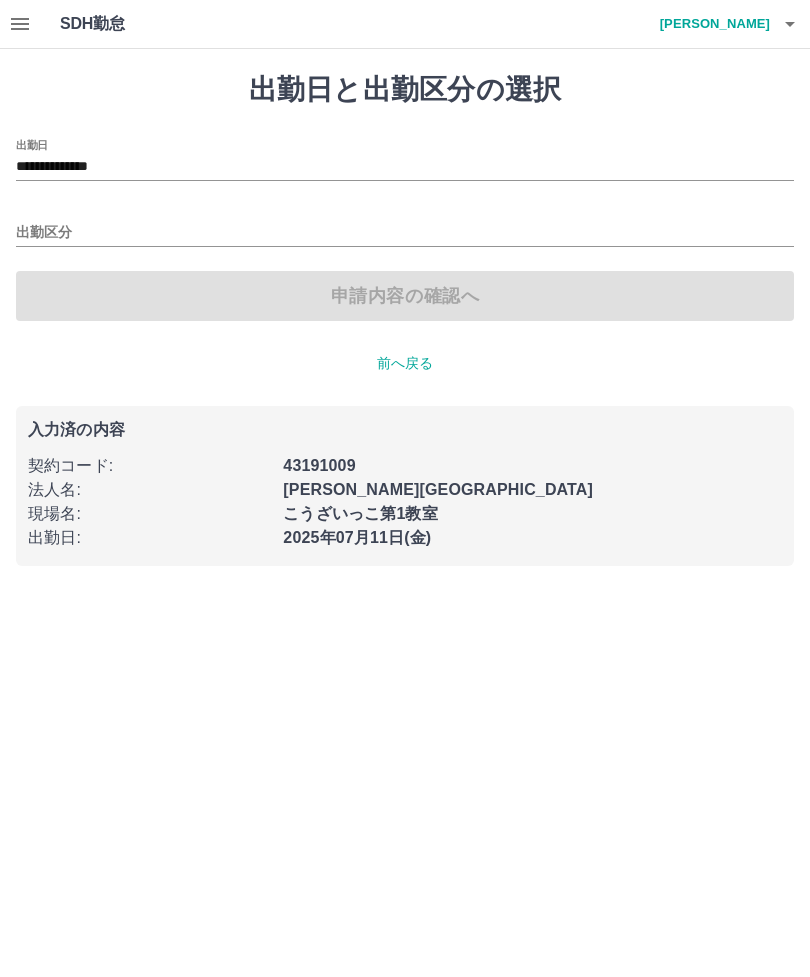 click on "出勤区分" at bounding box center [405, 233] 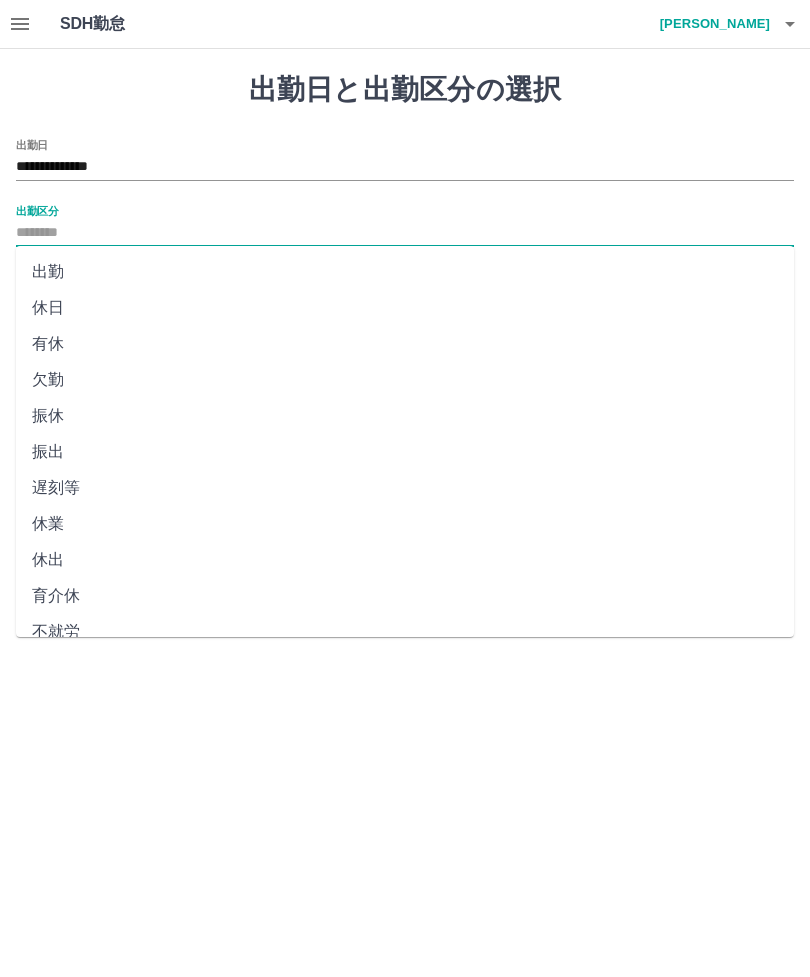 click on "出勤" at bounding box center (405, 272) 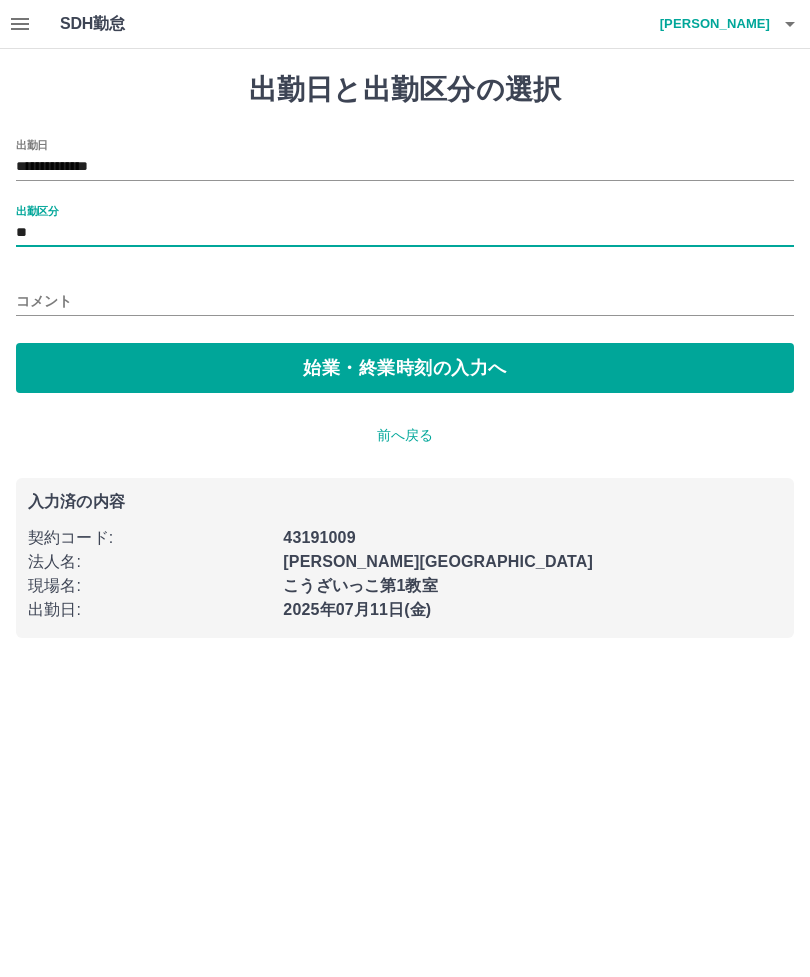 click on "始業・終業時刻の入力へ" at bounding box center (405, 368) 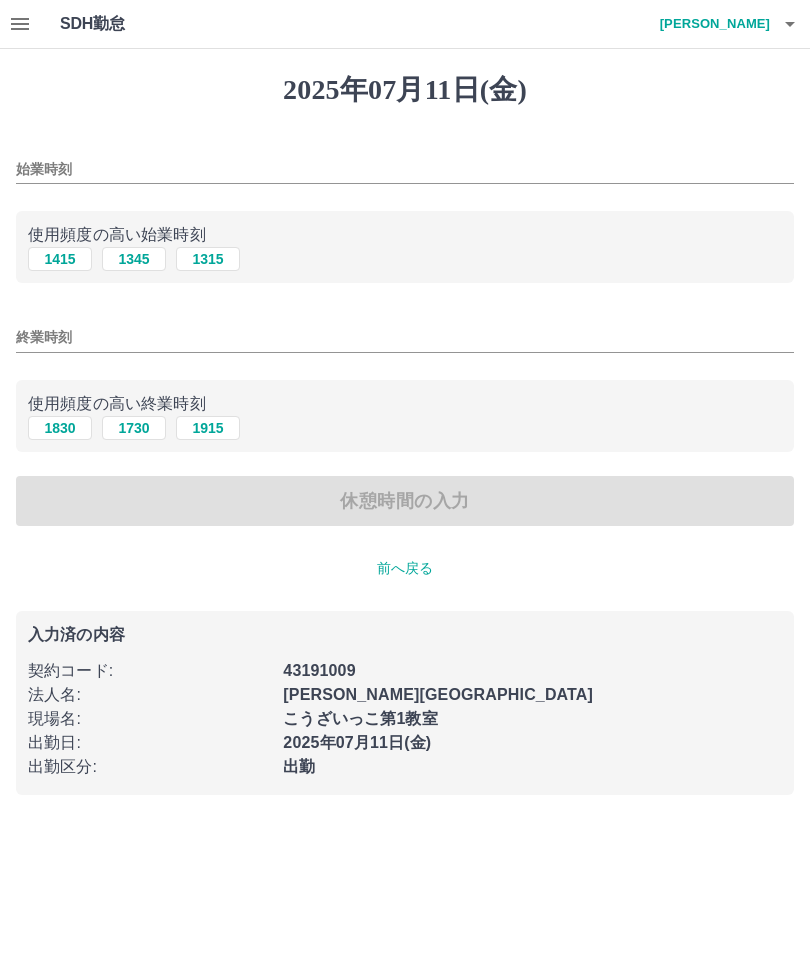 click on "1415" at bounding box center (60, 259) 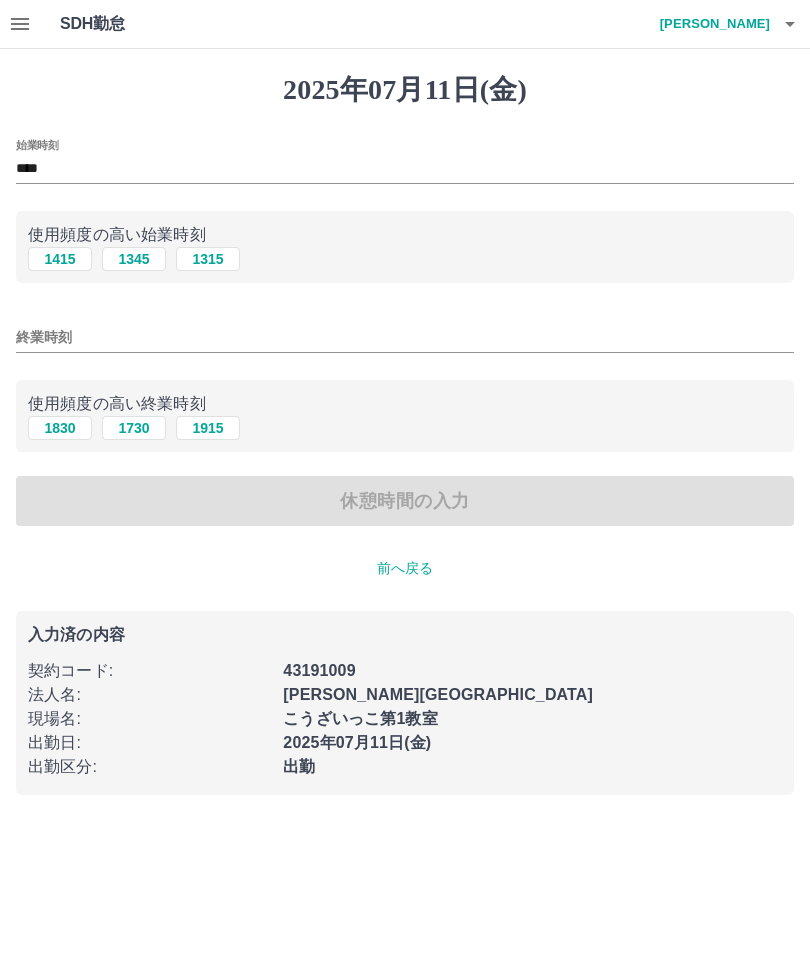 click on "1830" at bounding box center [60, 428] 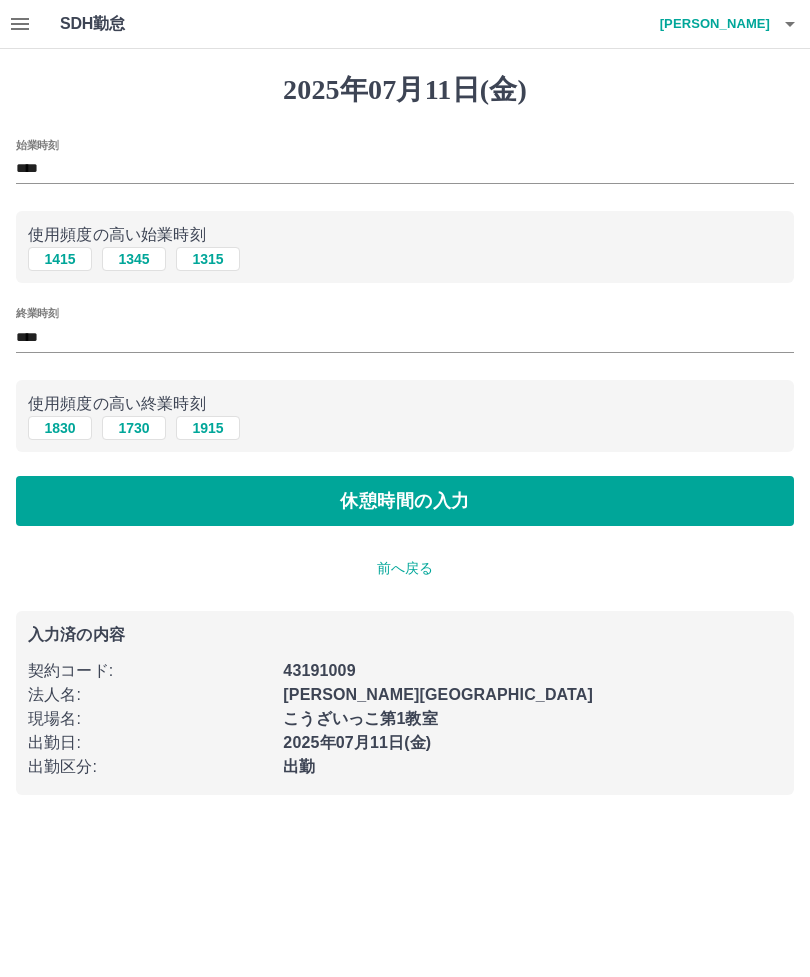 click on "休憩時間の入力" at bounding box center (405, 501) 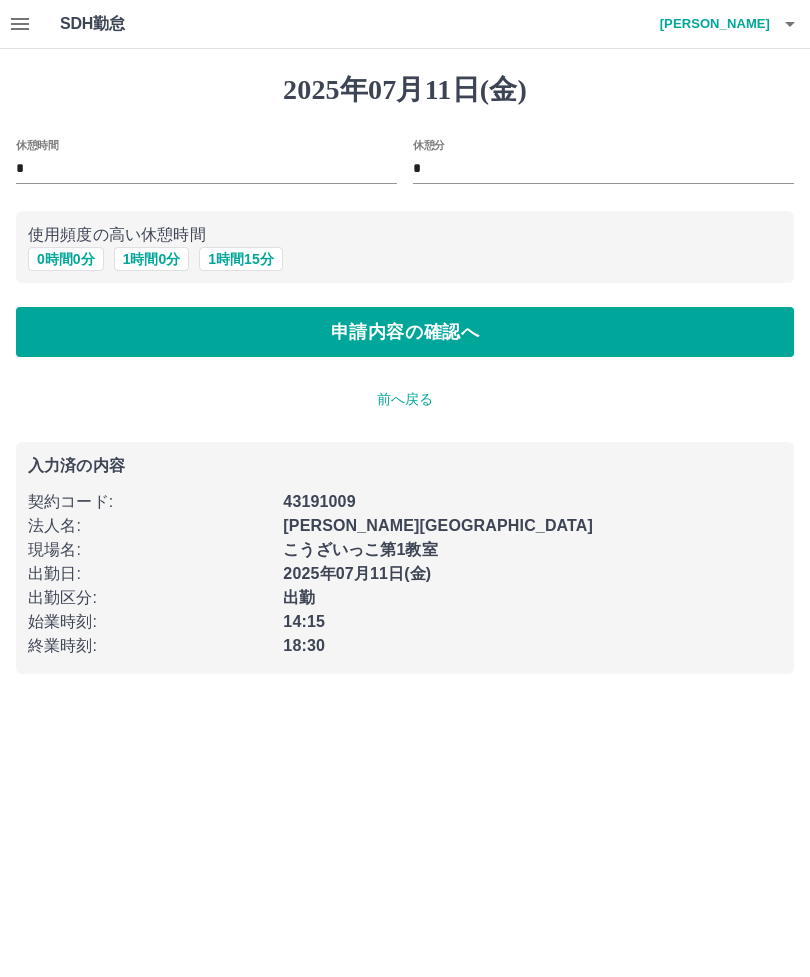 click on "申請内容の確認へ" at bounding box center (405, 332) 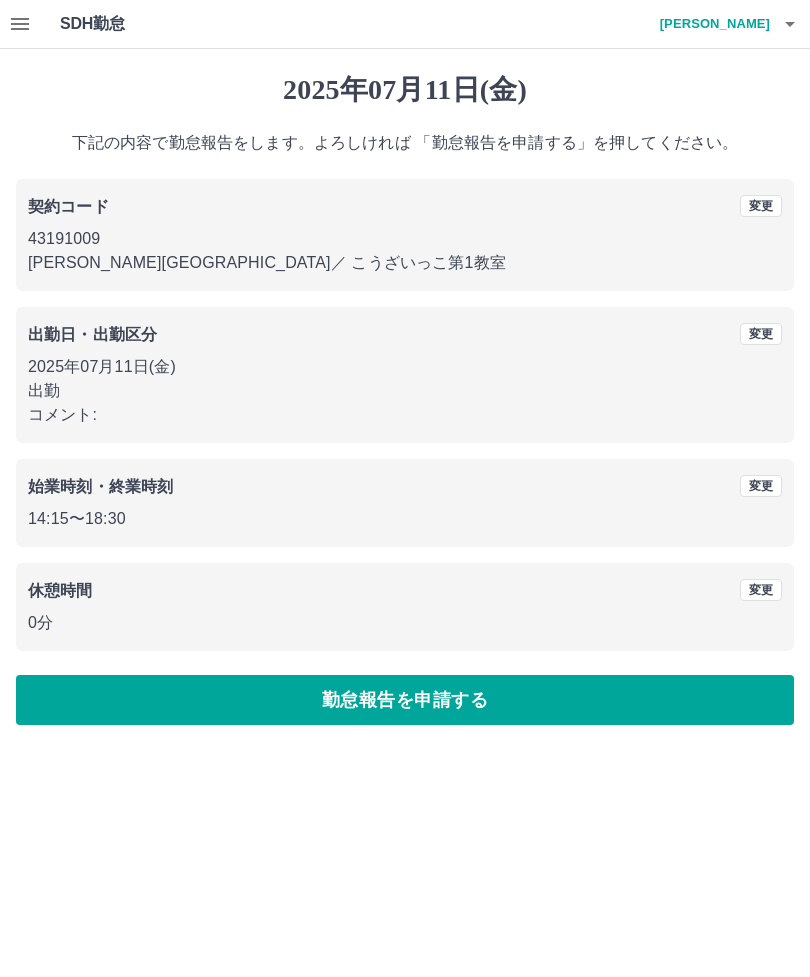 click on "勤怠報告を申請する" at bounding box center (405, 700) 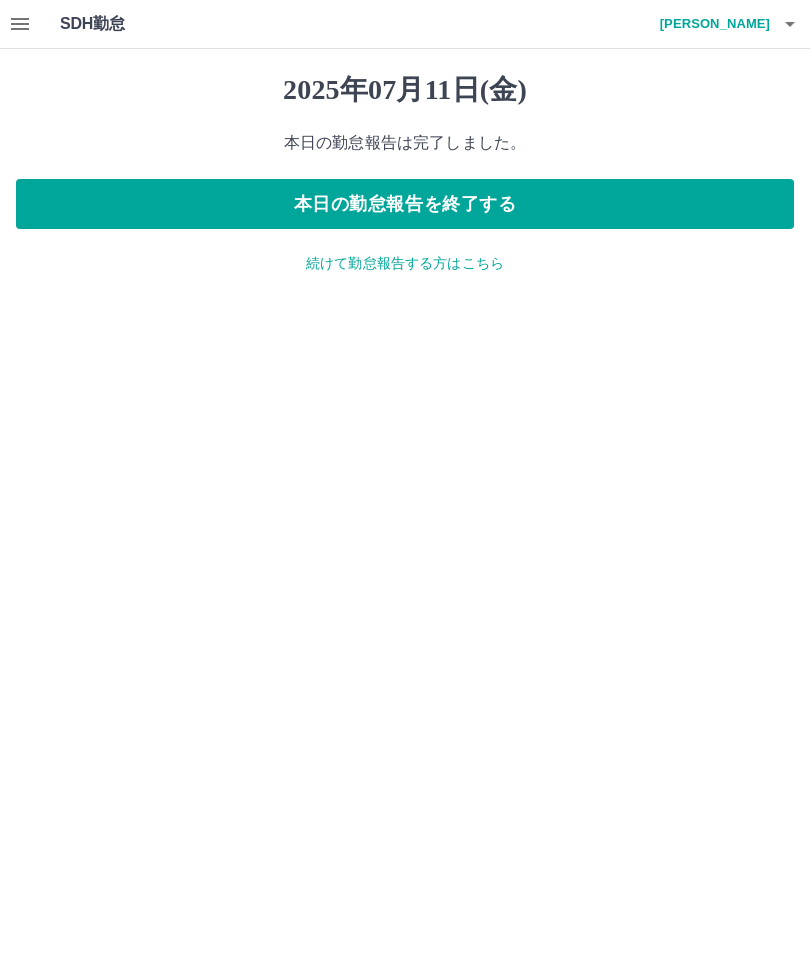 click on "本日の勤怠報告を終了する" at bounding box center [405, 204] 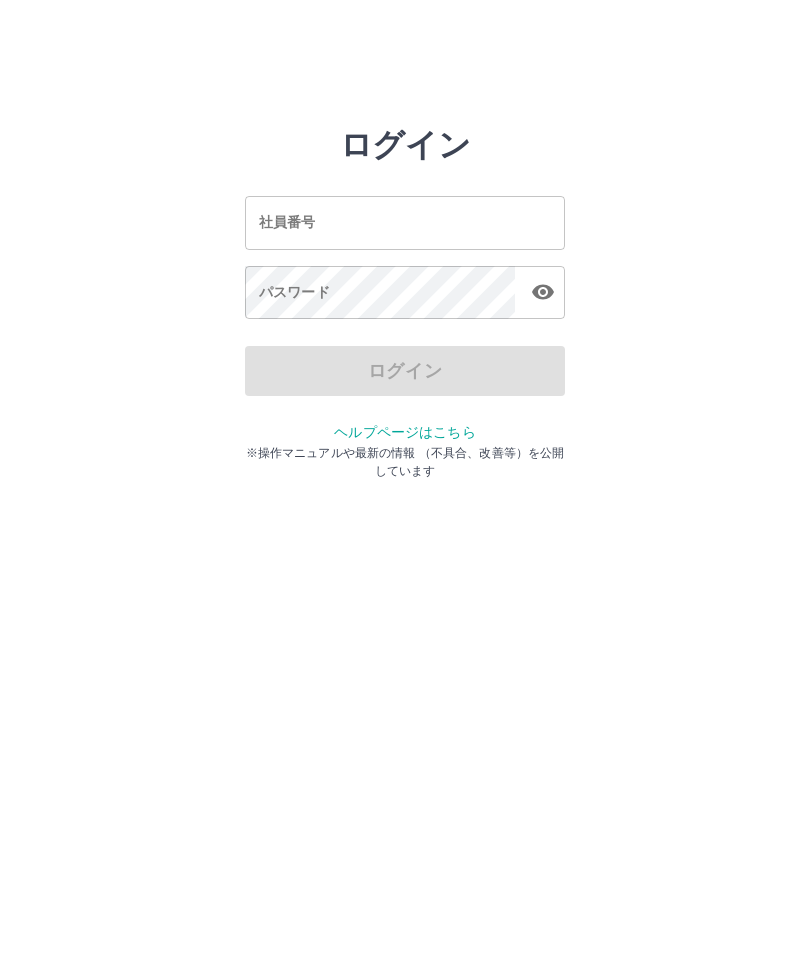 scroll, scrollTop: 0, scrollLeft: 0, axis: both 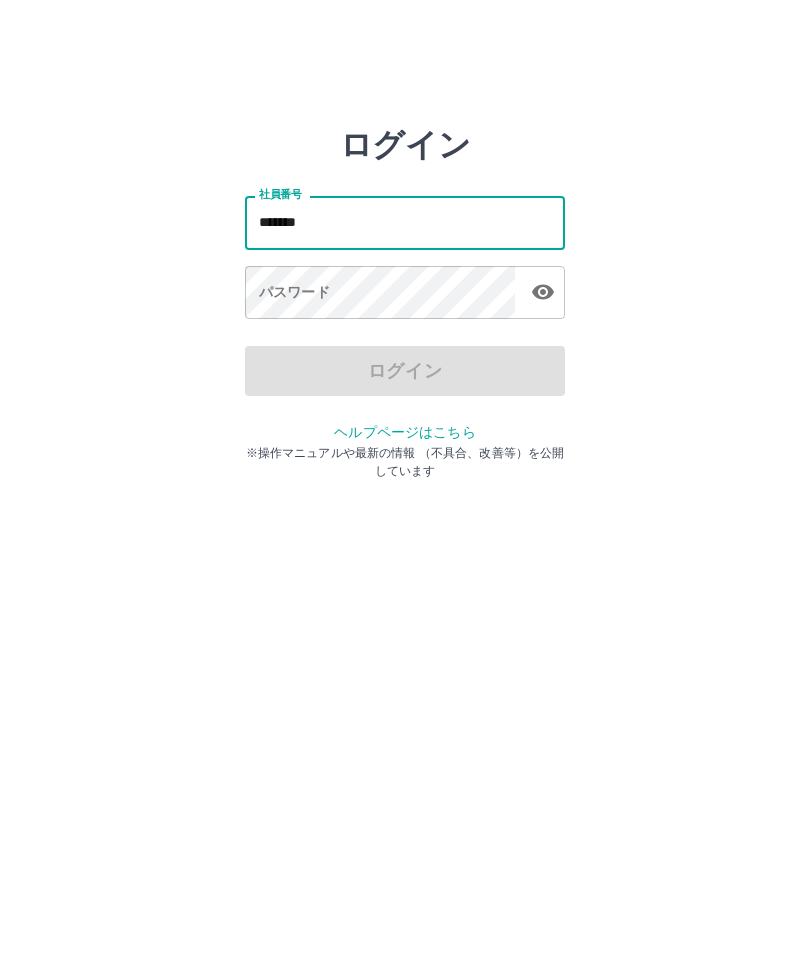 type on "*******" 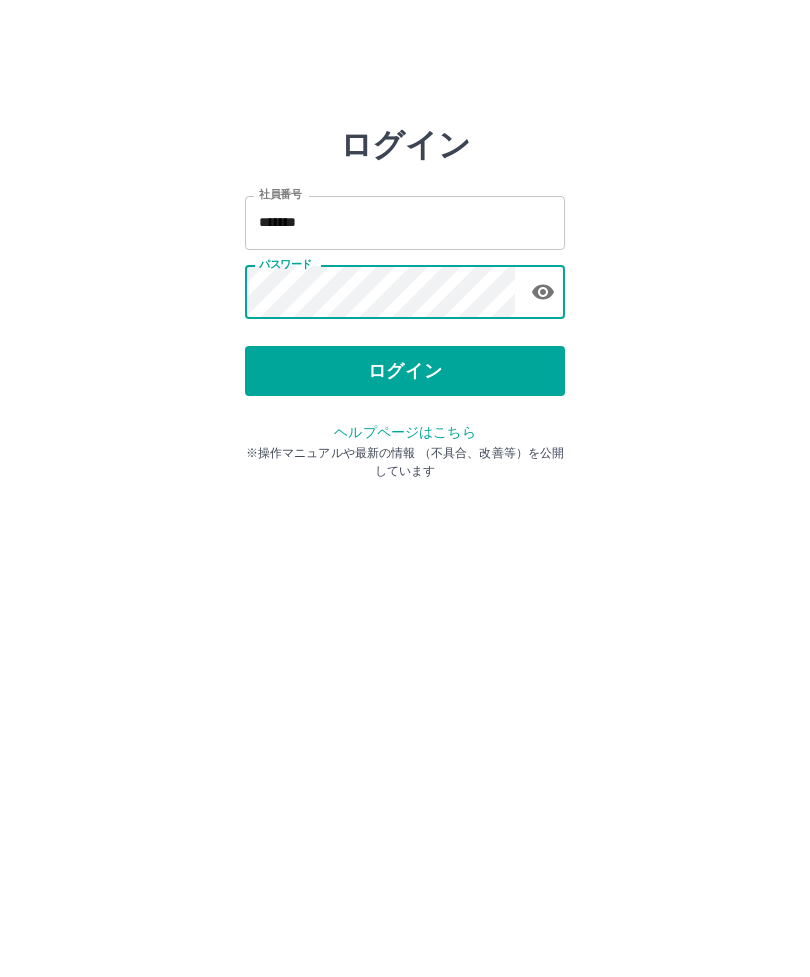 click on "ログイン" at bounding box center (405, 371) 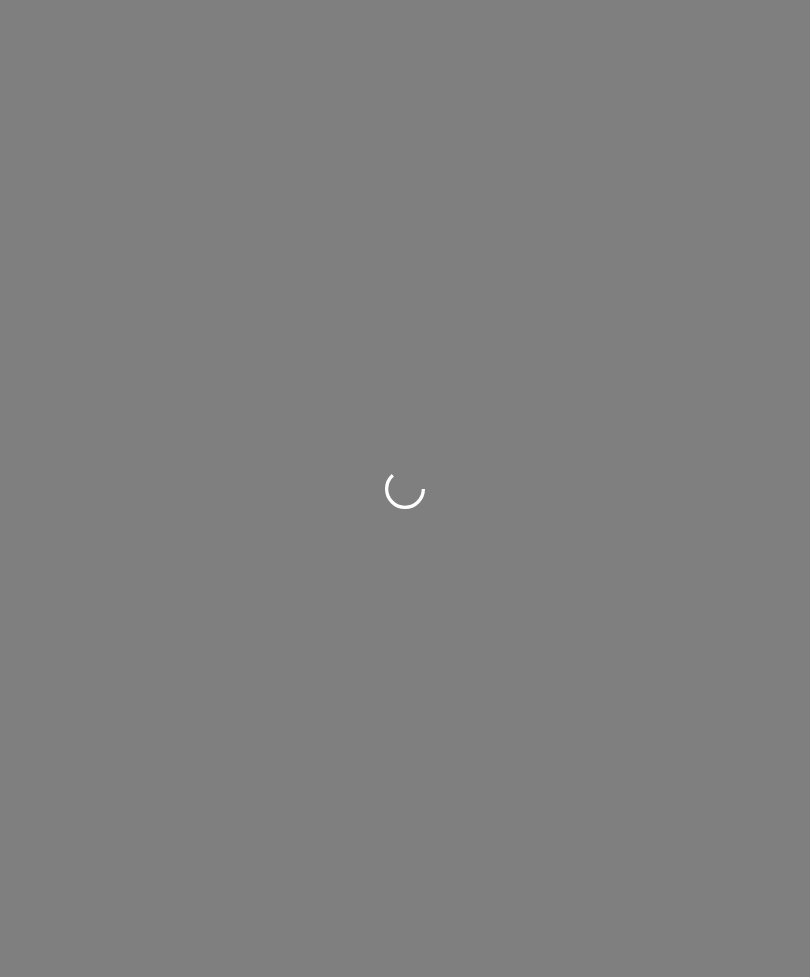 scroll, scrollTop: 0, scrollLeft: 0, axis: both 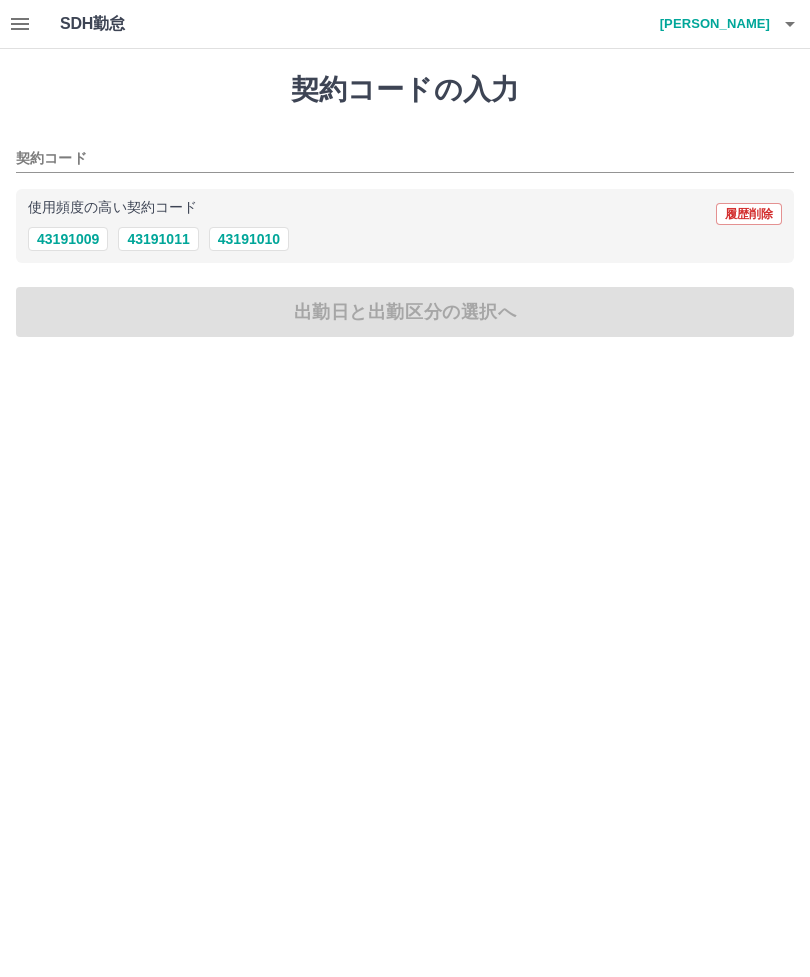 click on "43191011" at bounding box center [158, 239] 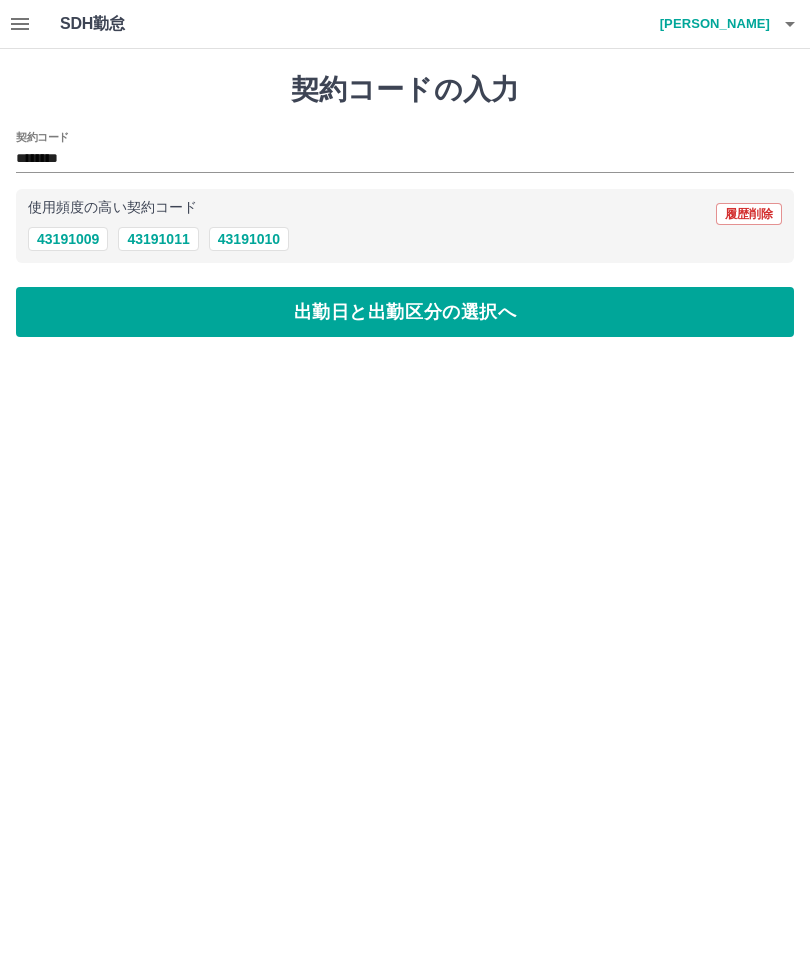 type on "********" 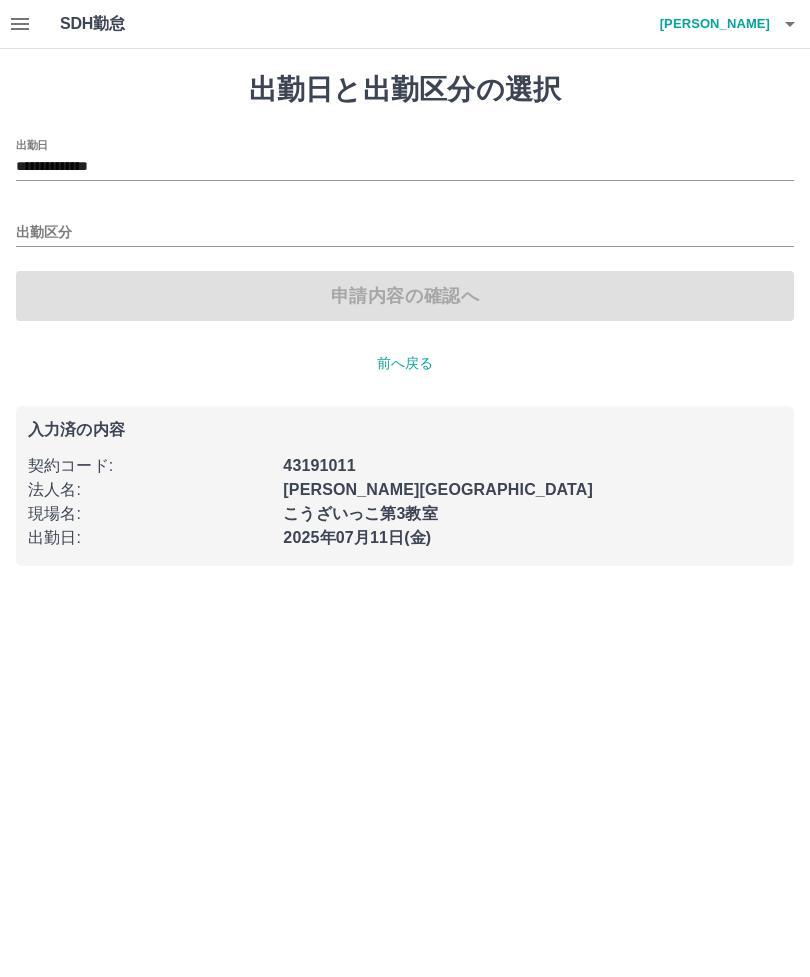 click on "出勤区分" at bounding box center [405, 233] 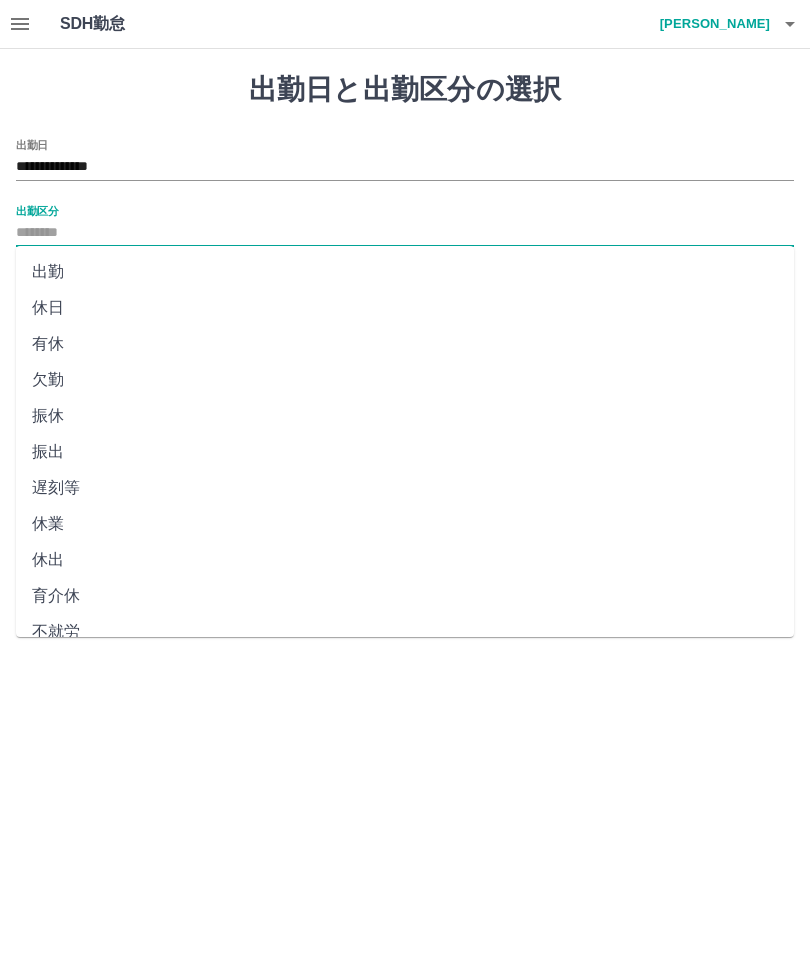 click on "出勤" at bounding box center (405, 272) 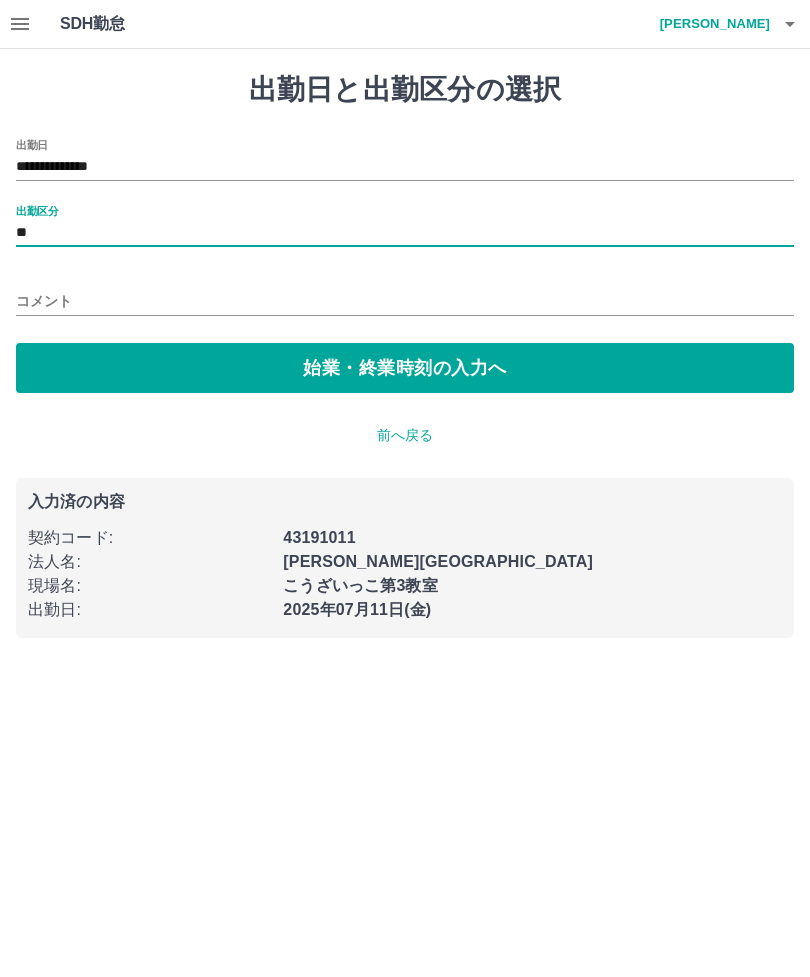click on "始業・終業時刻の入力へ" at bounding box center [405, 368] 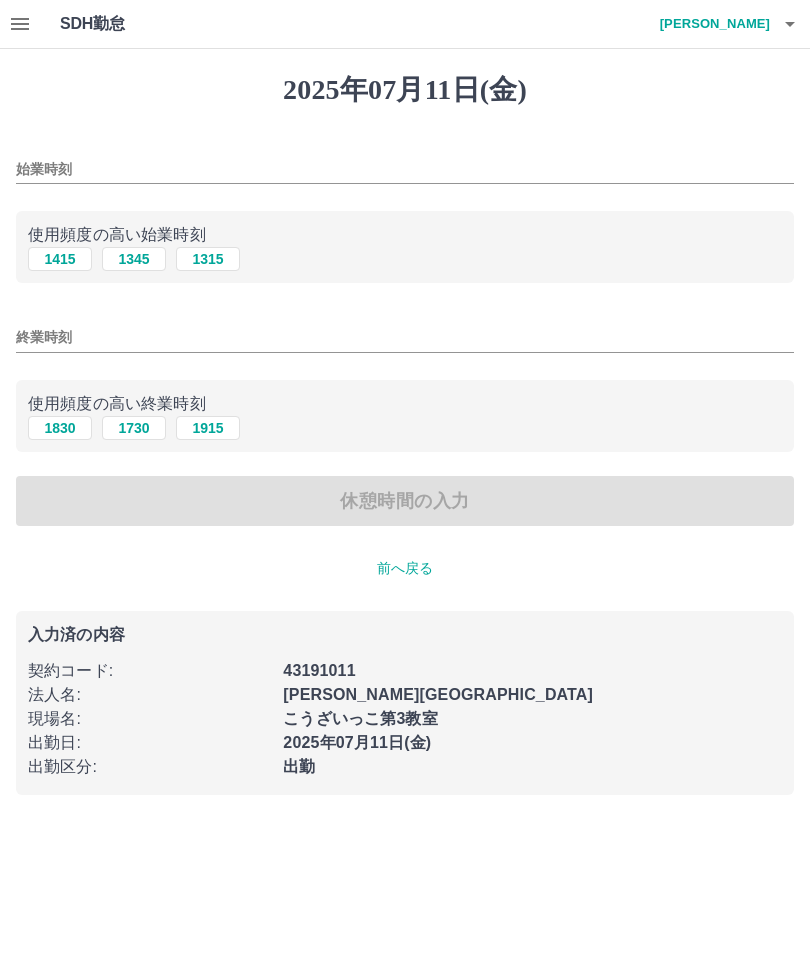 click on "1415" at bounding box center (60, 259) 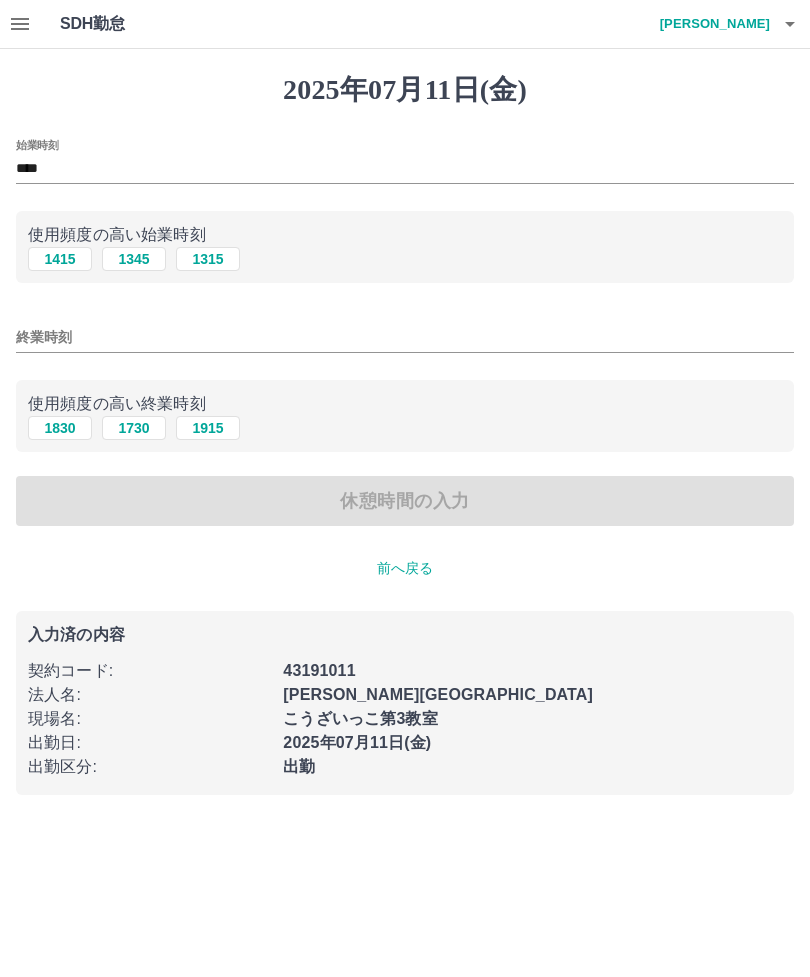 click on "1830" at bounding box center [60, 428] 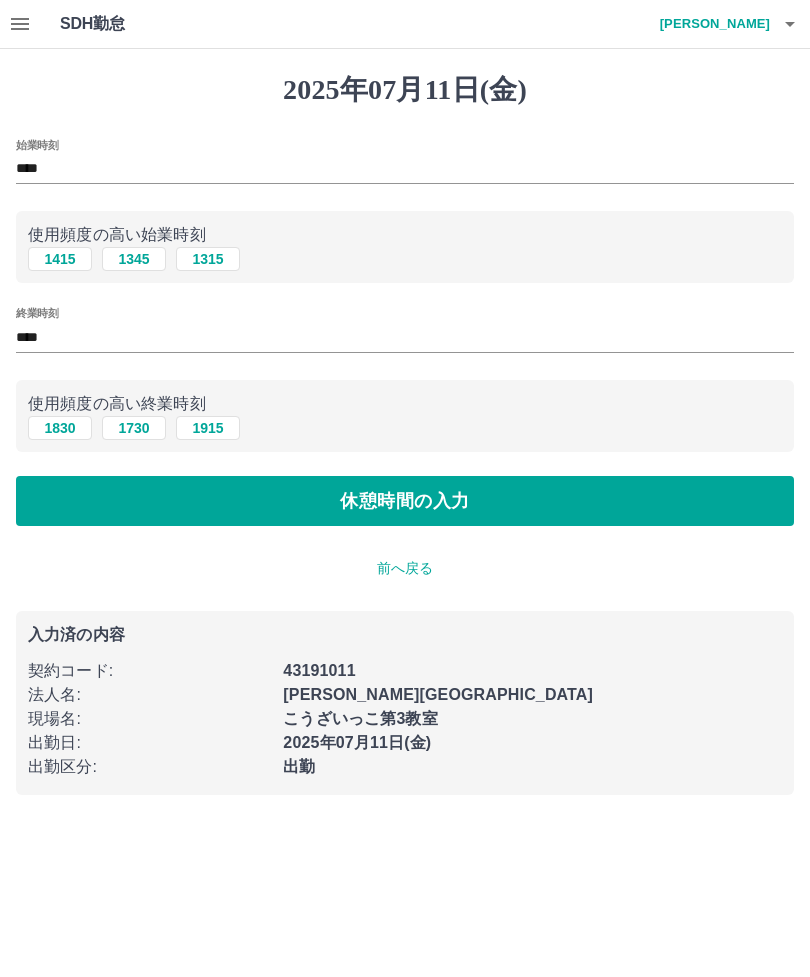 click on "休憩時間の入力" at bounding box center (405, 501) 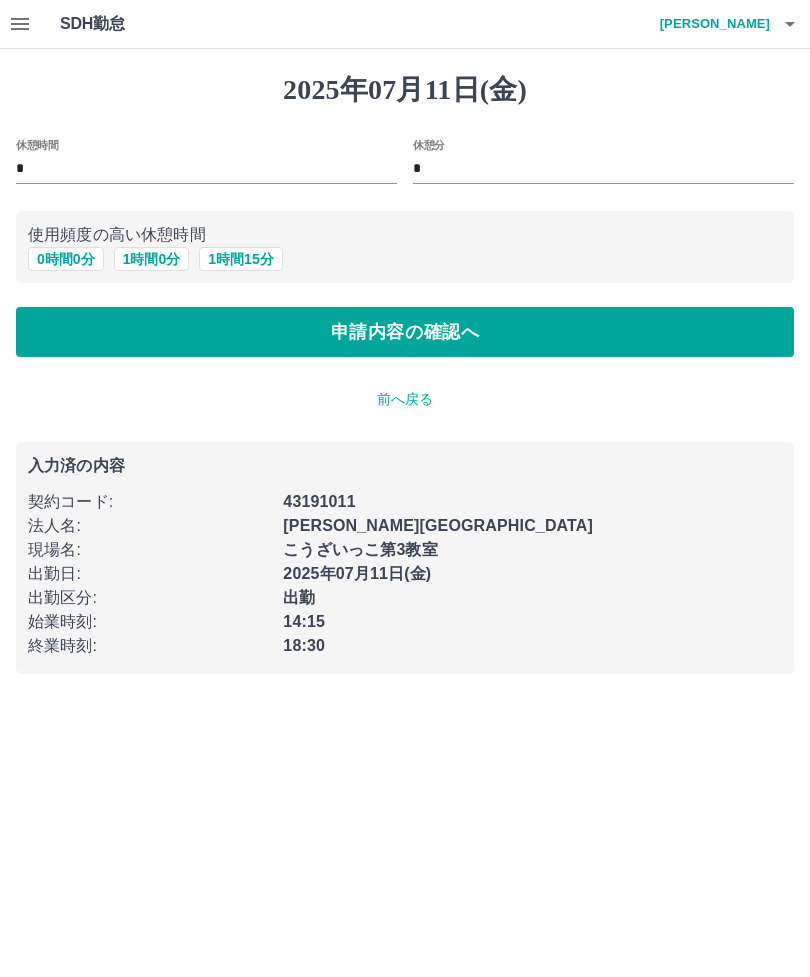 click on "申請内容の確認へ" at bounding box center [405, 332] 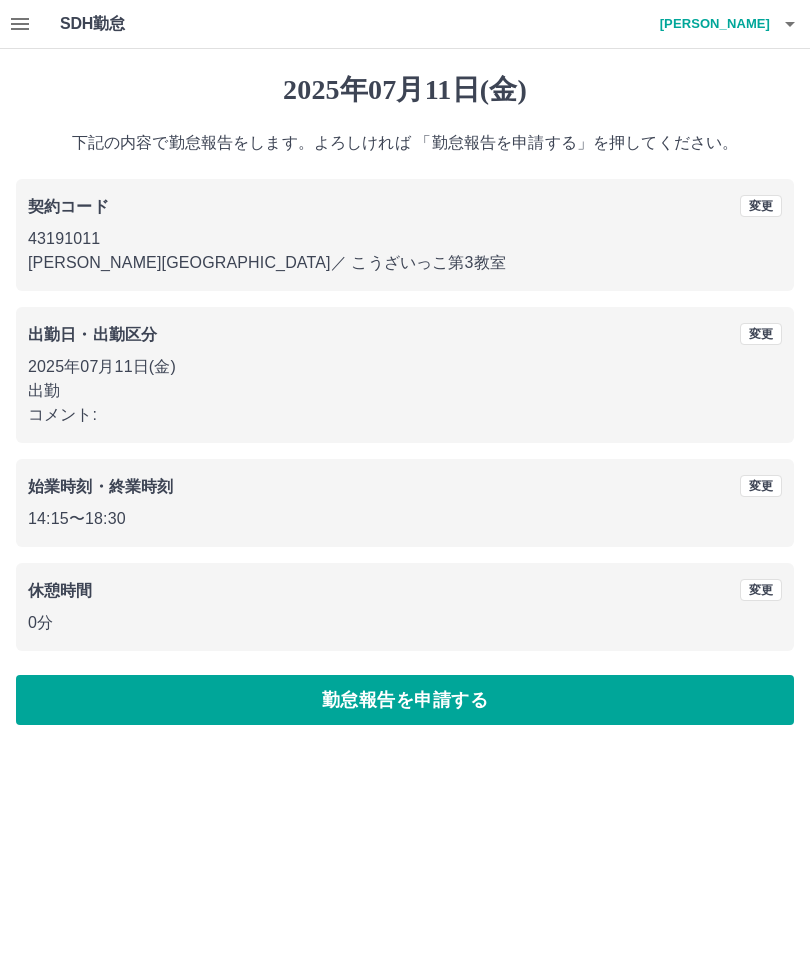 click on "勤怠報告を申請する" at bounding box center (405, 700) 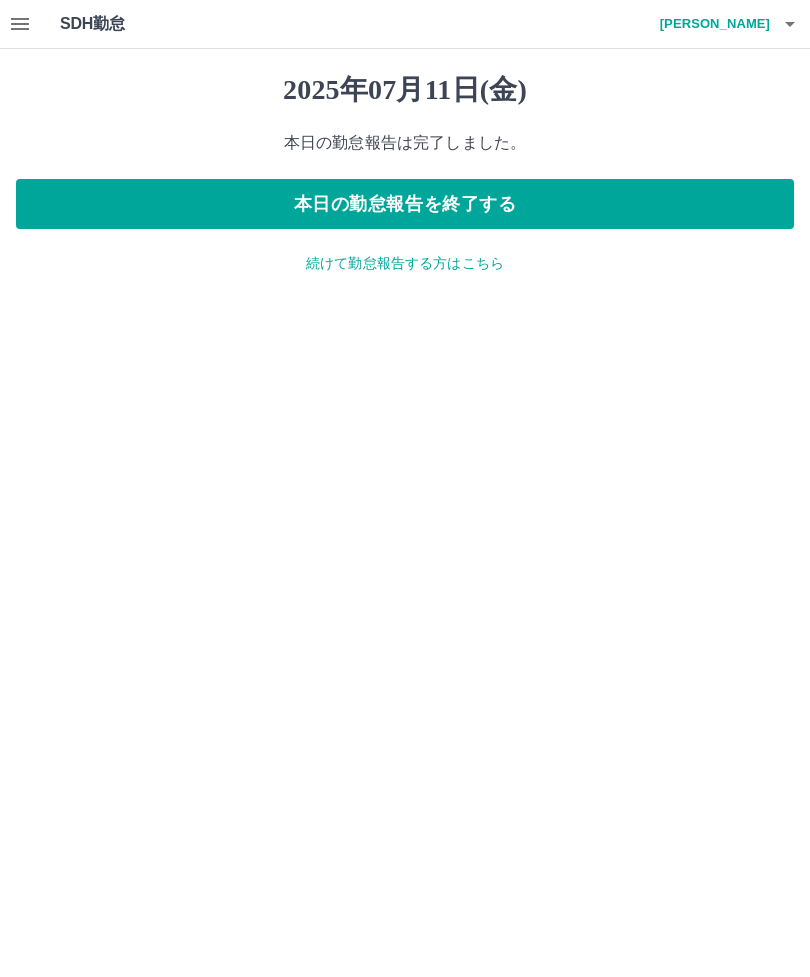 click on "本日の勤怠報告を終了する" at bounding box center [405, 204] 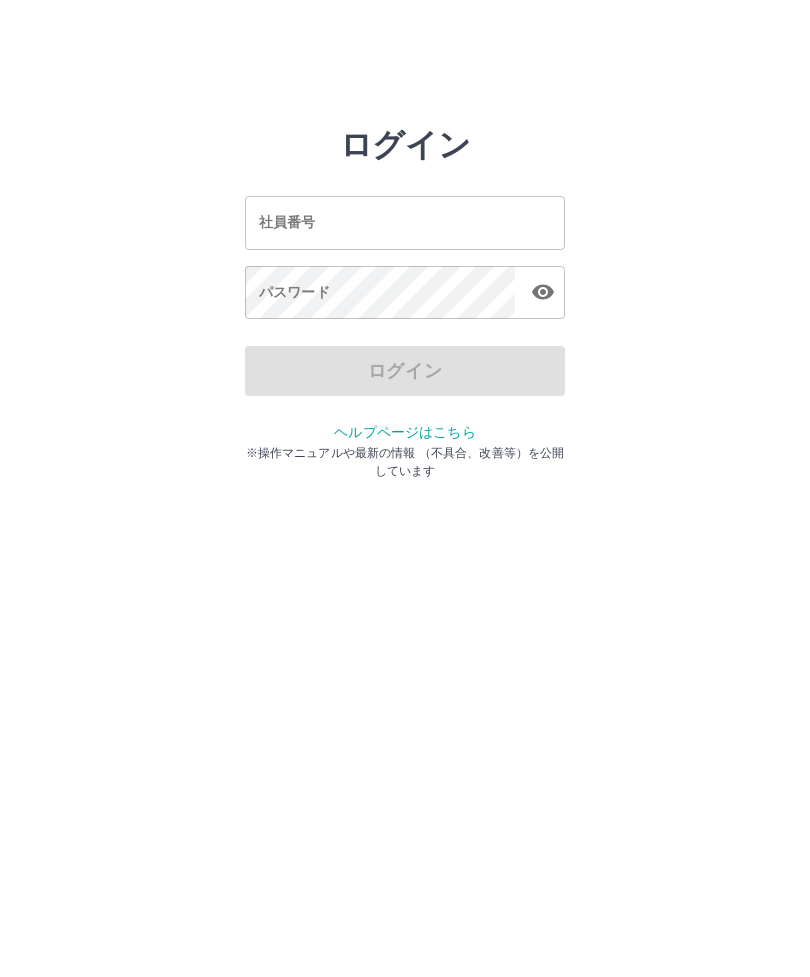 scroll, scrollTop: 0, scrollLeft: 0, axis: both 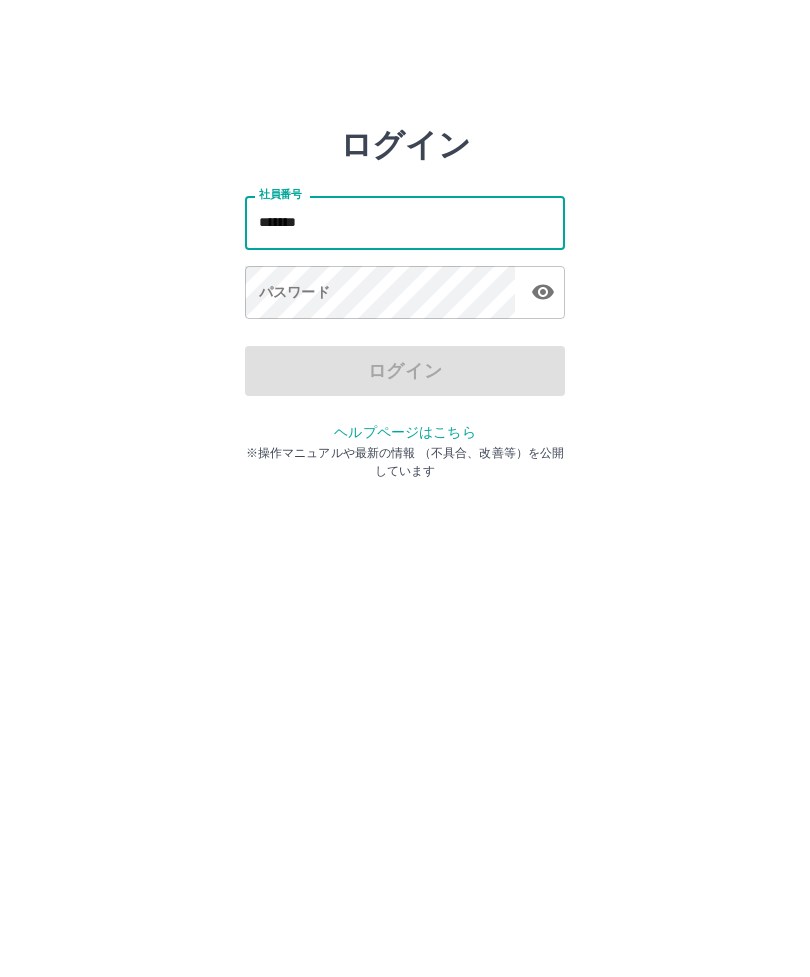 type on "*******" 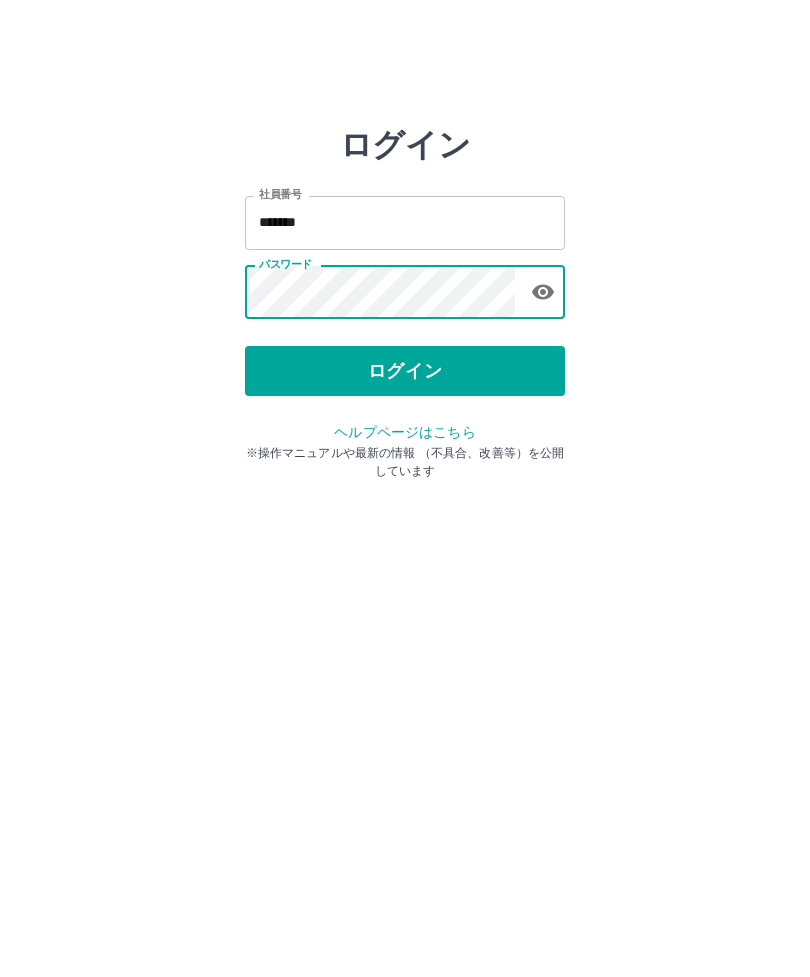 click on "ログイン" at bounding box center [405, 371] 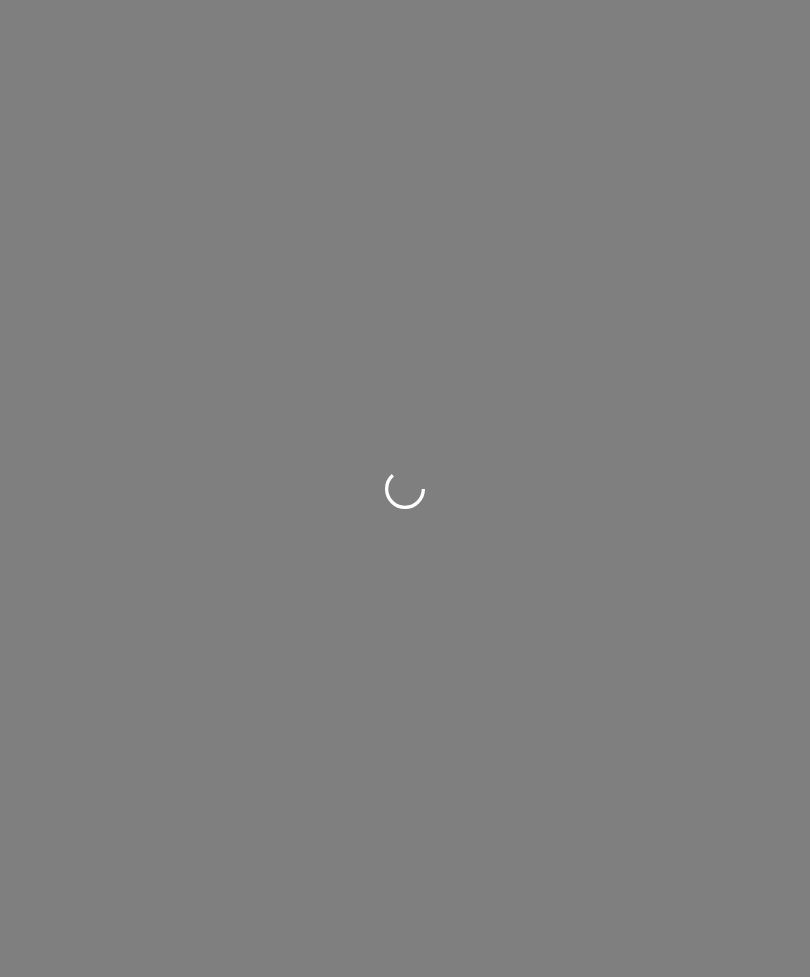 scroll, scrollTop: 0, scrollLeft: 0, axis: both 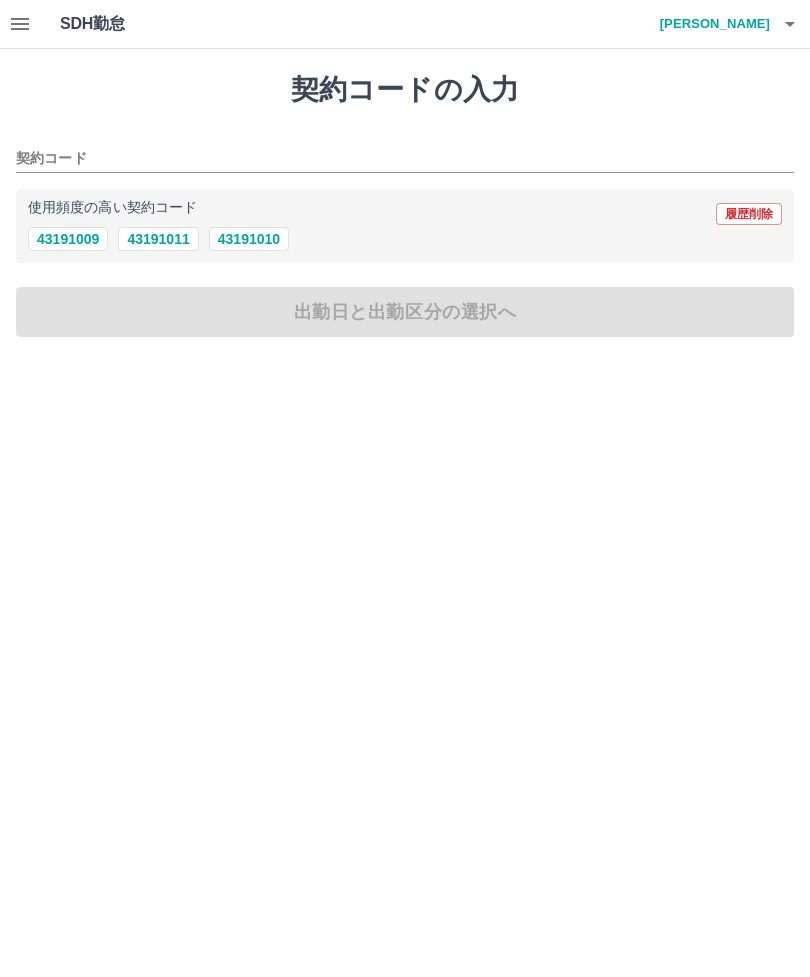 click on "43191009" at bounding box center (68, 239) 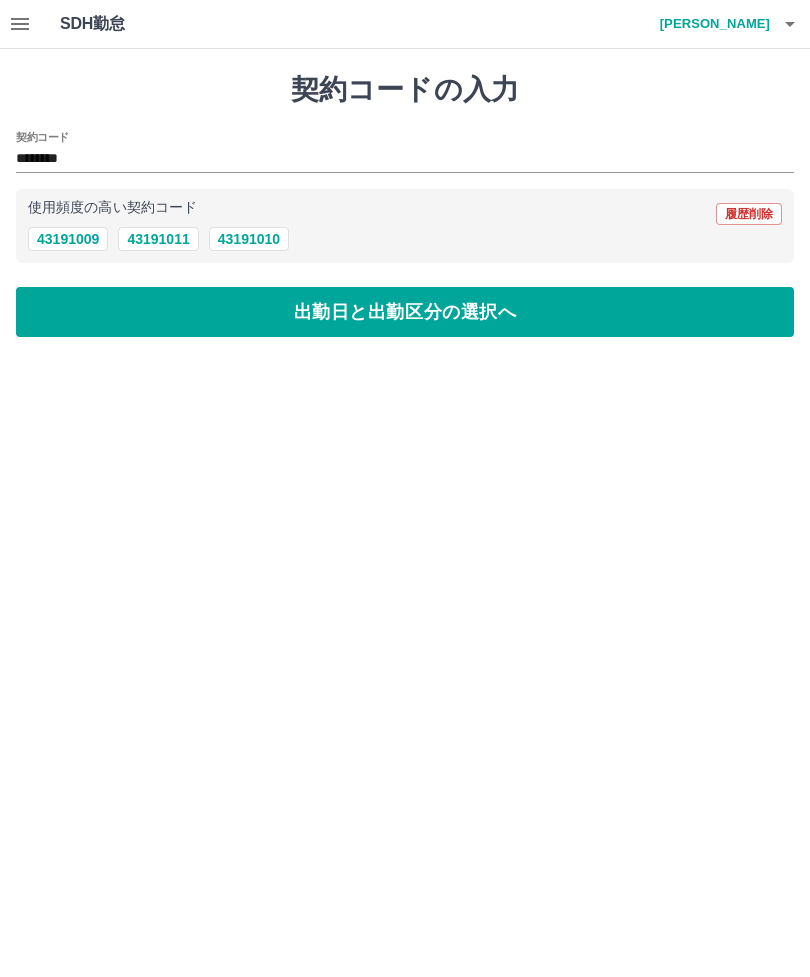 click on "出勤日と出勤区分の選択へ" at bounding box center [405, 312] 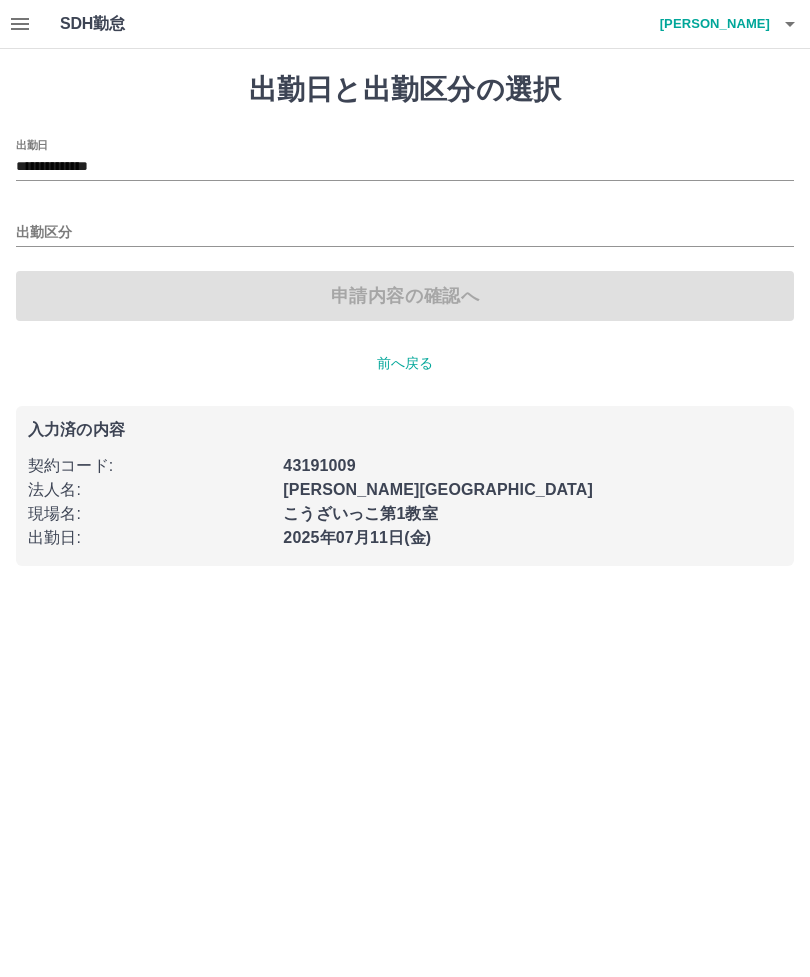 click on "出勤区分" at bounding box center [405, 233] 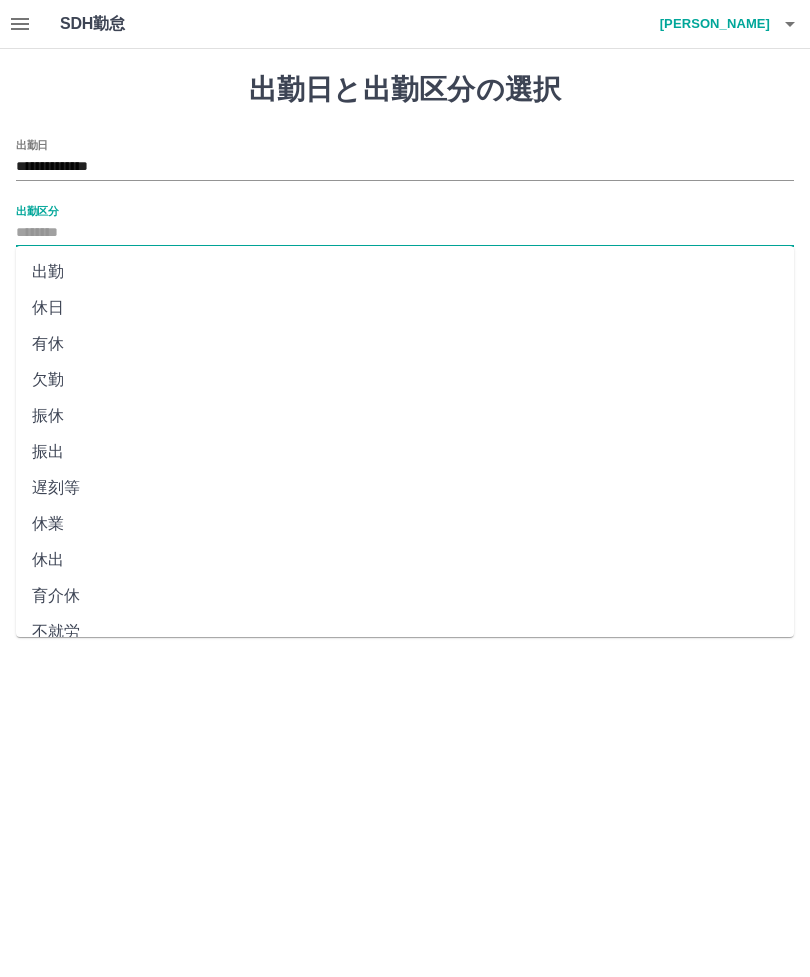 click on "出勤" at bounding box center [405, 272] 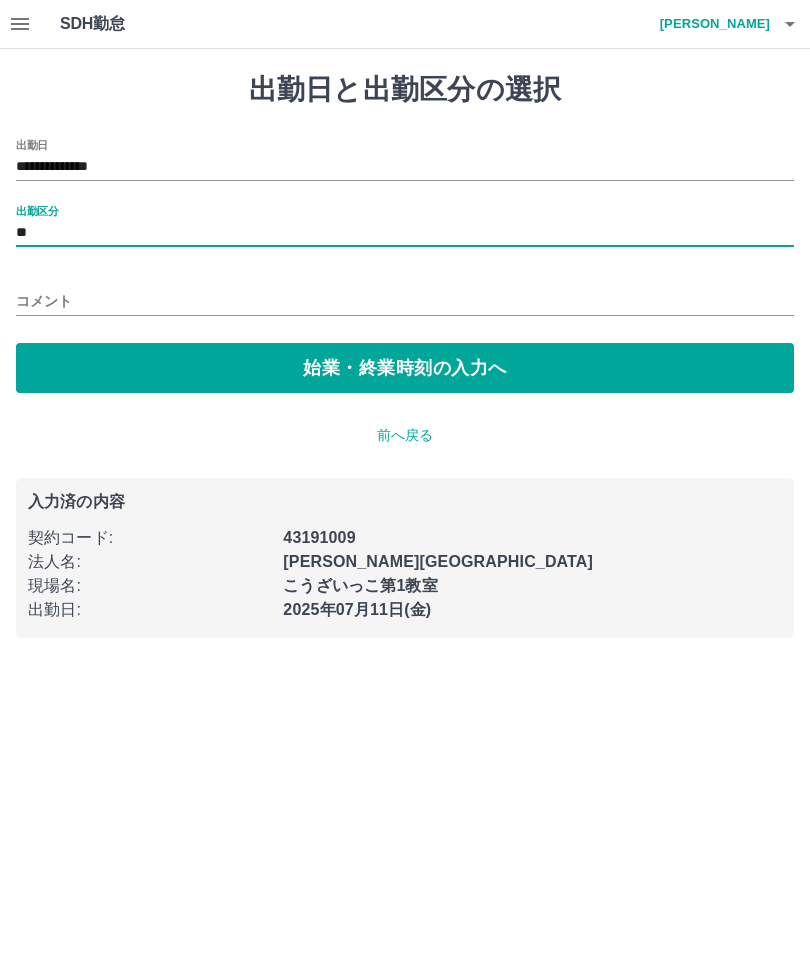 click on "始業・終業時刻の入力へ" at bounding box center (405, 368) 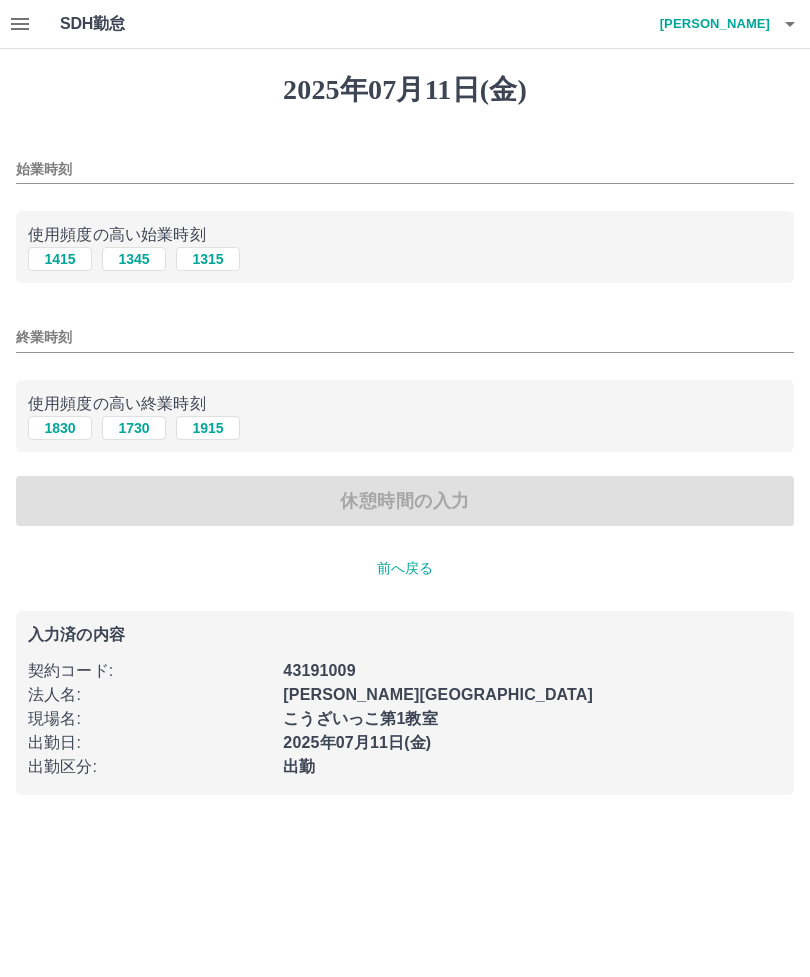 click on "1415" at bounding box center [60, 259] 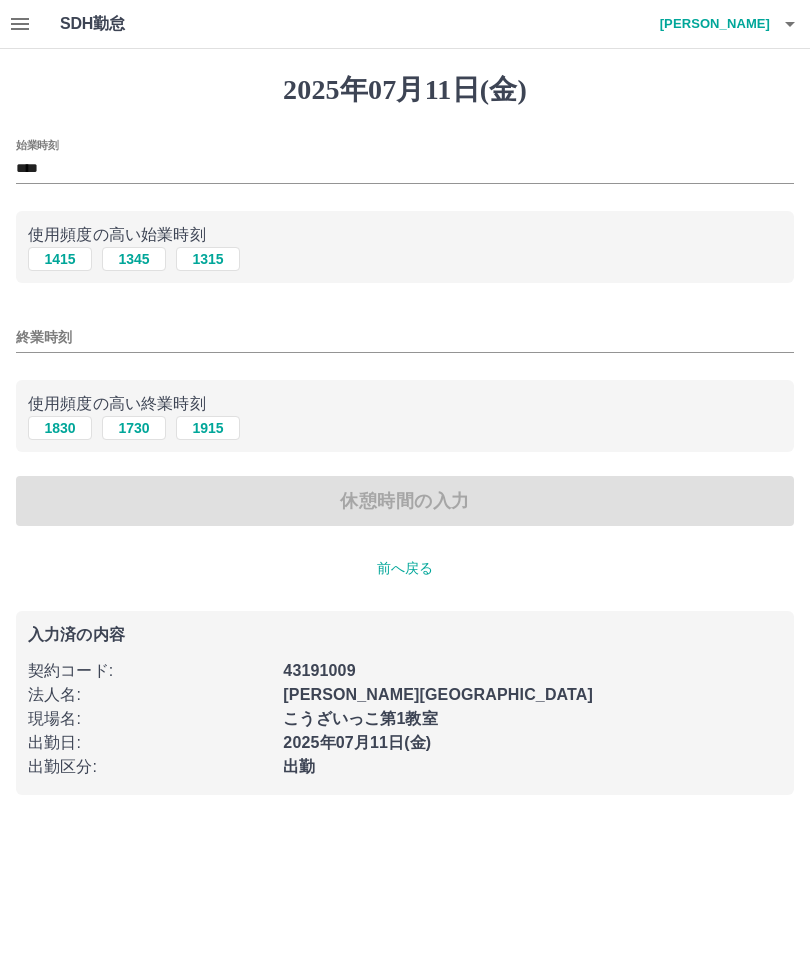 click on "1730" at bounding box center (134, 428) 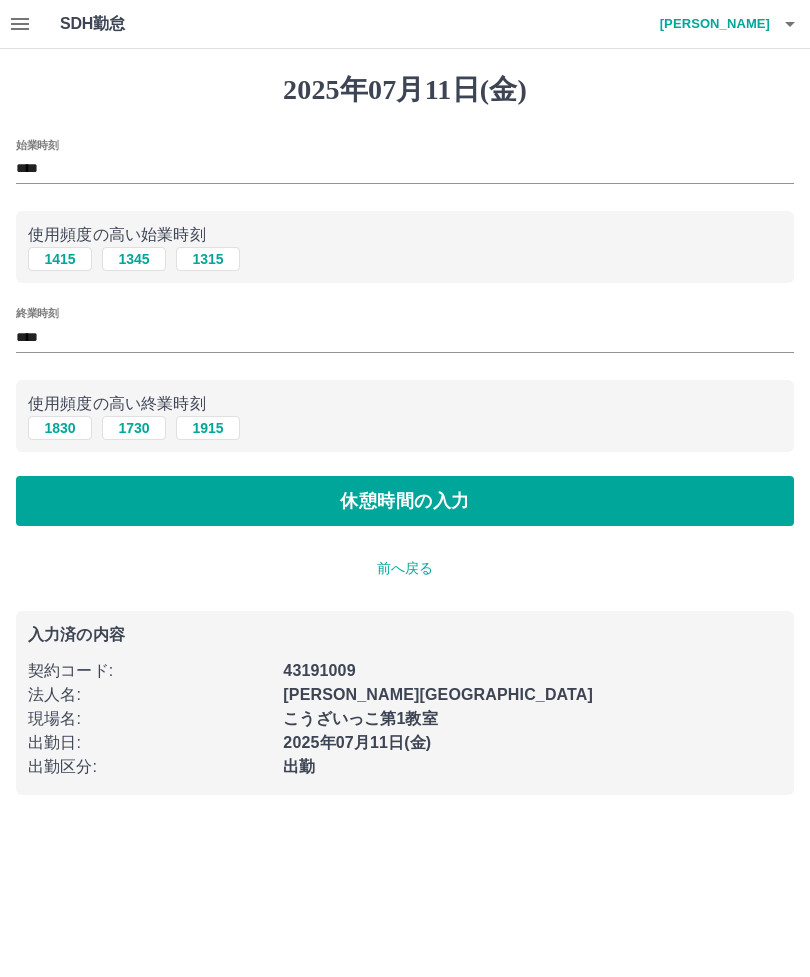 click on "休憩時間の入力" at bounding box center [405, 501] 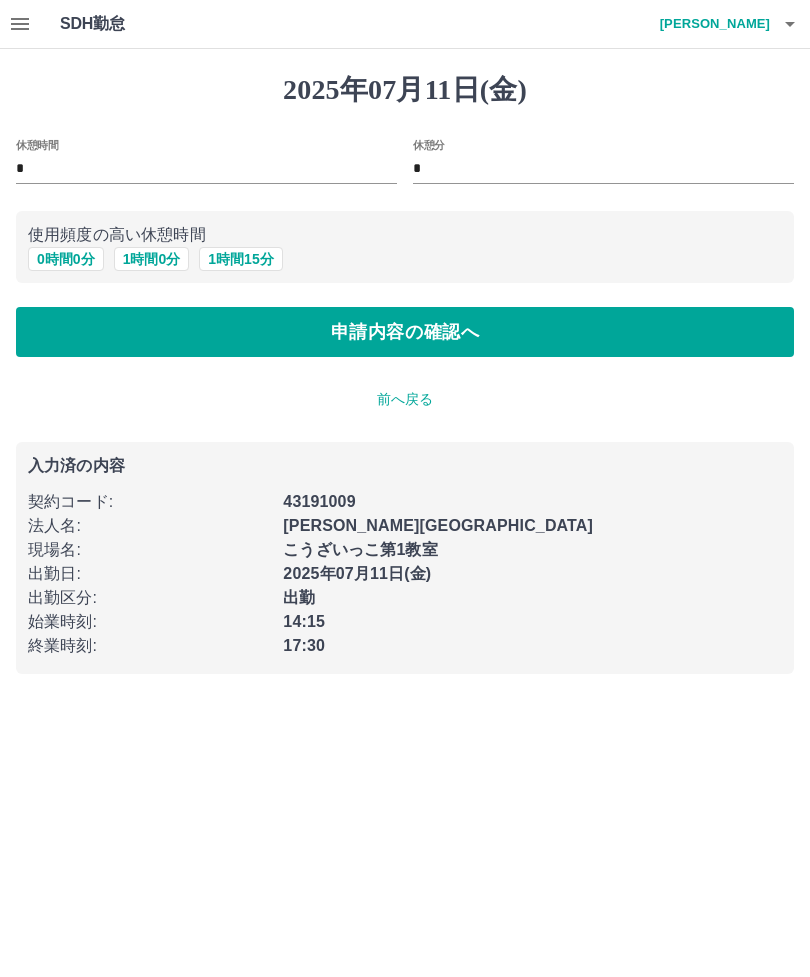 click on "申請内容の確認へ" at bounding box center (405, 332) 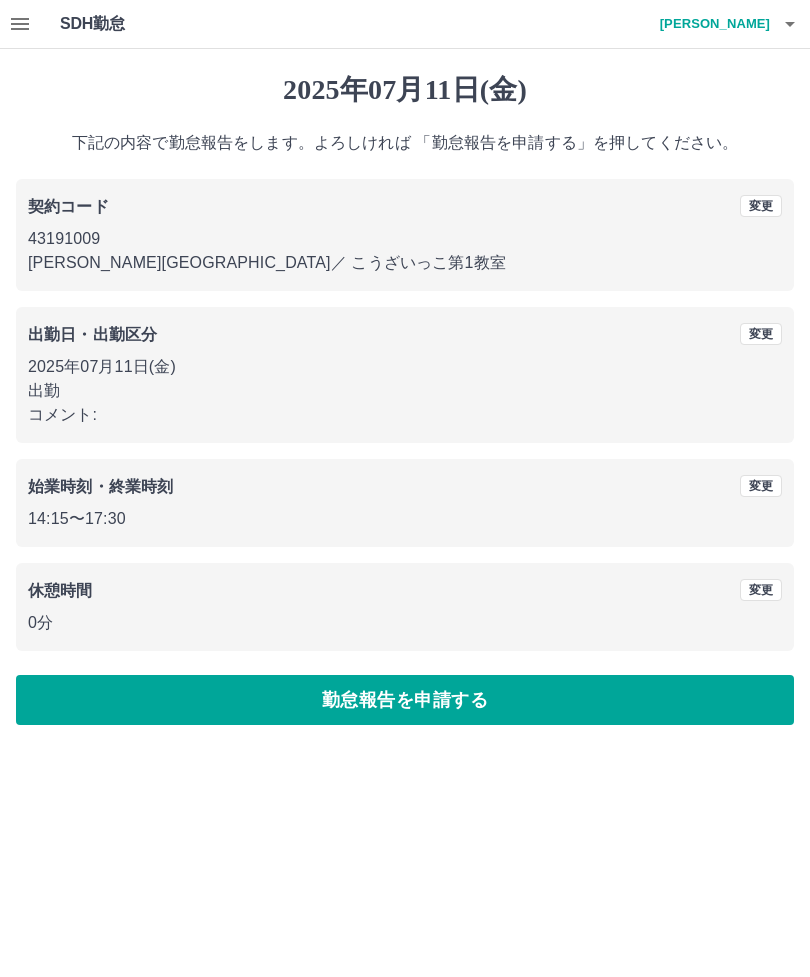 click on "竹内　理恵" at bounding box center (710, 24) 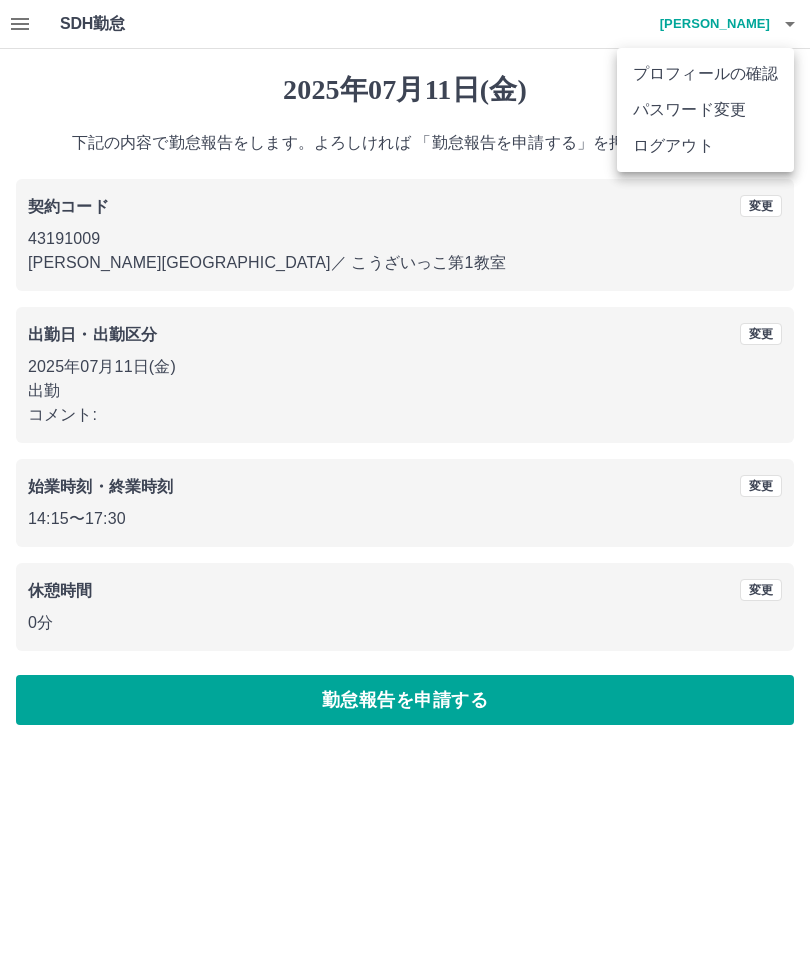 click at bounding box center (405, 488) 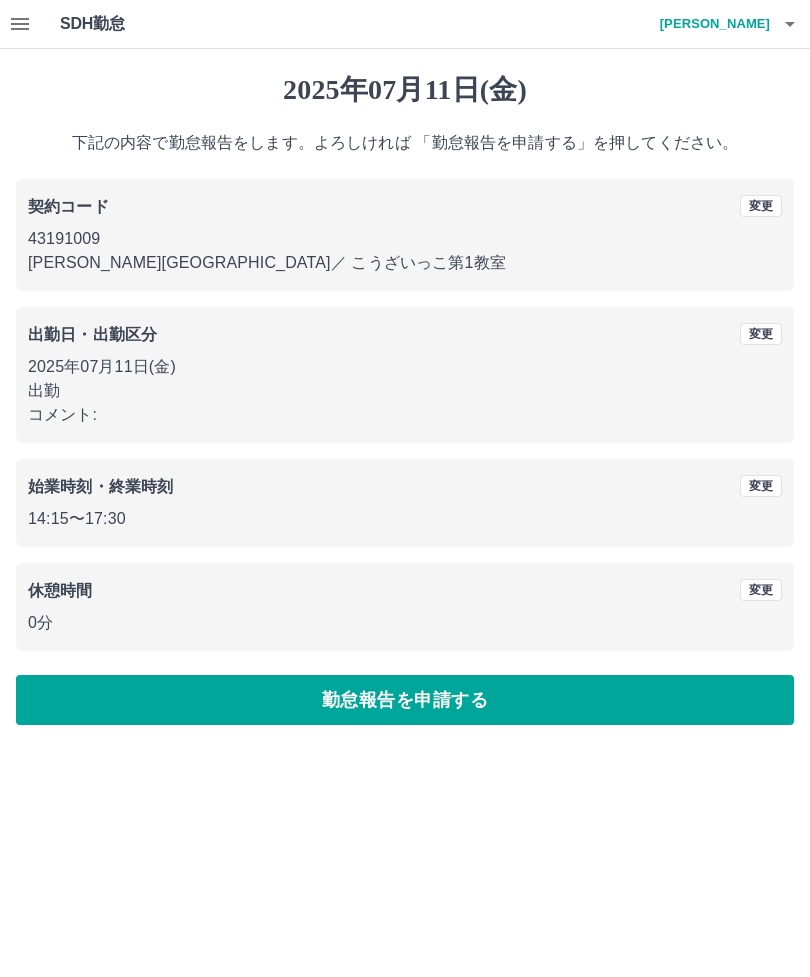 click on "勤怠報告を申請する" at bounding box center [405, 700] 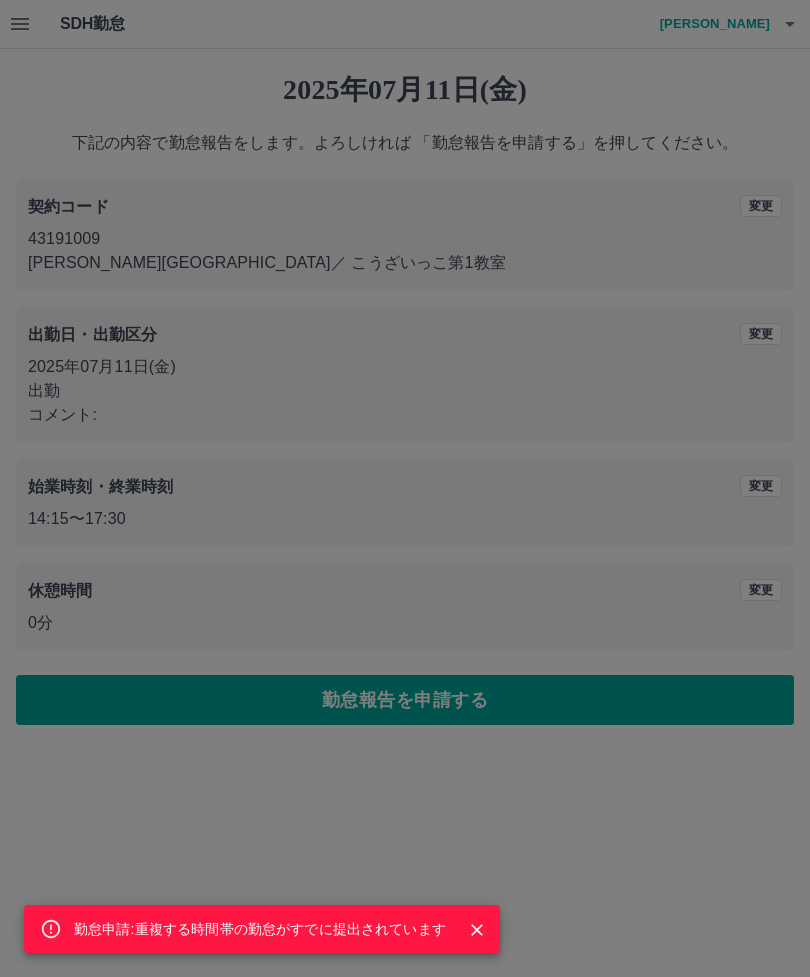 click on "勤怠申請:重複する時間帯の勤怠がすでに提出されています" at bounding box center [405, 488] 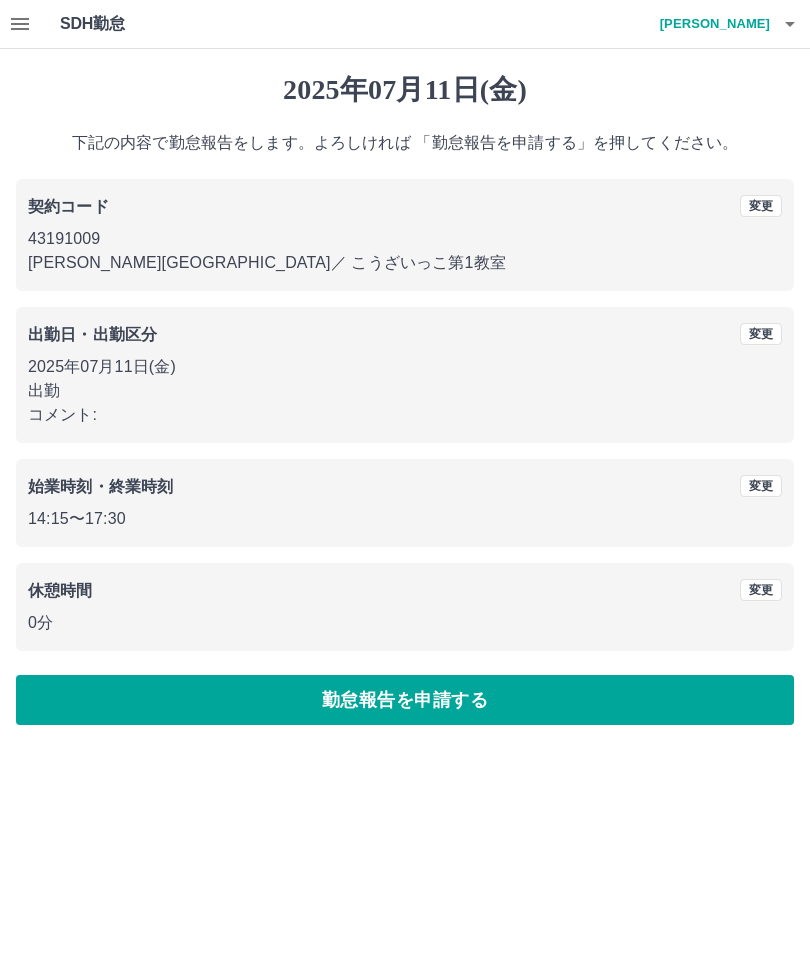 click on "勤怠報告を申請する" at bounding box center [405, 700] 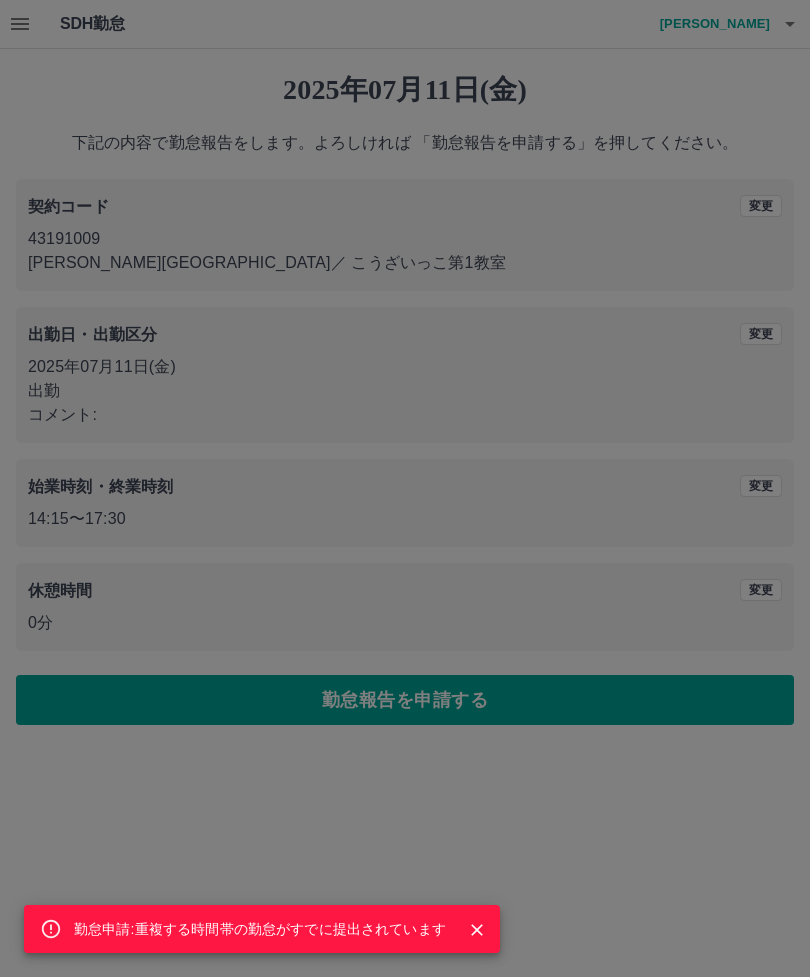 click on "勤怠申請:重複する時間帯の勤怠がすでに提出されています" at bounding box center (405, 488) 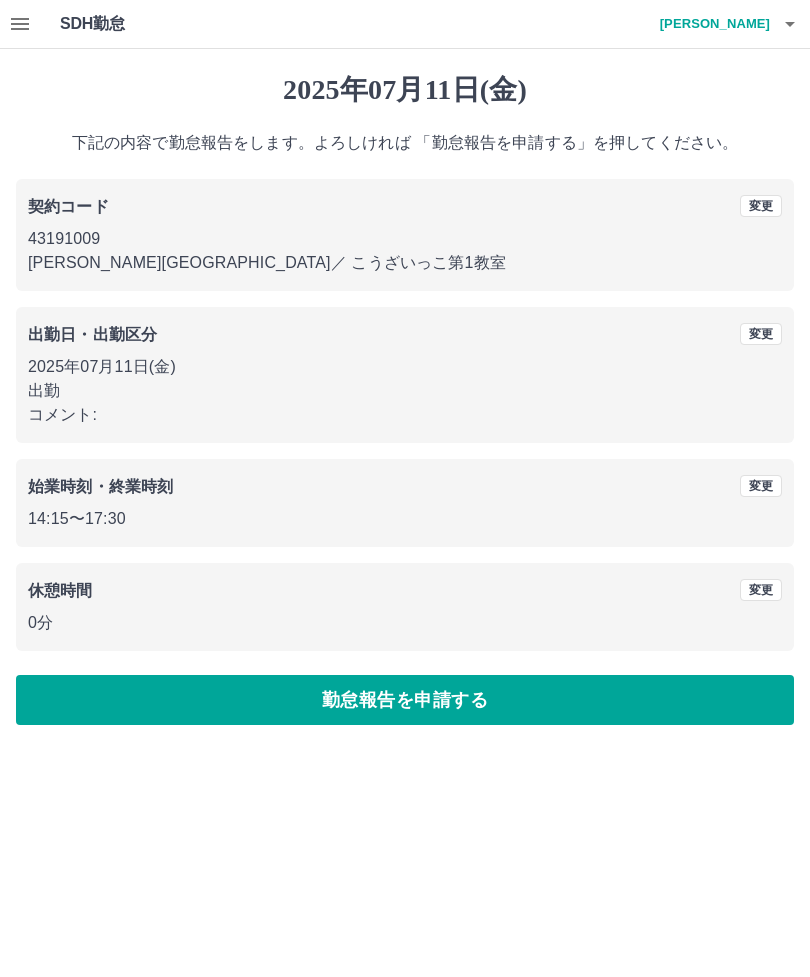 click on "SDH勤怠 竹内　理恵 勤怠申請:重複する時間帯の勤怠がすでに提出されています 2025年07月11日(金) 下記の内容で勤怠報告をします。よろしければ 「勤怠報告を申請する」を押してください。 契約コード 変更 43191009 高松市  ／   こうざいっこ第1教室 出勤日・出勤区分 変更 2025年07月11日(金) 出勤 コメント:  始業時刻・終業時刻 変更 14:15 〜 17:30 休憩時間 変更 0分 勤怠報告を申請する SDH勤怠" at bounding box center [405, 374] 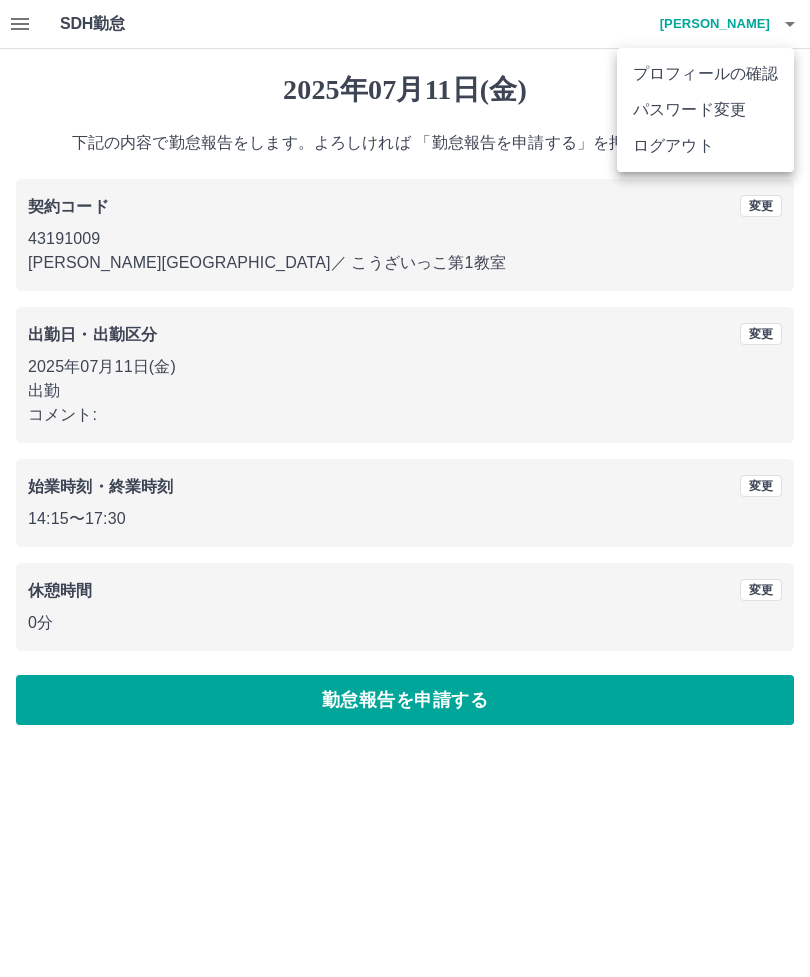 click on "ログアウト" at bounding box center (705, 146) 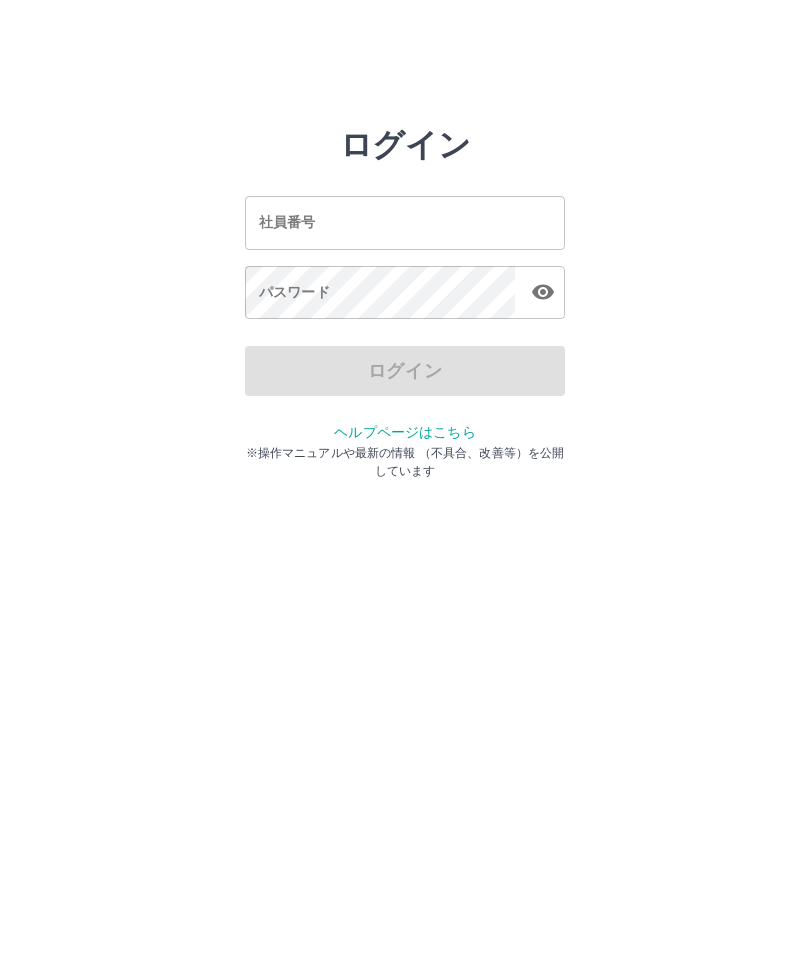 scroll, scrollTop: 0, scrollLeft: 0, axis: both 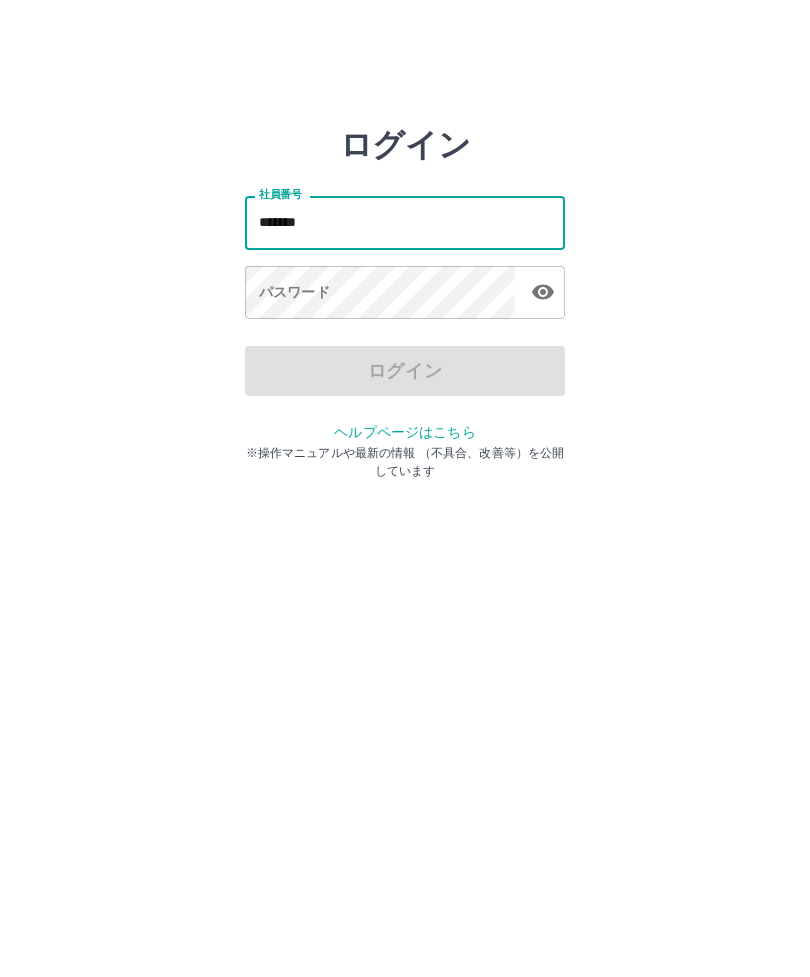 type on "*******" 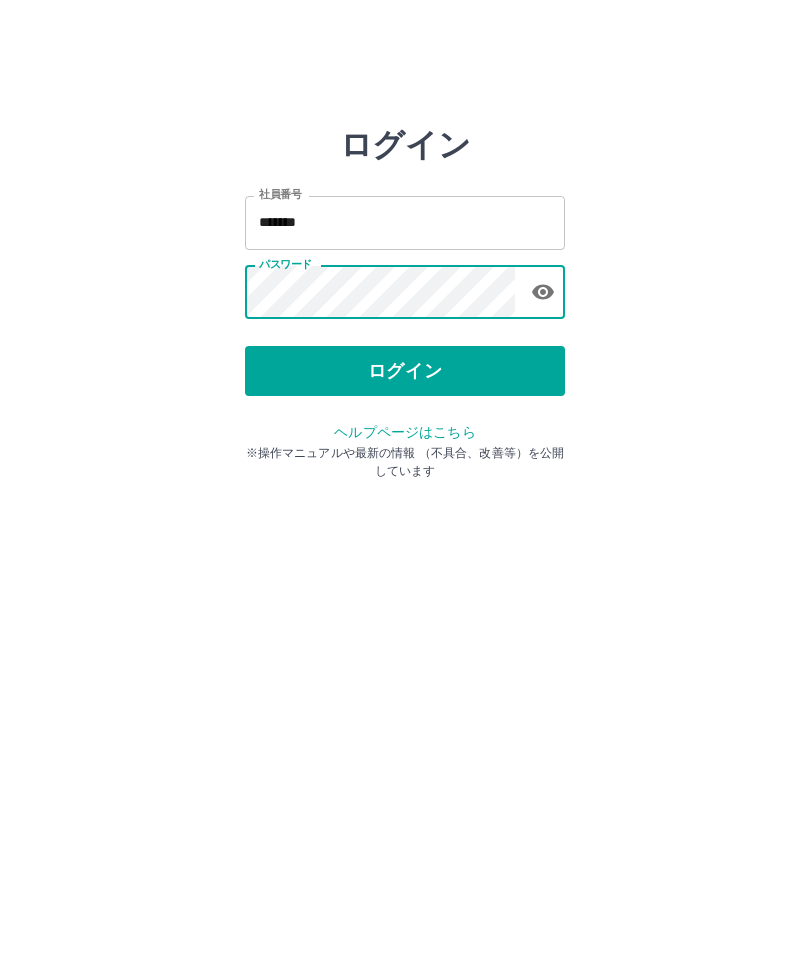 click on "ログイン" at bounding box center [405, 371] 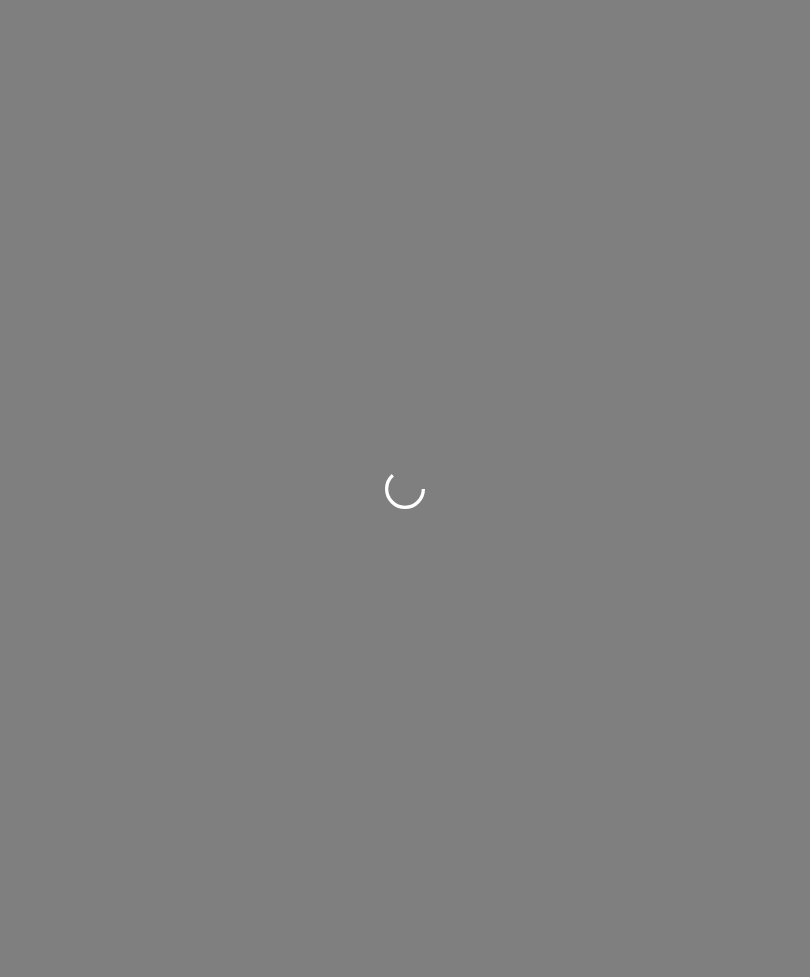 scroll, scrollTop: 0, scrollLeft: 0, axis: both 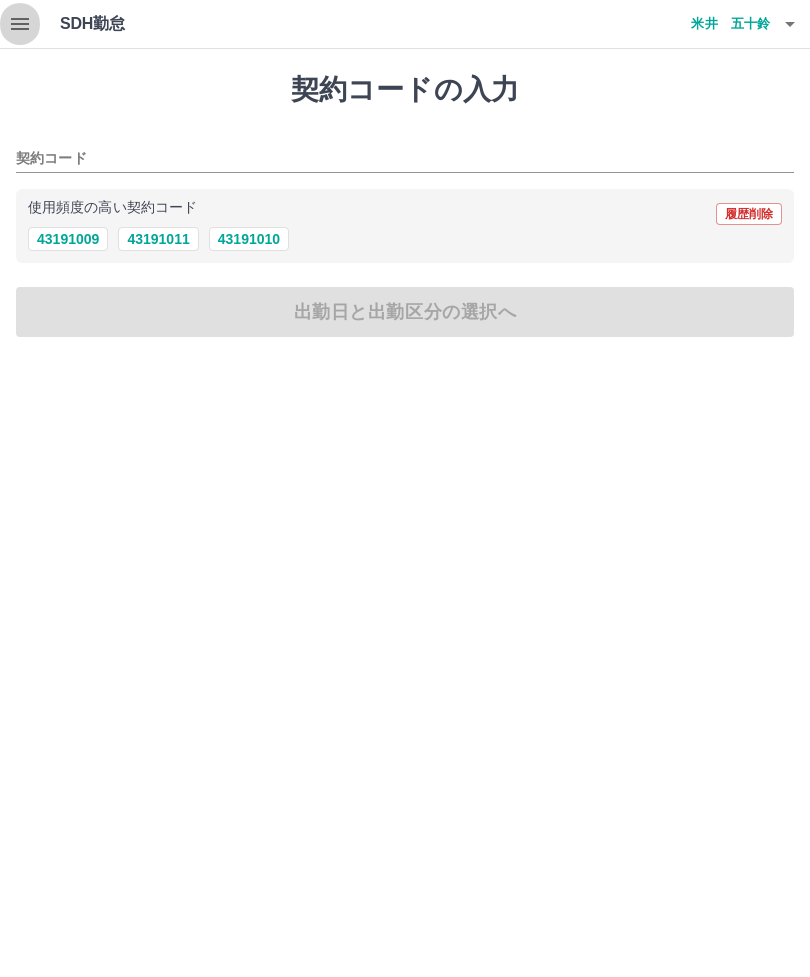 click 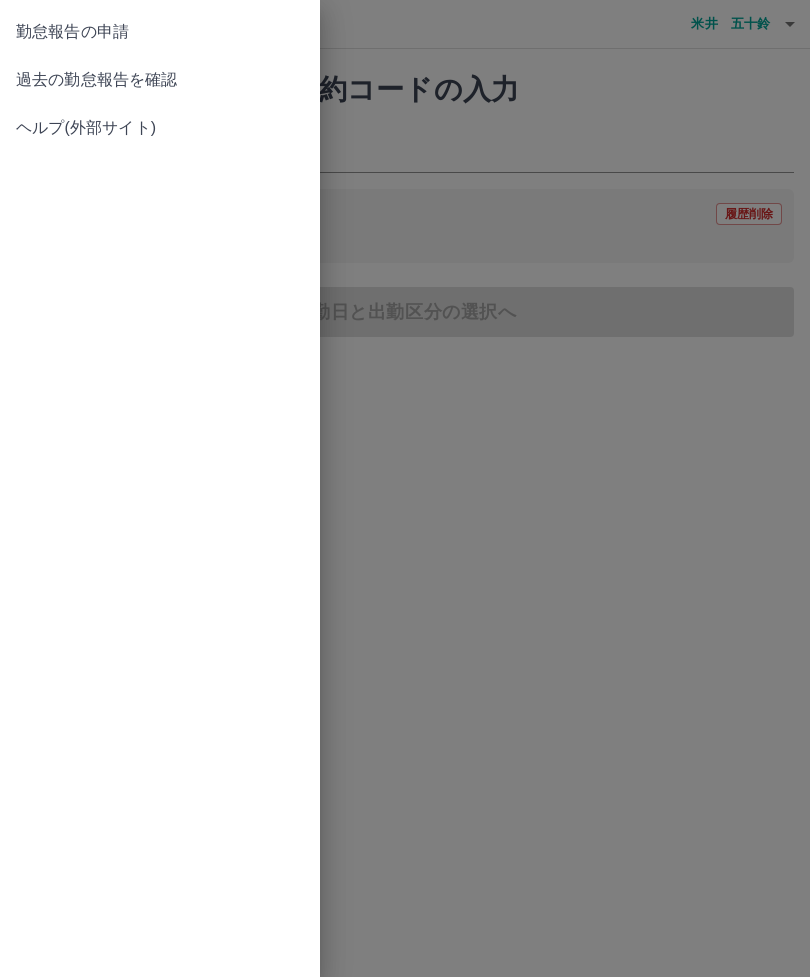 click on "過去の勤怠報告を確認" at bounding box center (160, 80) 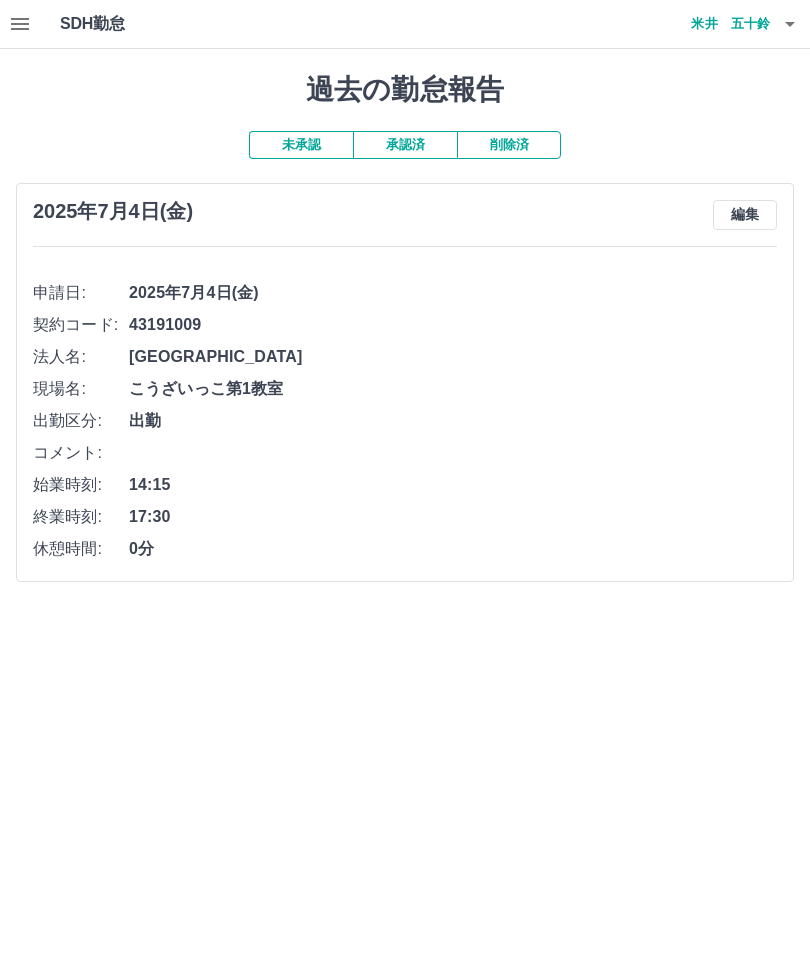 click on "米井　五十鈴" at bounding box center [710, 24] 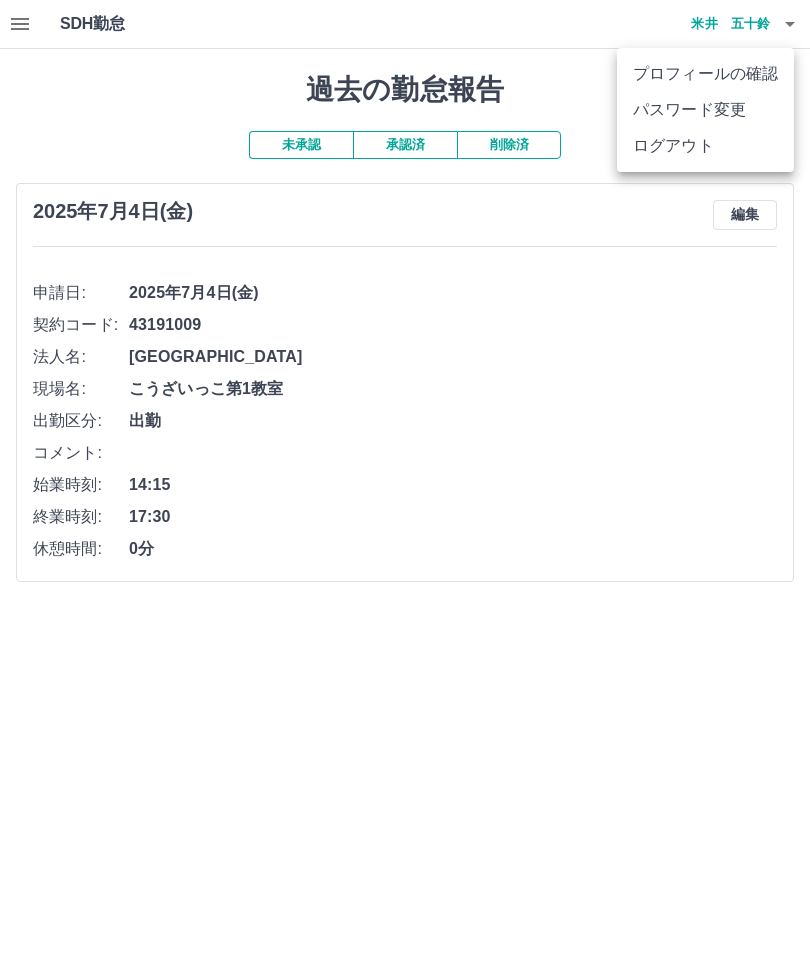 click on "ログアウト" at bounding box center (705, 146) 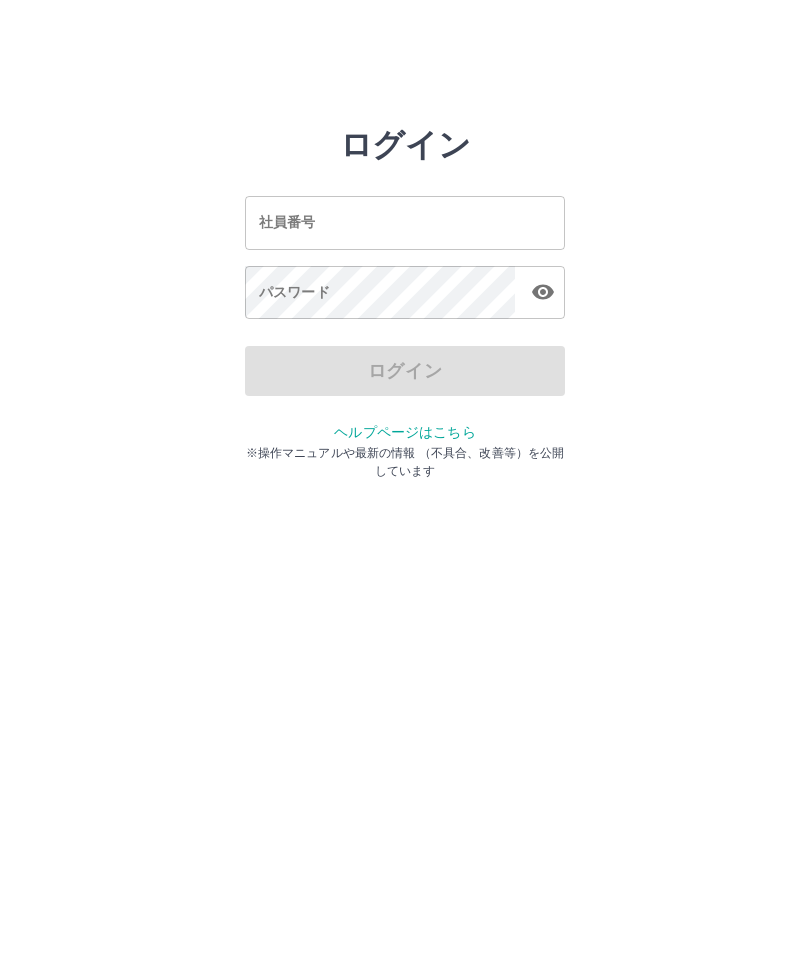 scroll, scrollTop: 0, scrollLeft: 0, axis: both 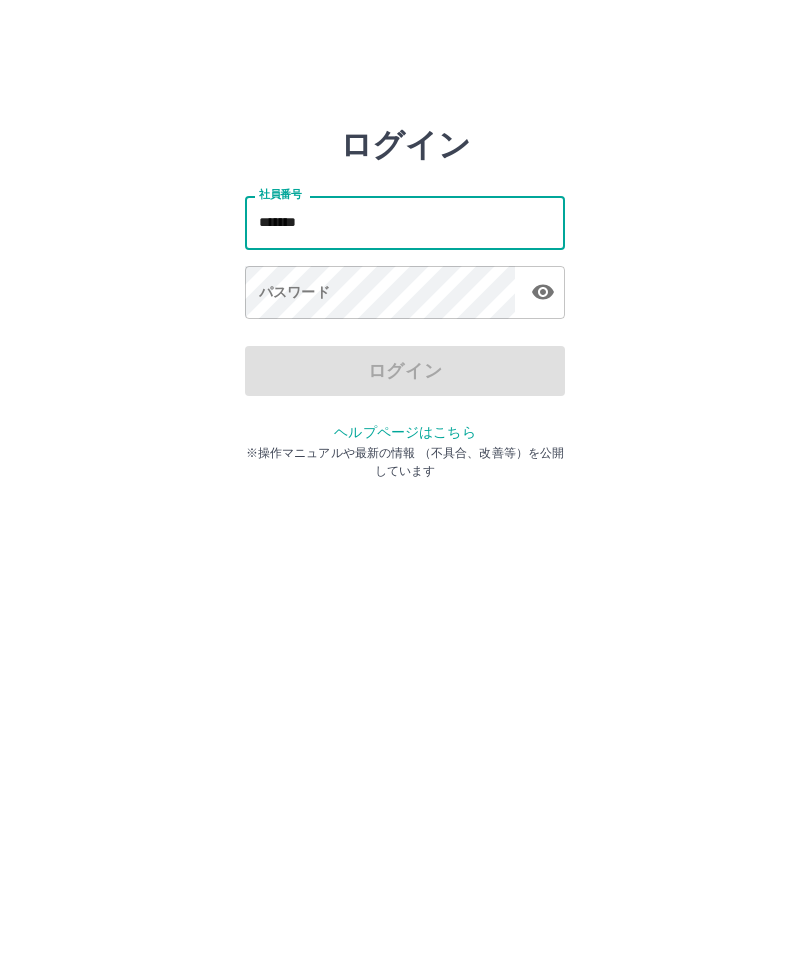 type on "*******" 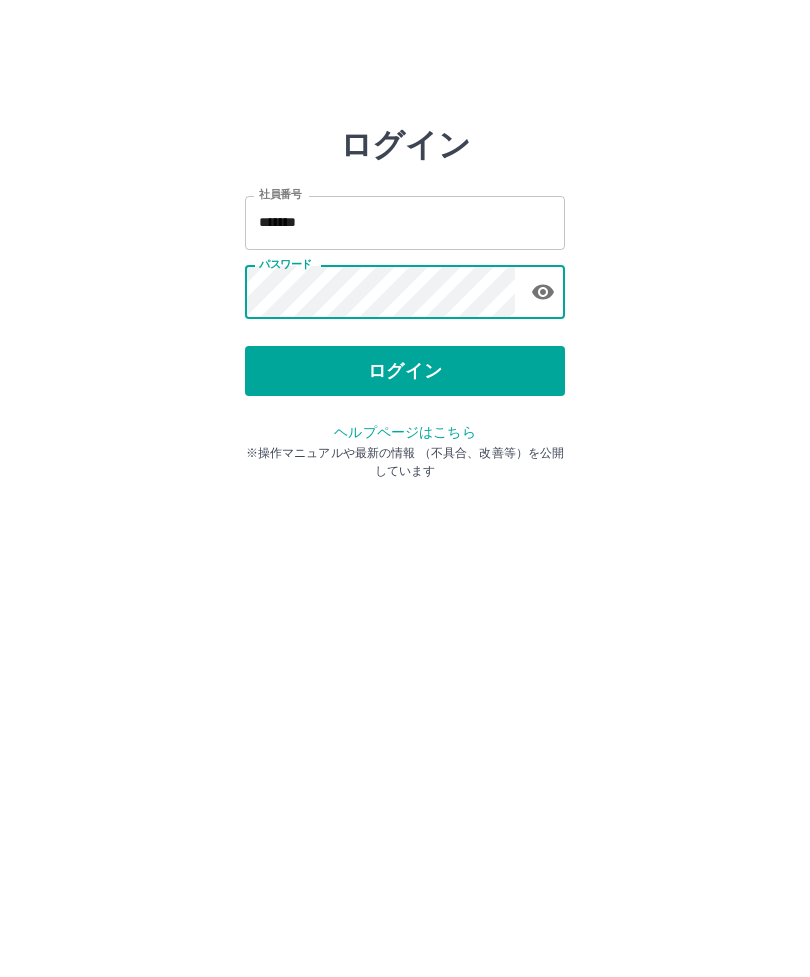 click on "ログイン" at bounding box center [405, 371] 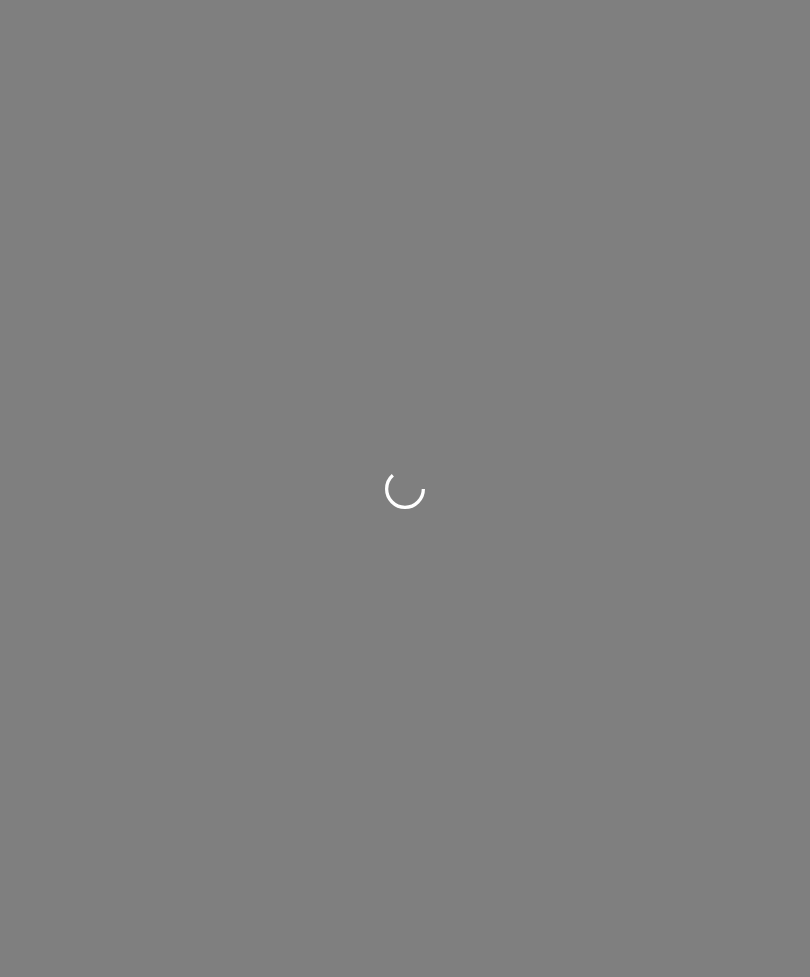 scroll, scrollTop: 0, scrollLeft: 0, axis: both 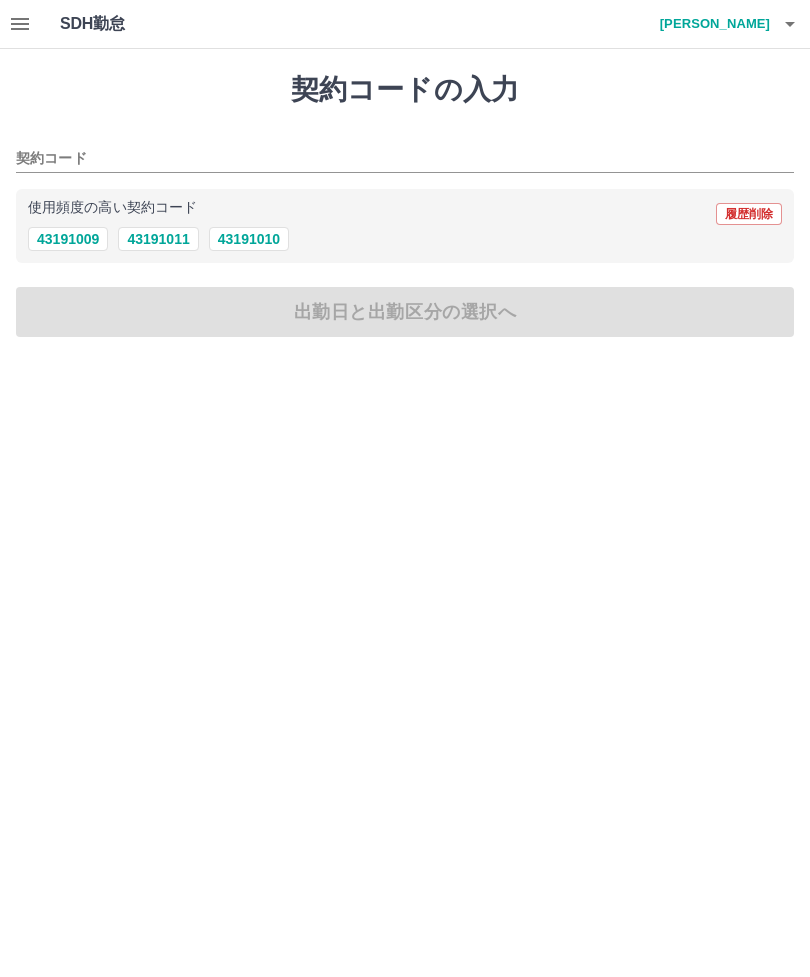 click 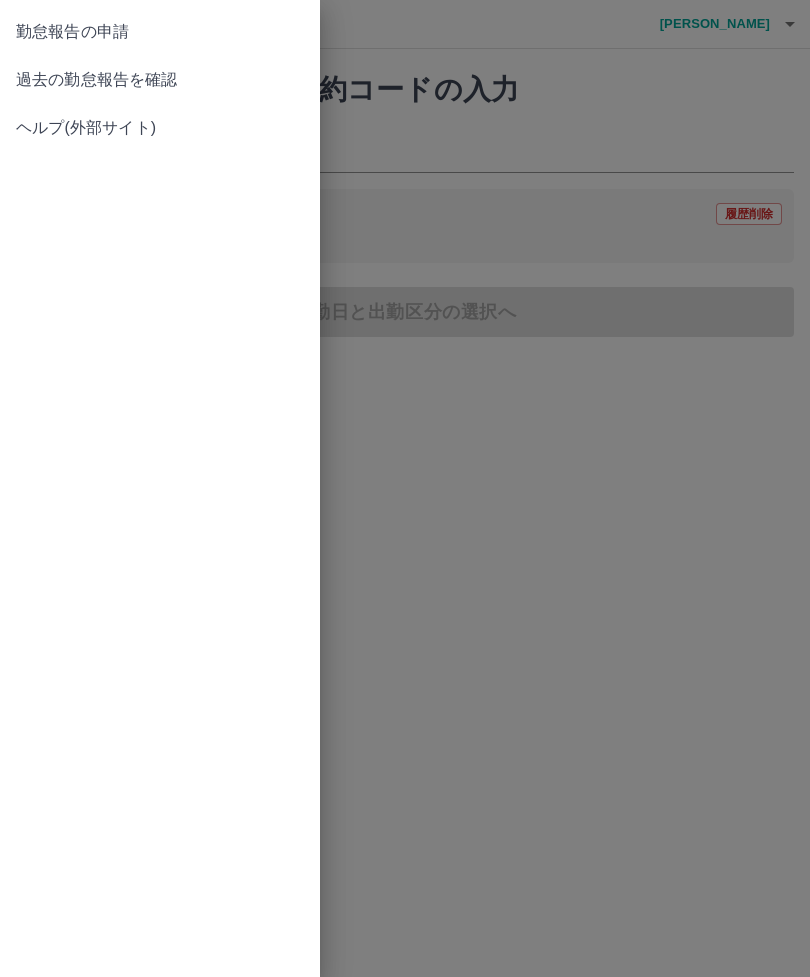 click on "過去の勤怠報告を確認" at bounding box center (160, 80) 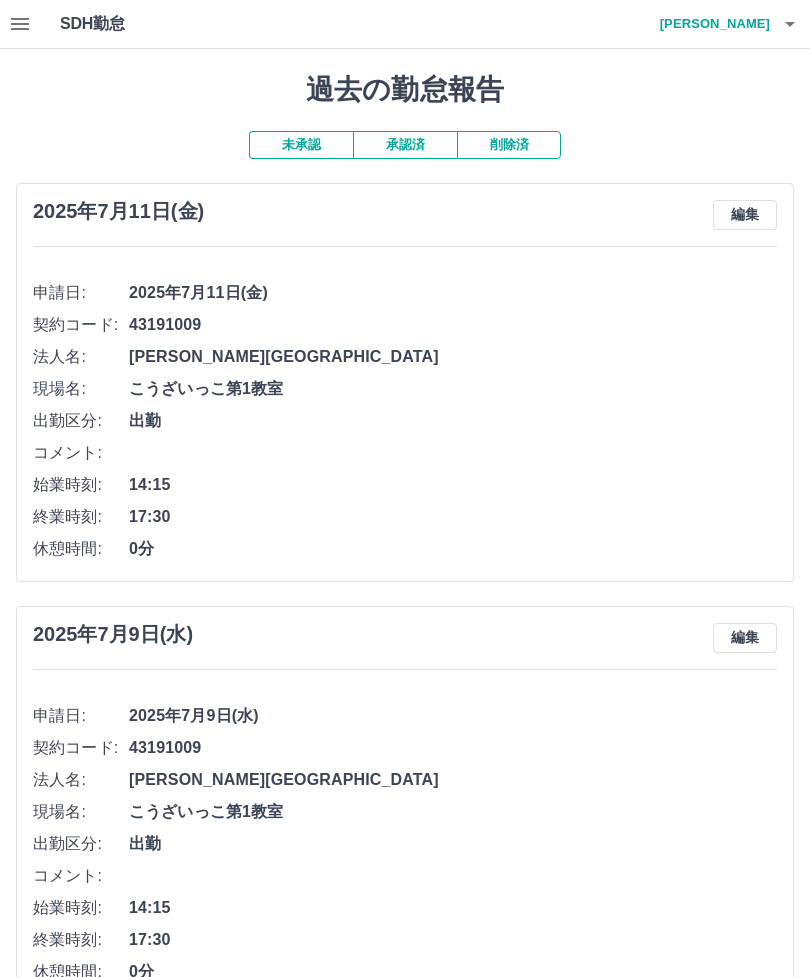click on "[PERSON_NAME]" at bounding box center [710, 24] 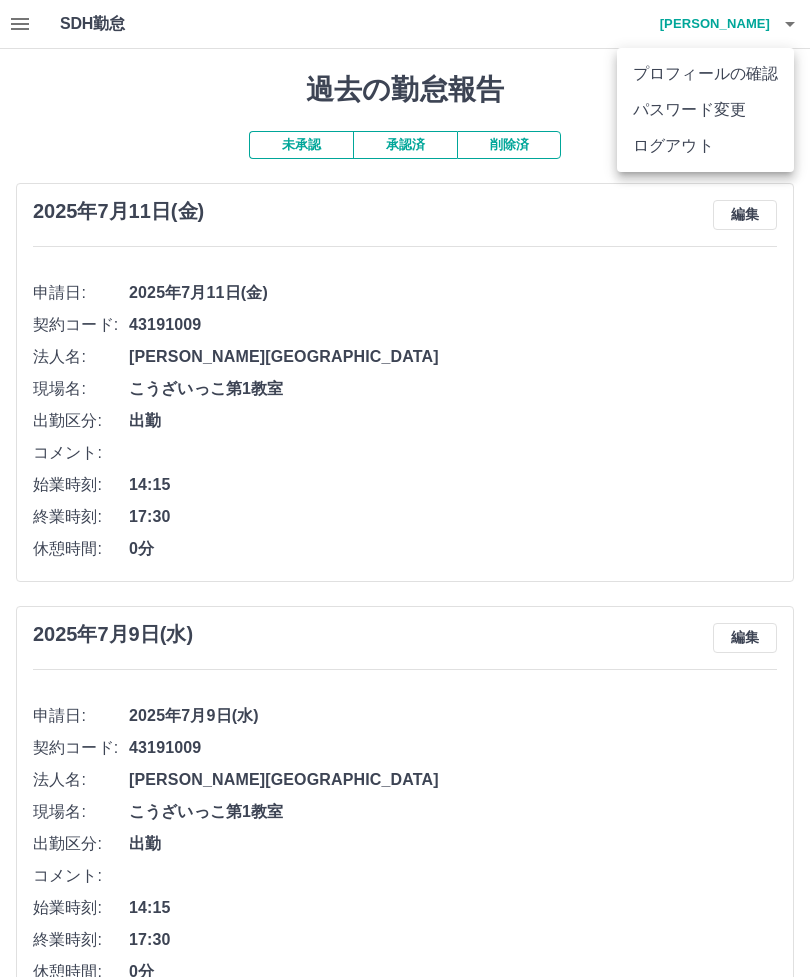 click on "ログアウト" at bounding box center [705, 146] 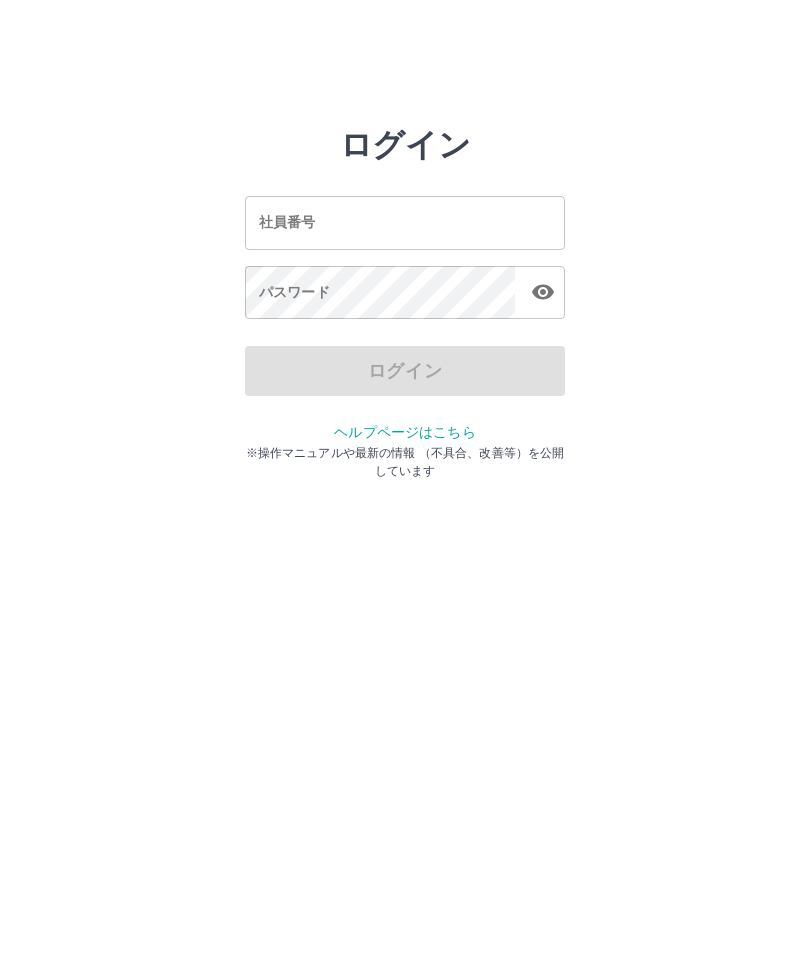 scroll, scrollTop: 0, scrollLeft: 0, axis: both 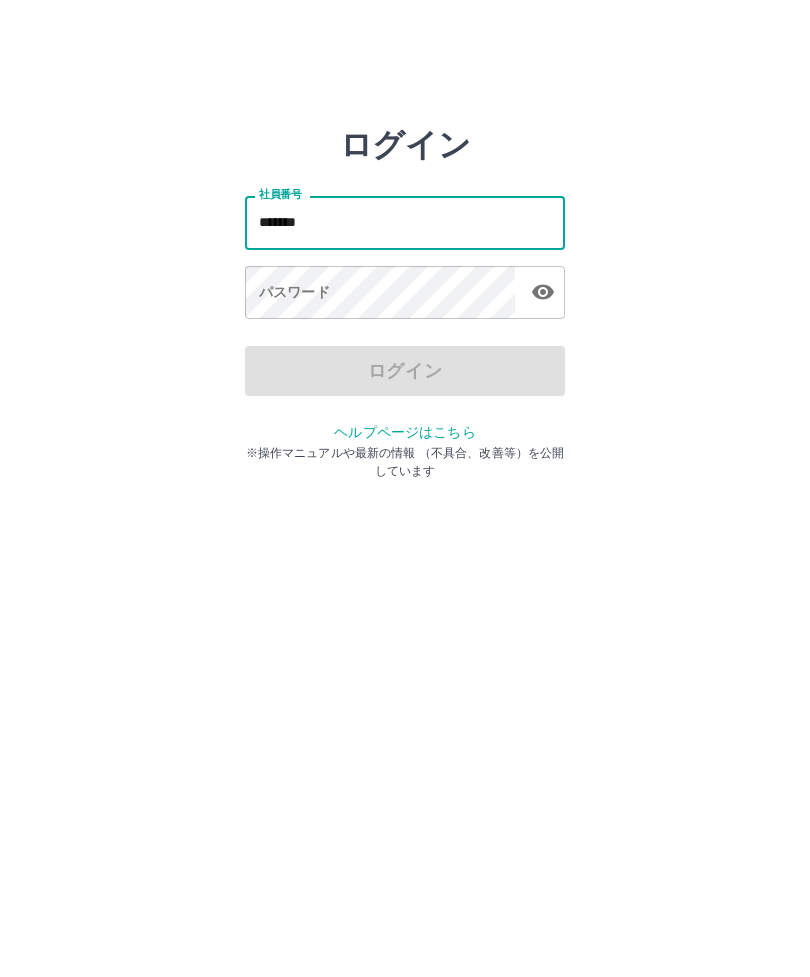 type on "*******" 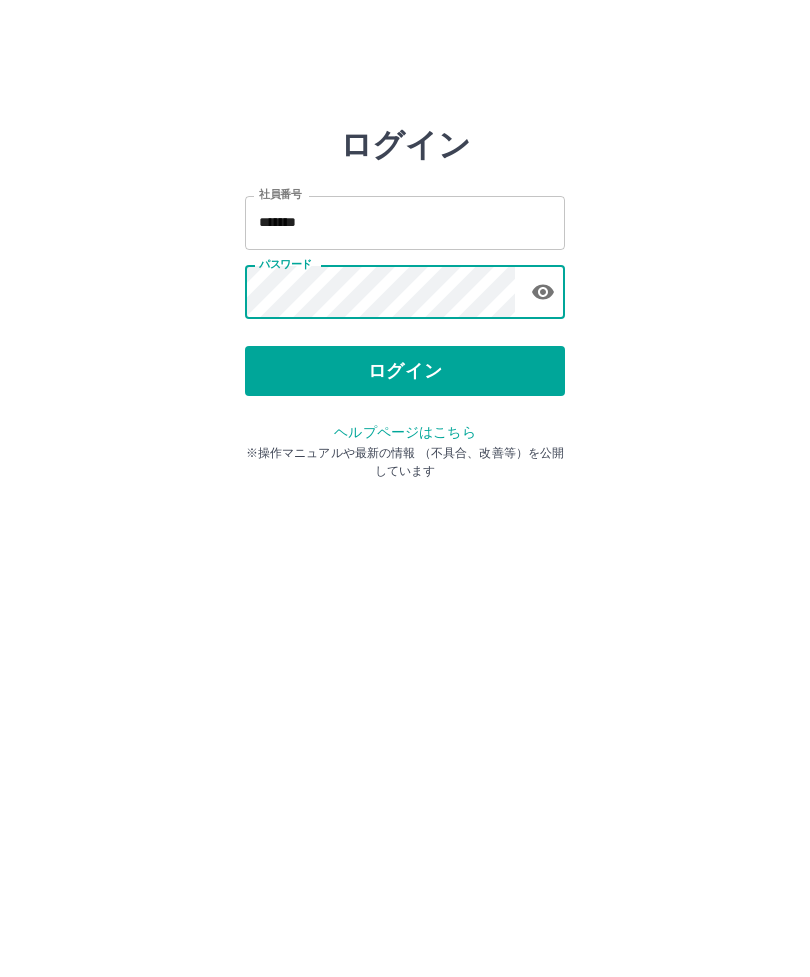 click on "ログイン" at bounding box center [405, 371] 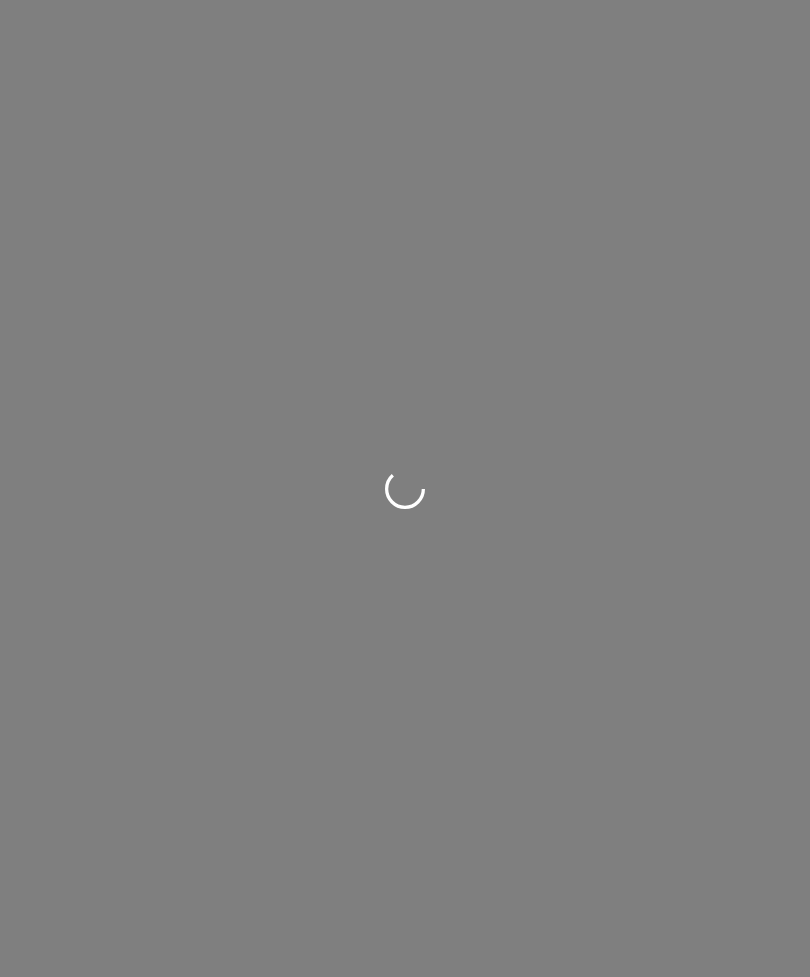 scroll, scrollTop: 0, scrollLeft: 0, axis: both 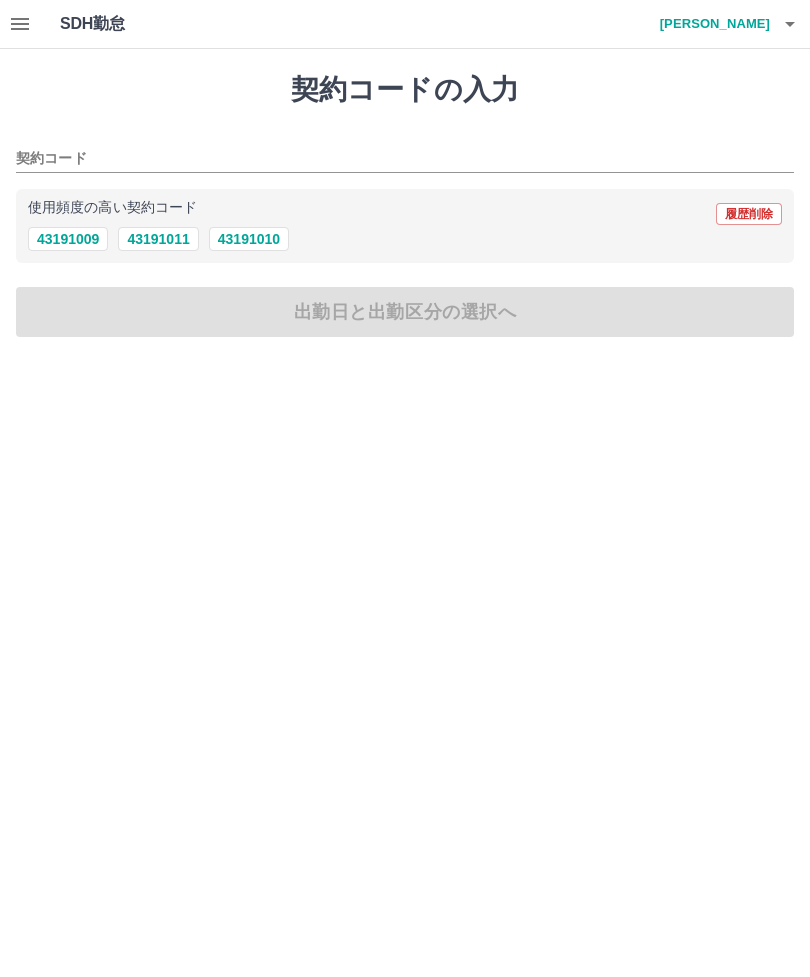 click at bounding box center [20, 24] 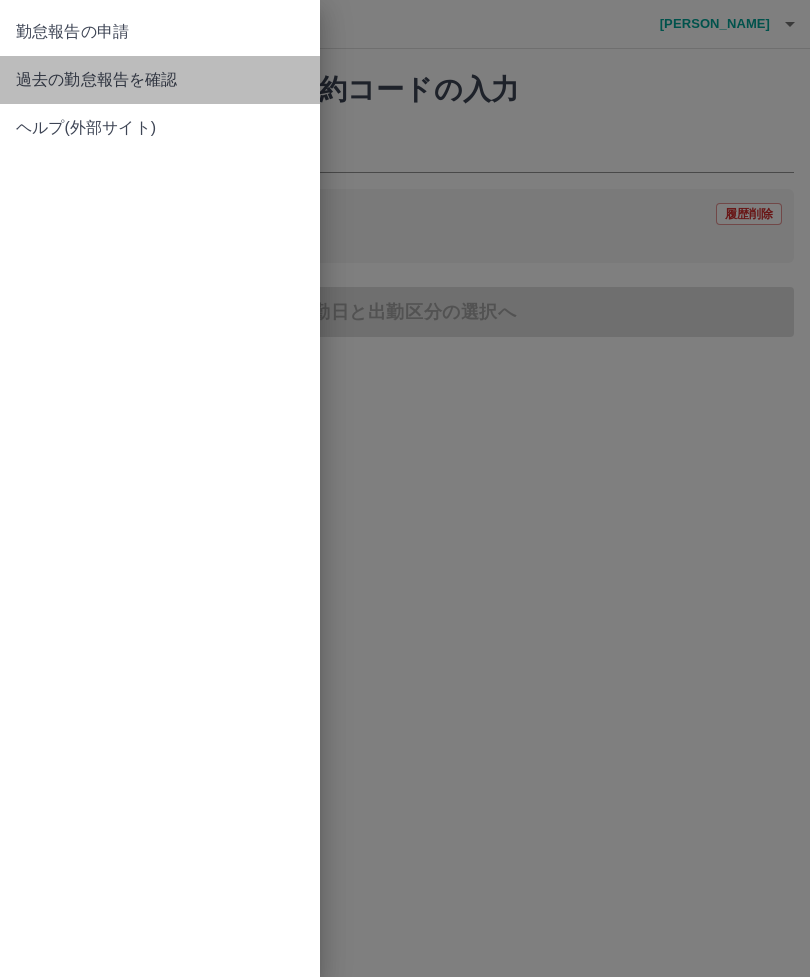 click on "過去の勤怠報告を確認" at bounding box center (160, 80) 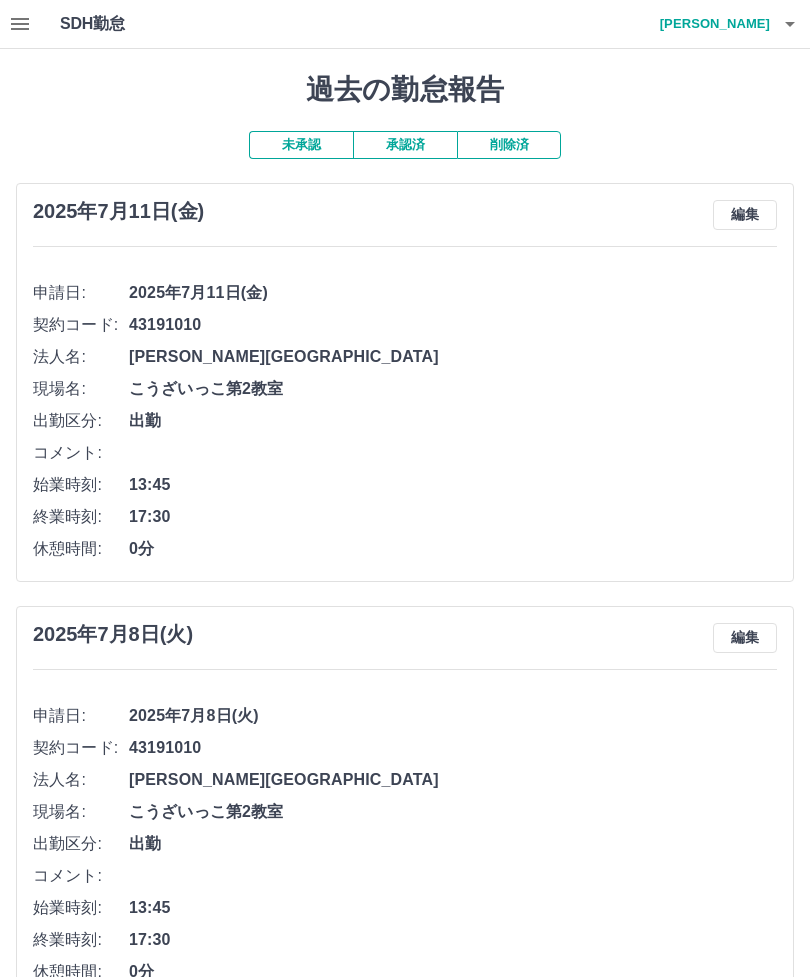 click on "黒川　智恵美" at bounding box center [710, 24] 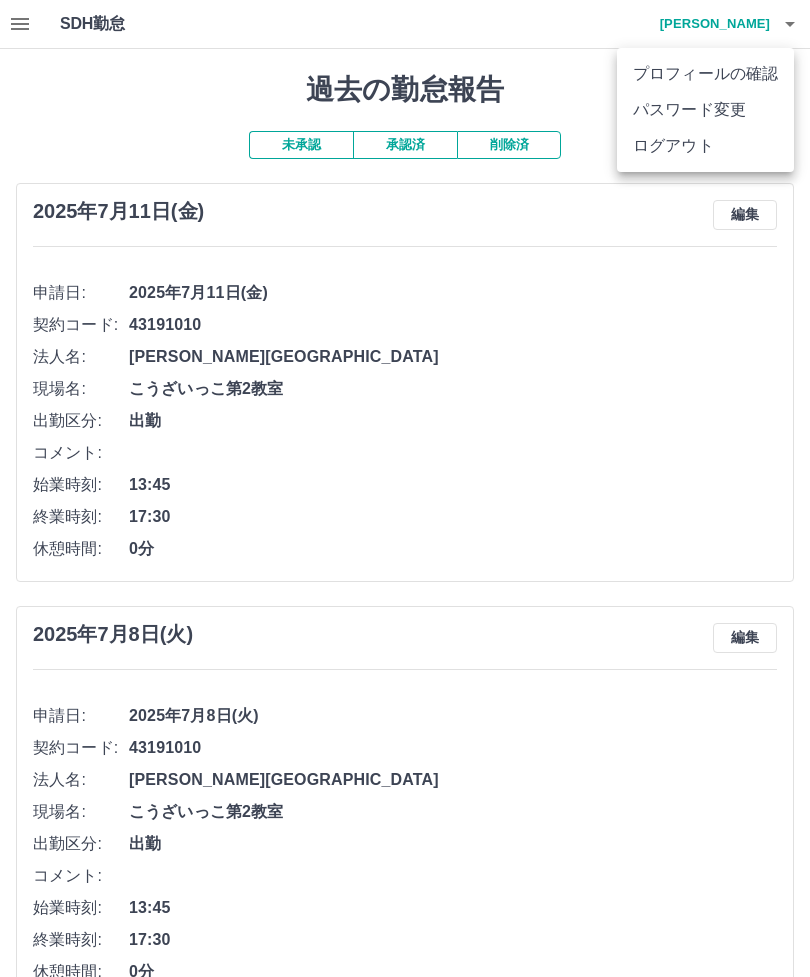 click on "ログアウト" at bounding box center (705, 146) 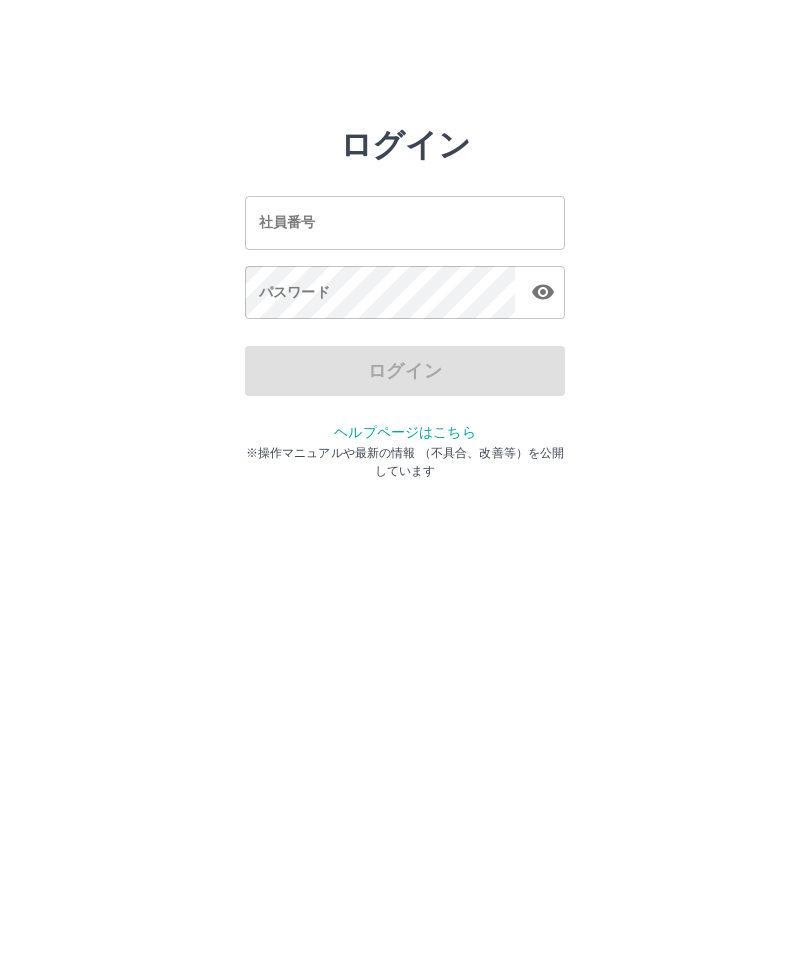 scroll, scrollTop: 0, scrollLeft: 0, axis: both 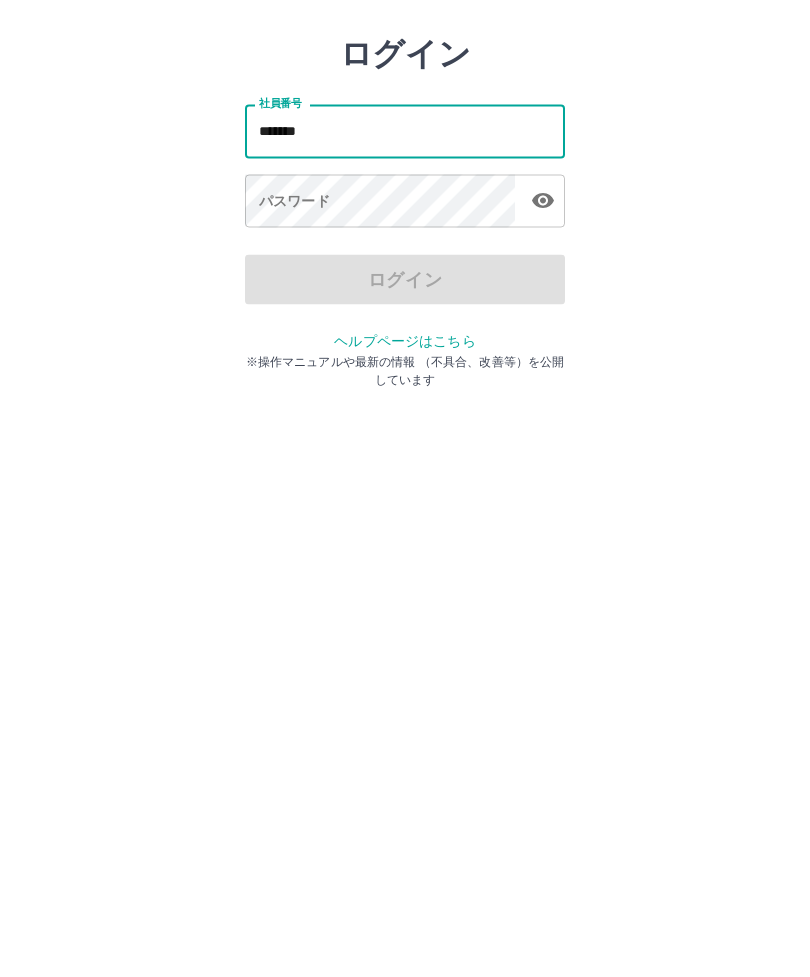 type on "*******" 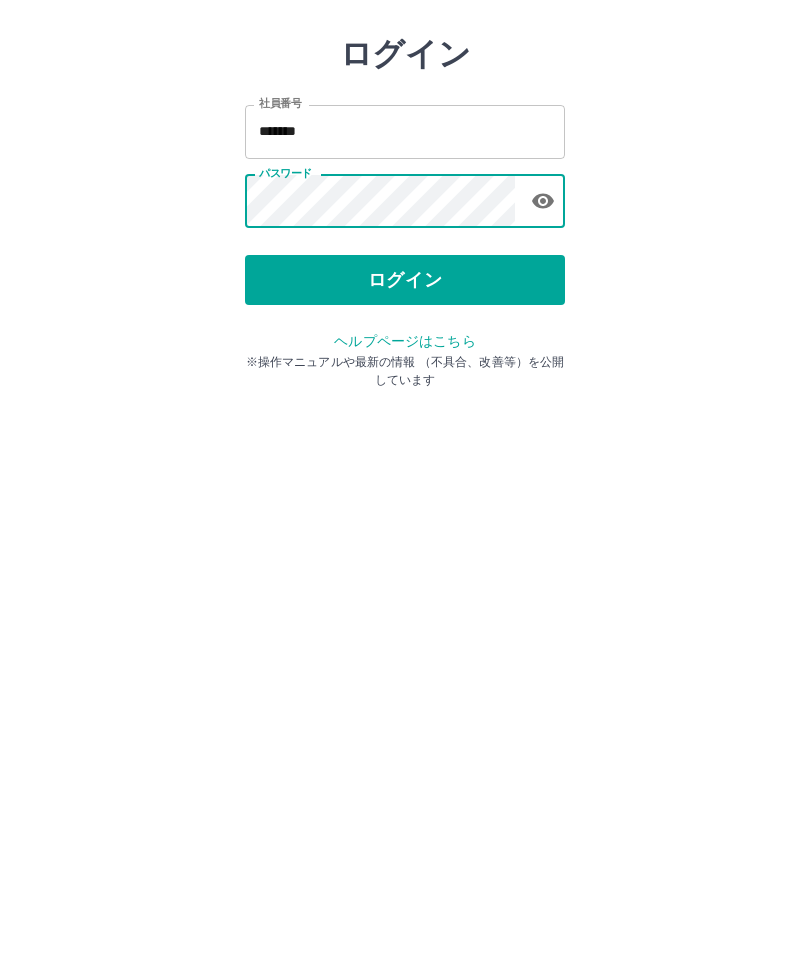 click on "ログイン" at bounding box center [405, 371] 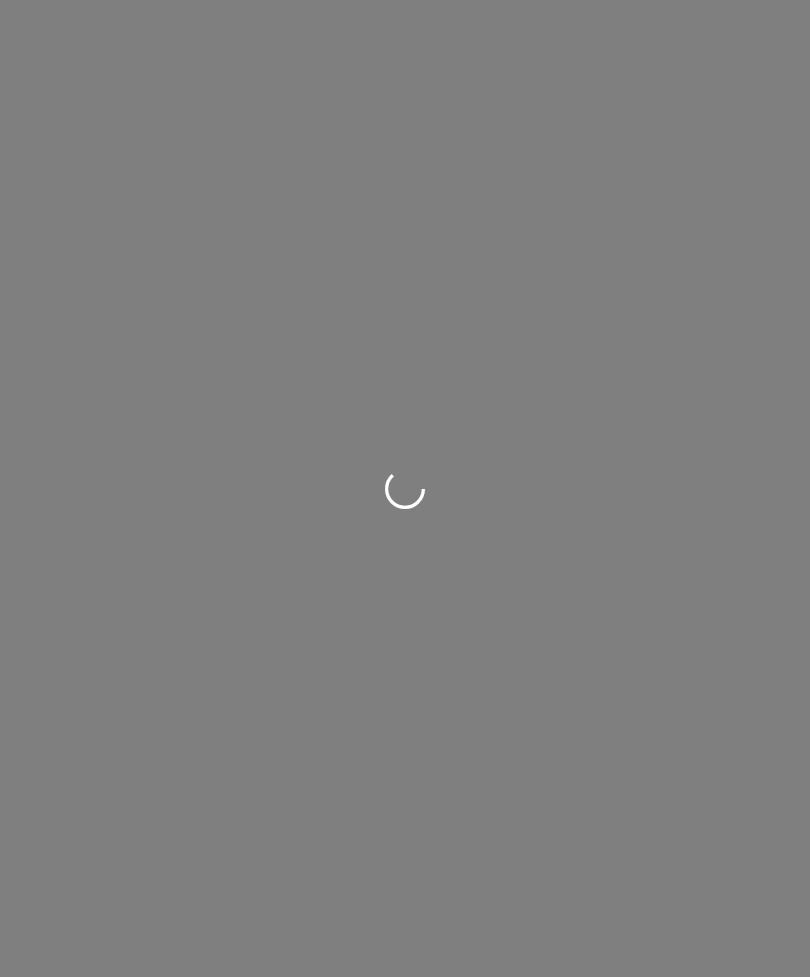 scroll, scrollTop: 0, scrollLeft: 0, axis: both 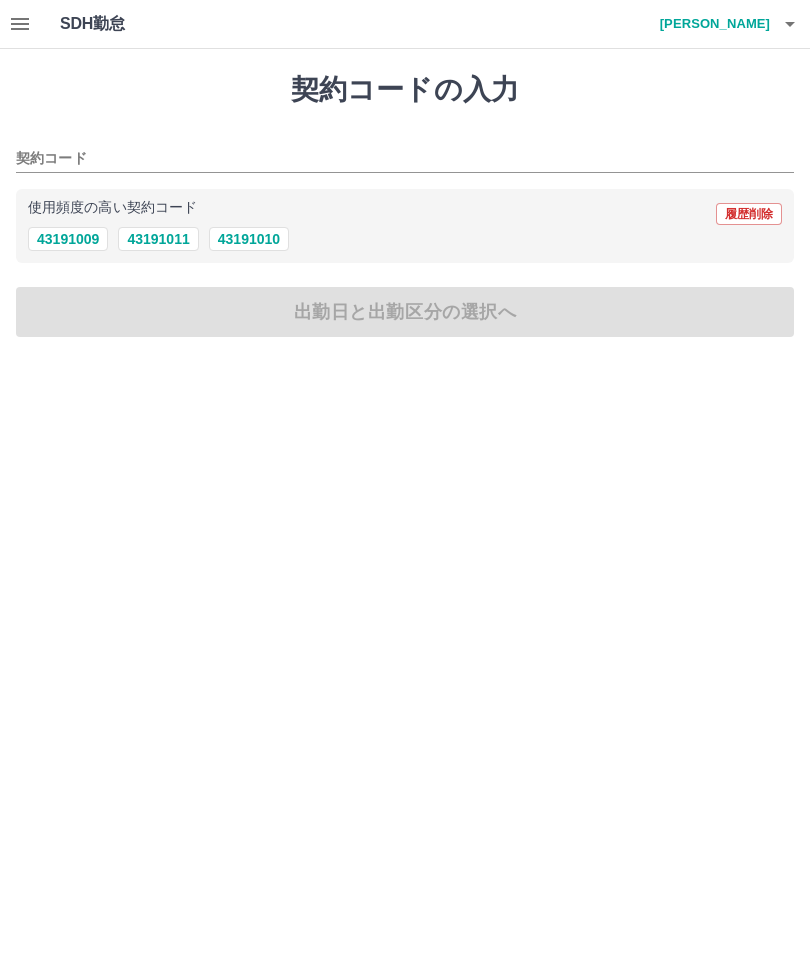 click 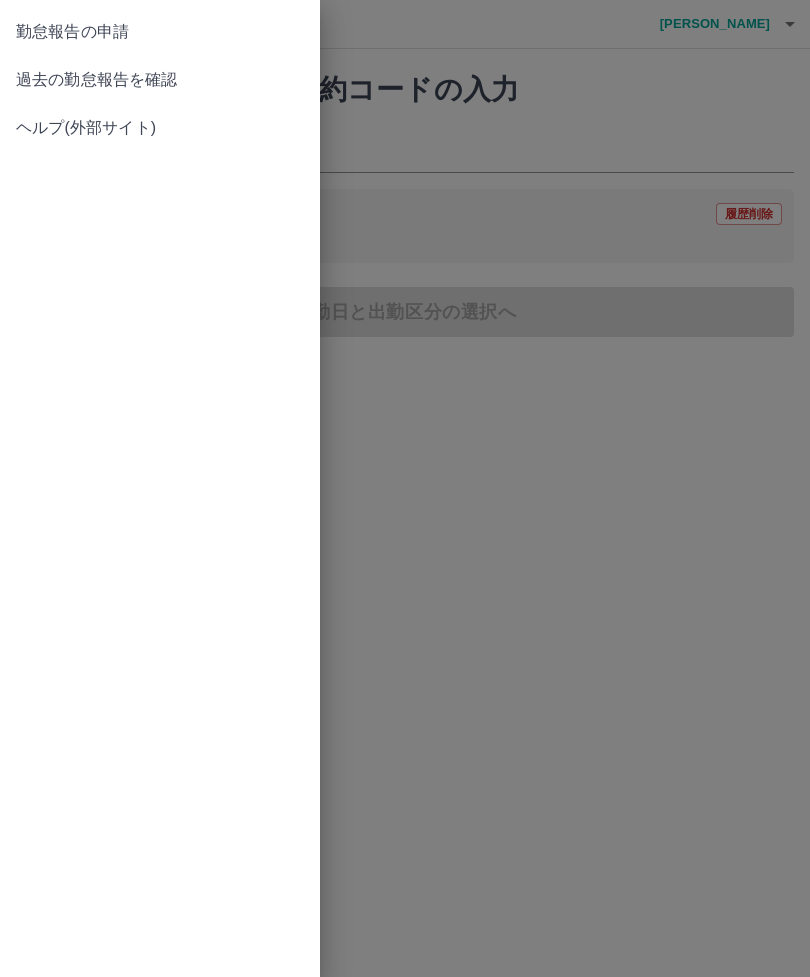 click on "過去の勤怠報告を確認" at bounding box center (160, 80) 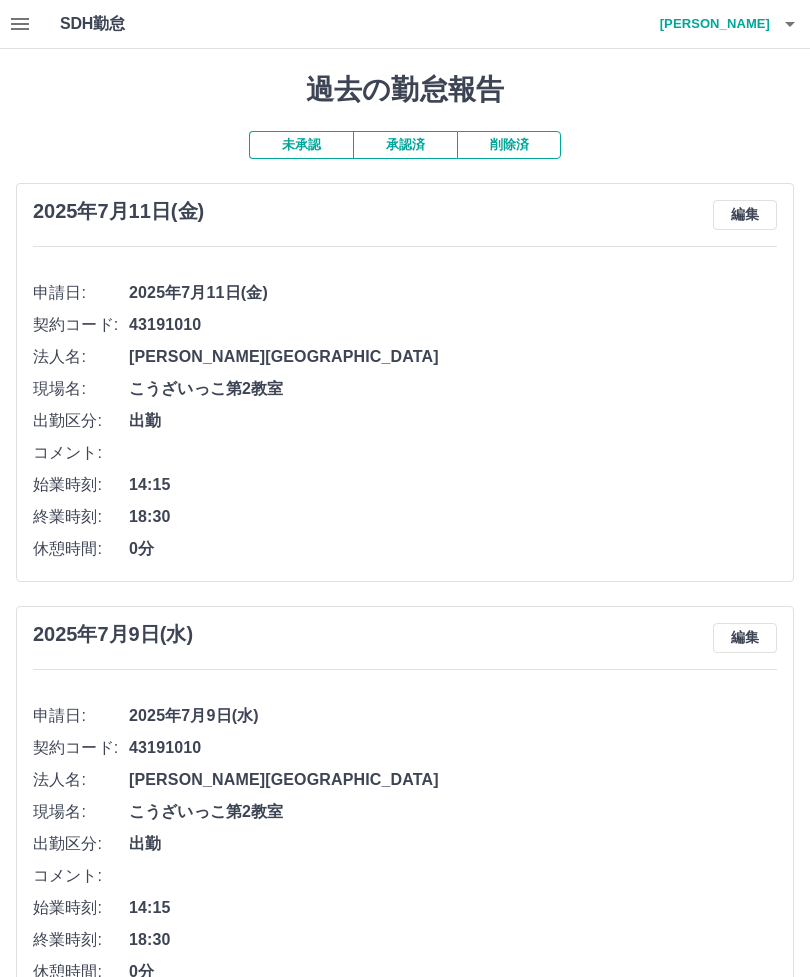 click on "長尾　洋子" at bounding box center [710, 24] 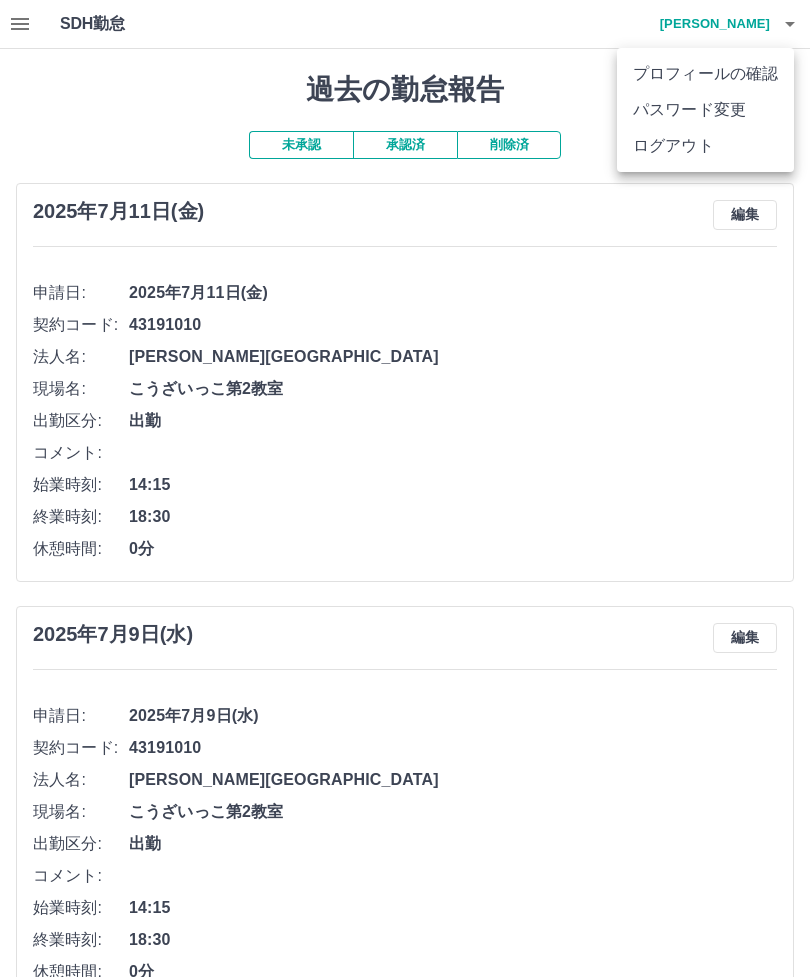 click on "ログアウト" at bounding box center [705, 146] 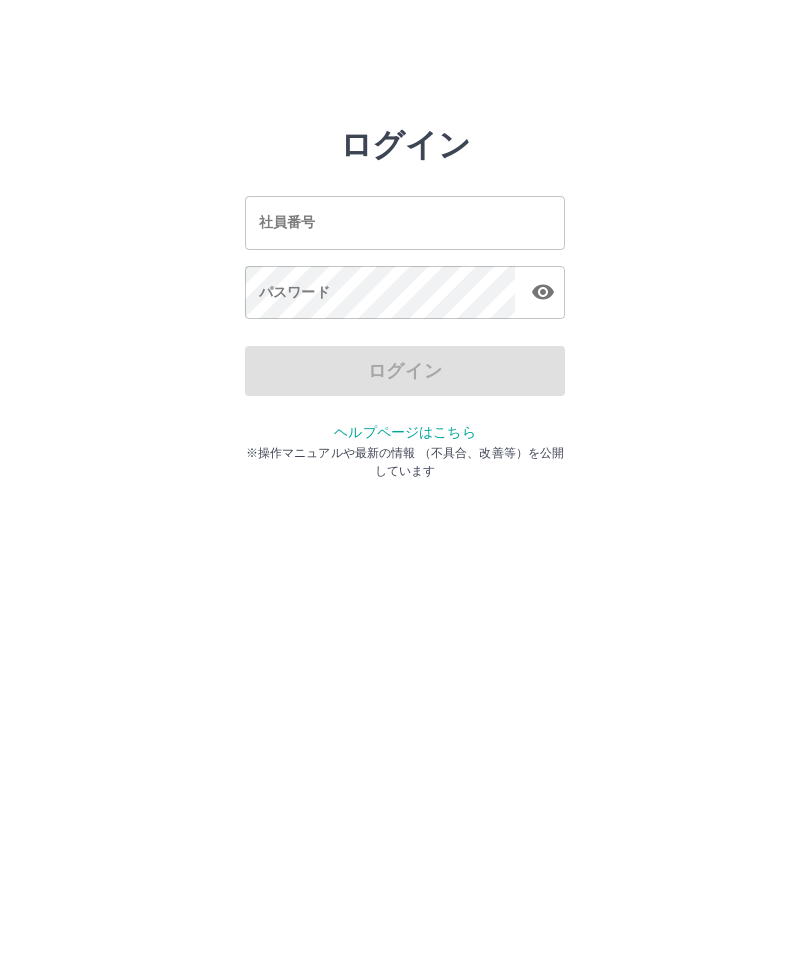 scroll, scrollTop: 0, scrollLeft: 0, axis: both 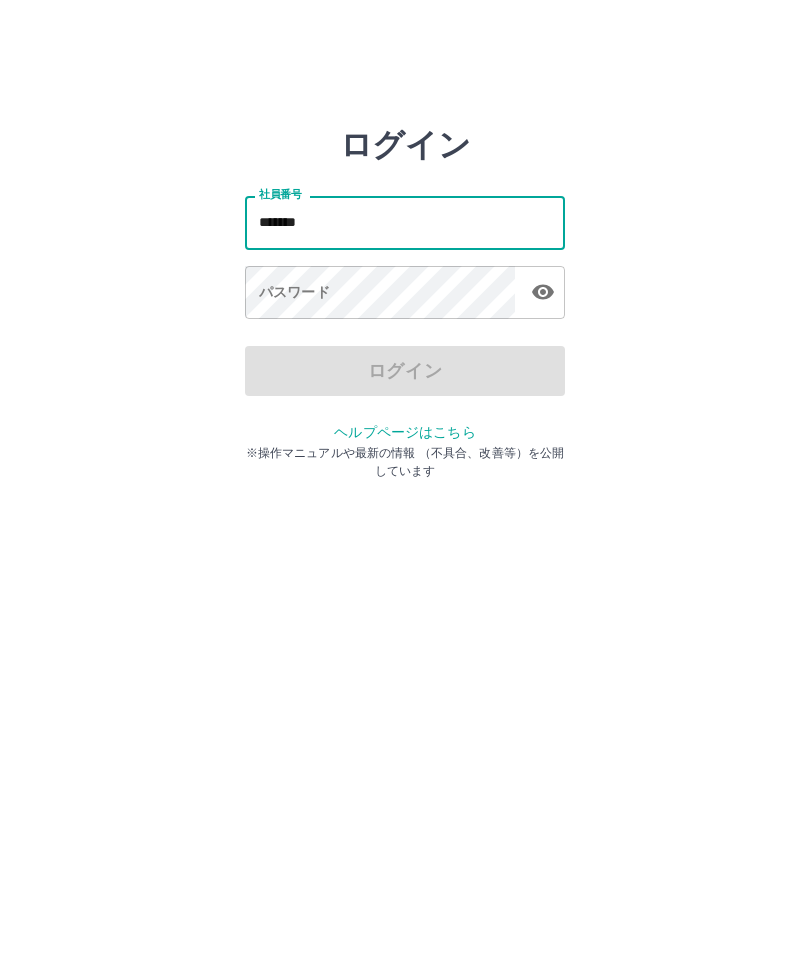type on "*******" 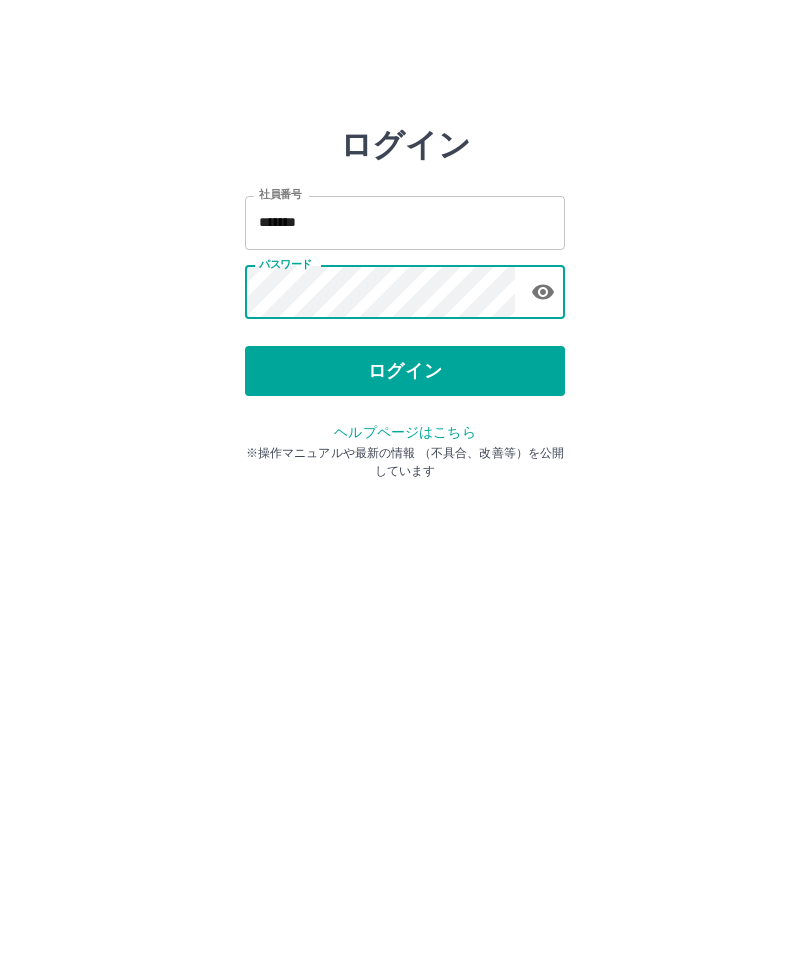 click on "ログイン" at bounding box center [405, 371] 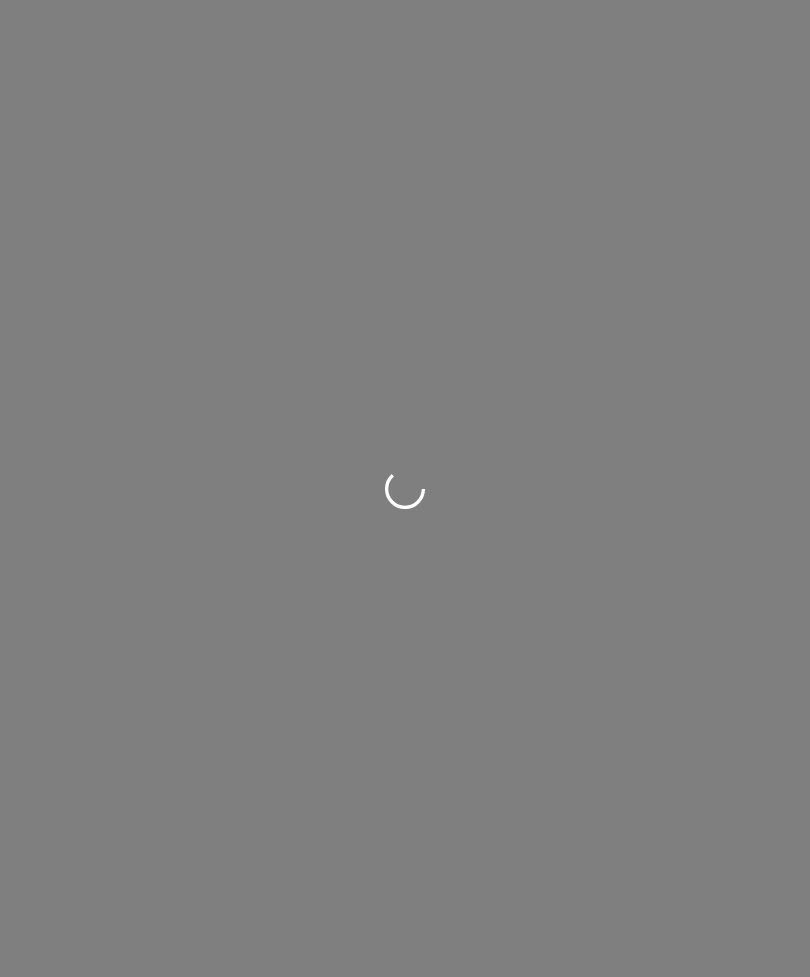 scroll, scrollTop: 0, scrollLeft: 0, axis: both 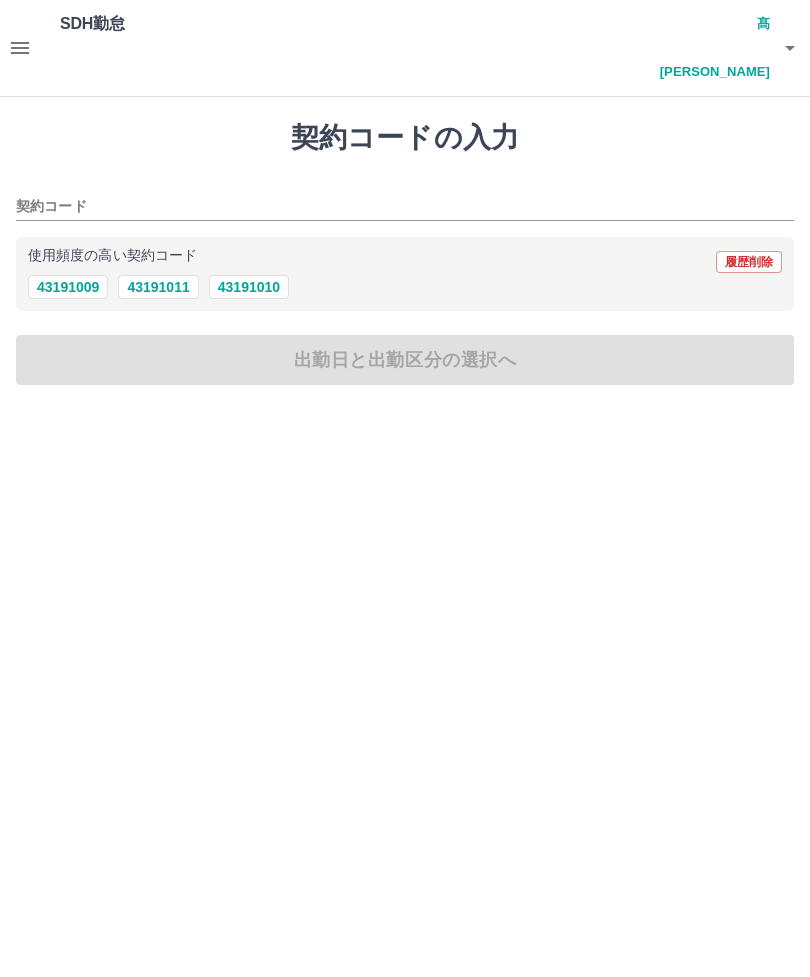 click at bounding box center (20, 48) 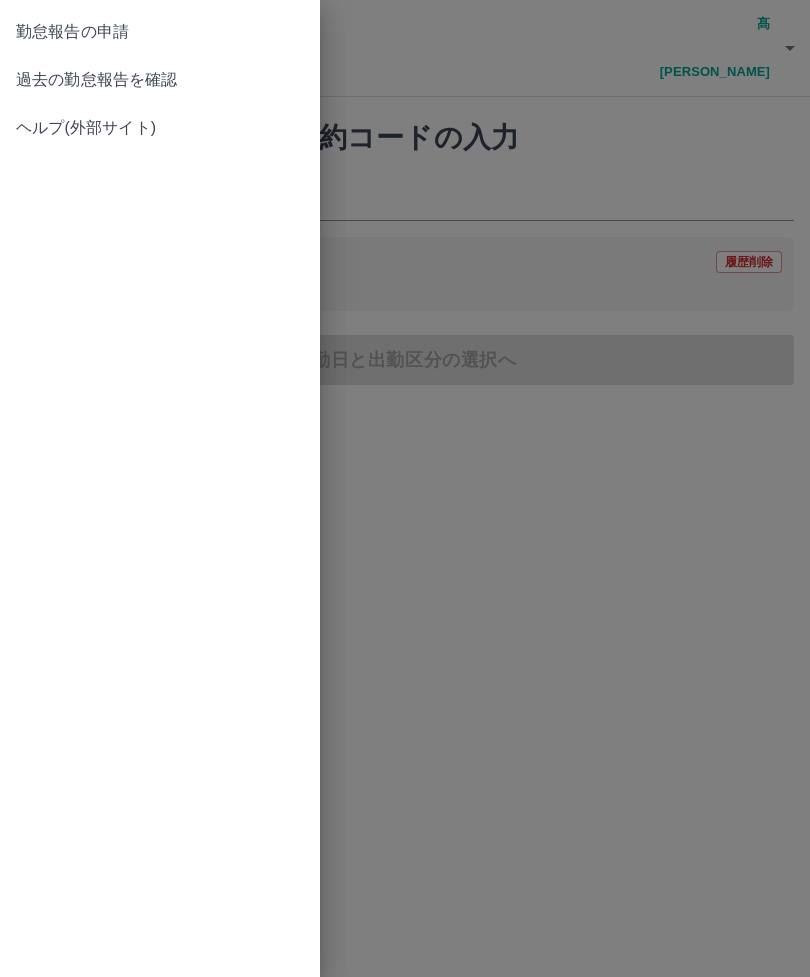 click on "過去の勤怠報告を確認" at bounding box center [160, 80] 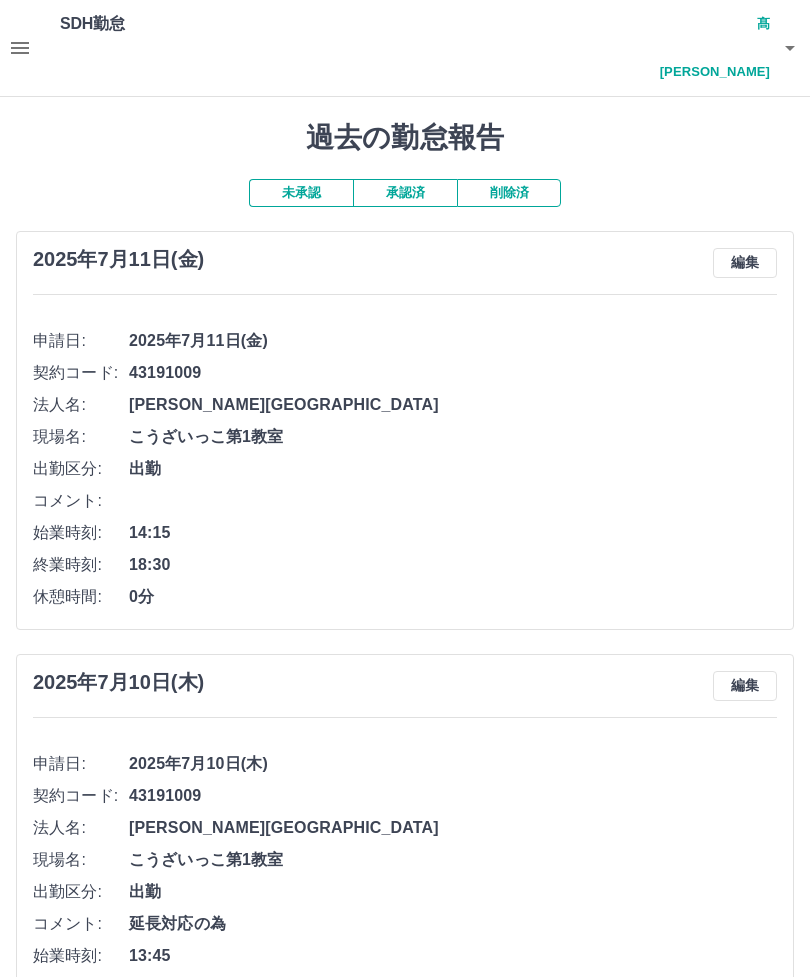 click on "髙町　昌代" at bounding box center [710, 48] 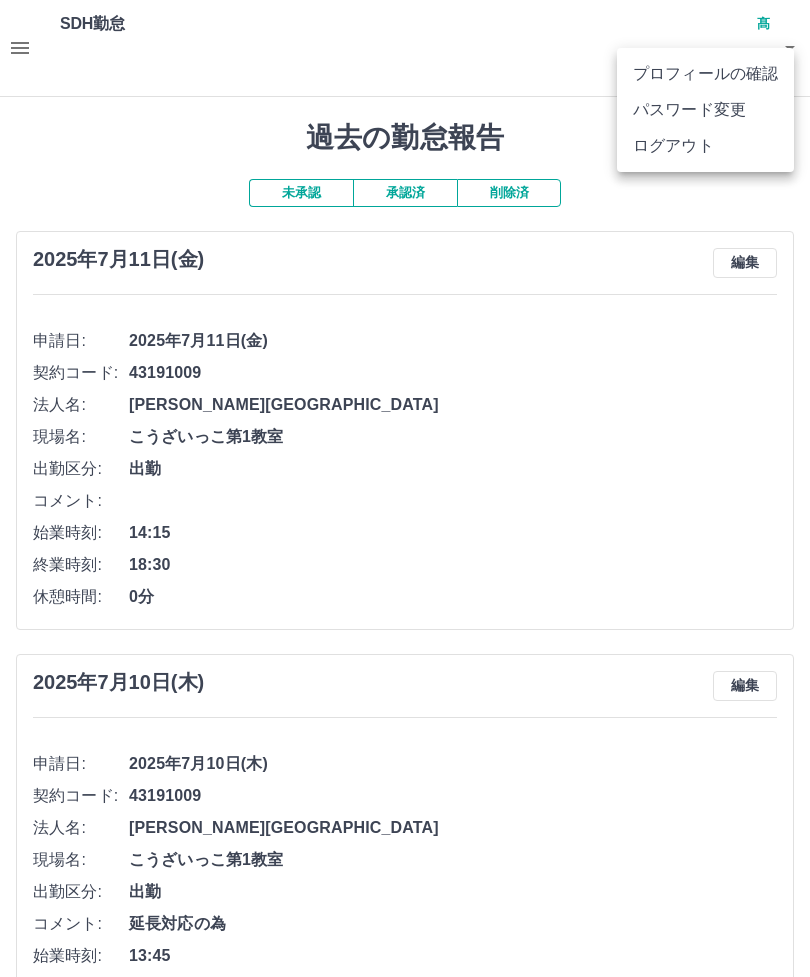 click on "ログアウト" at bounding box center [705, 146] 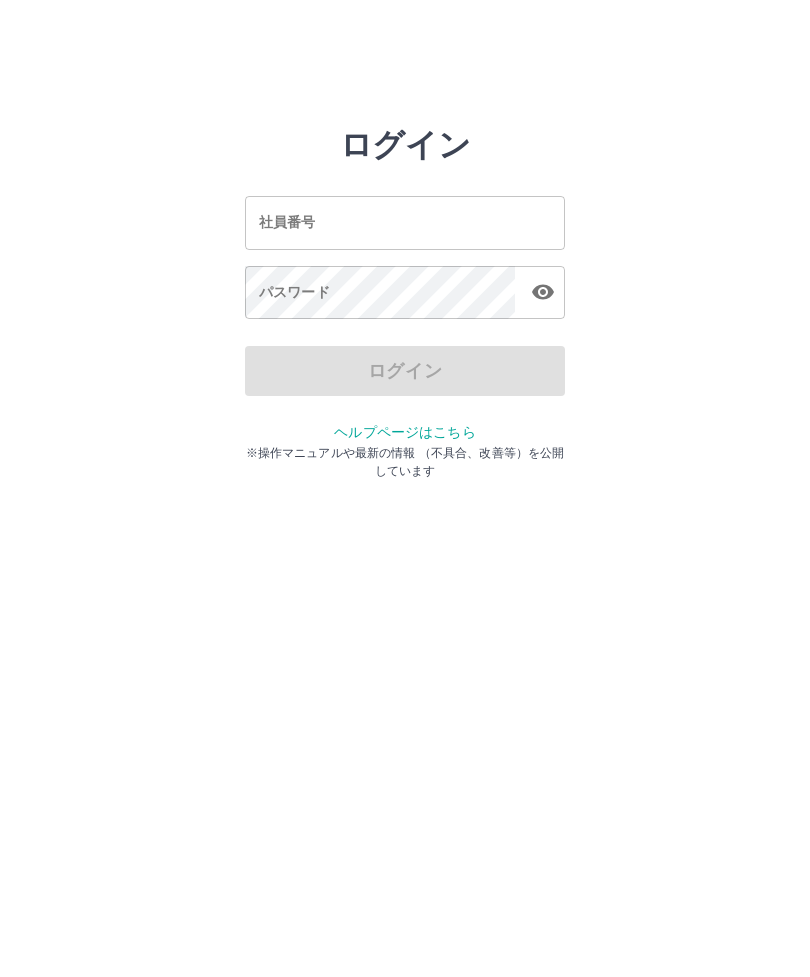 scroll, scrollTop: 0, scrollLeft: 0, axis: both 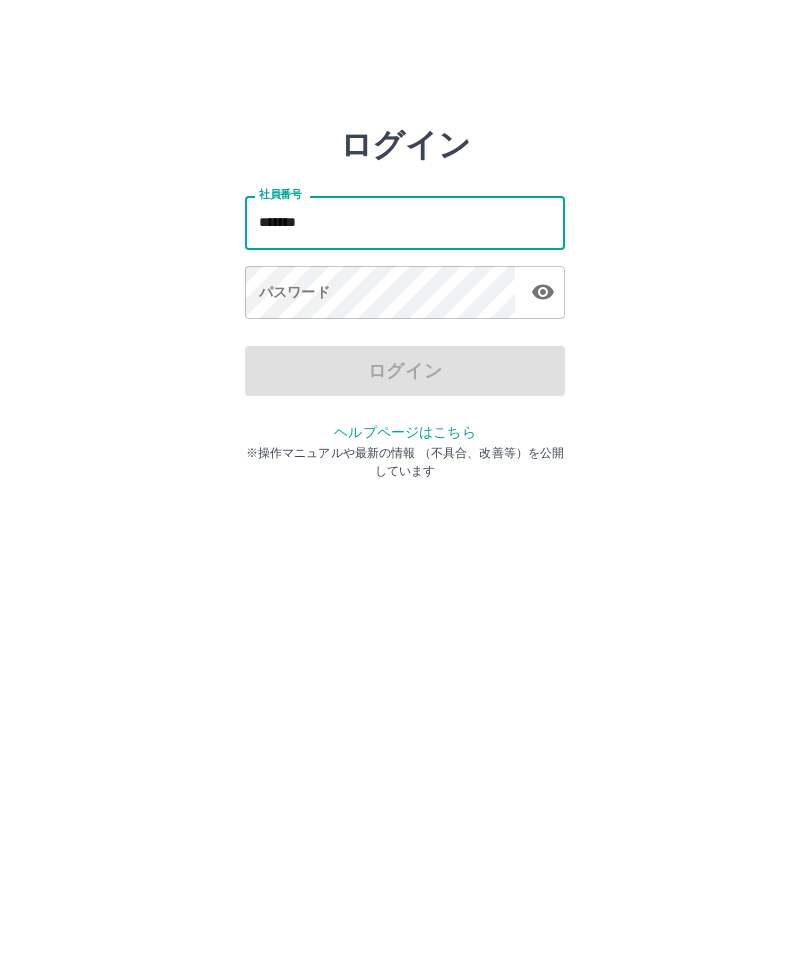 type on "*******" 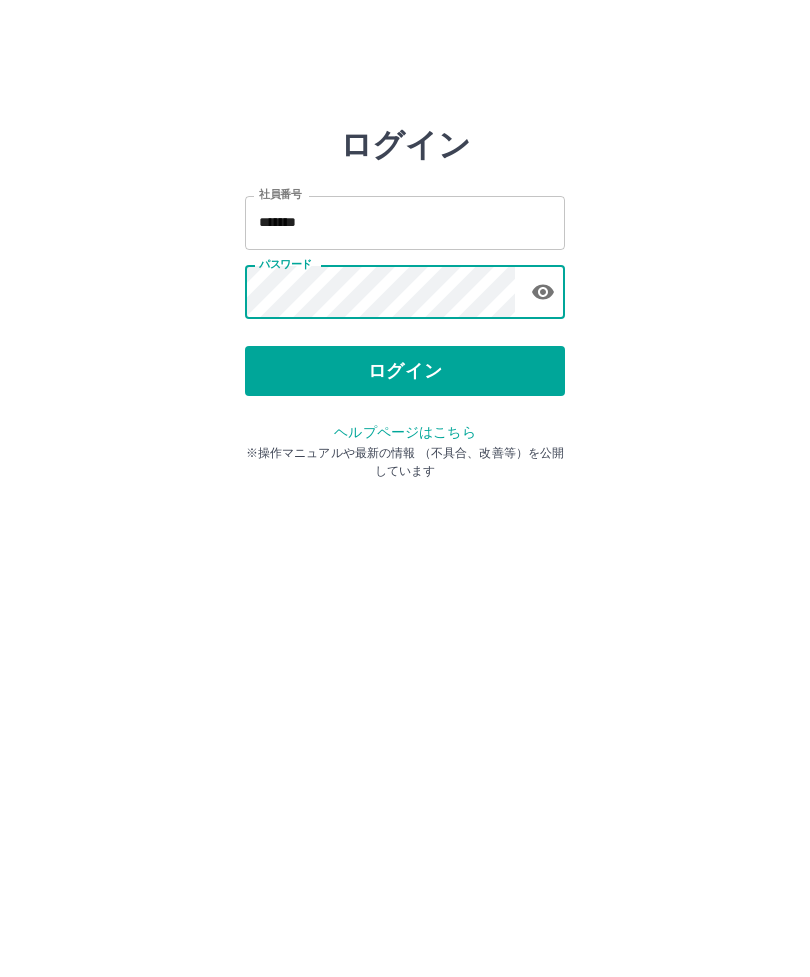 click on "ログイン" at bounding box center [405, 371] 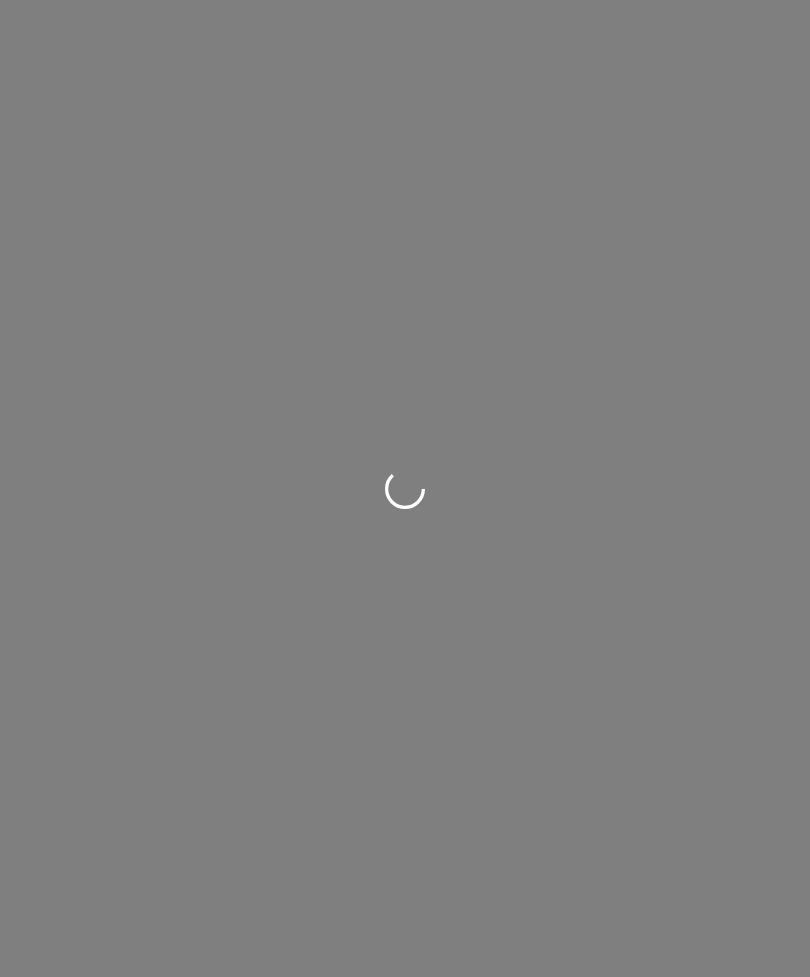 scroll, scrollTop: 0, scrollLeft: 0, axis: both 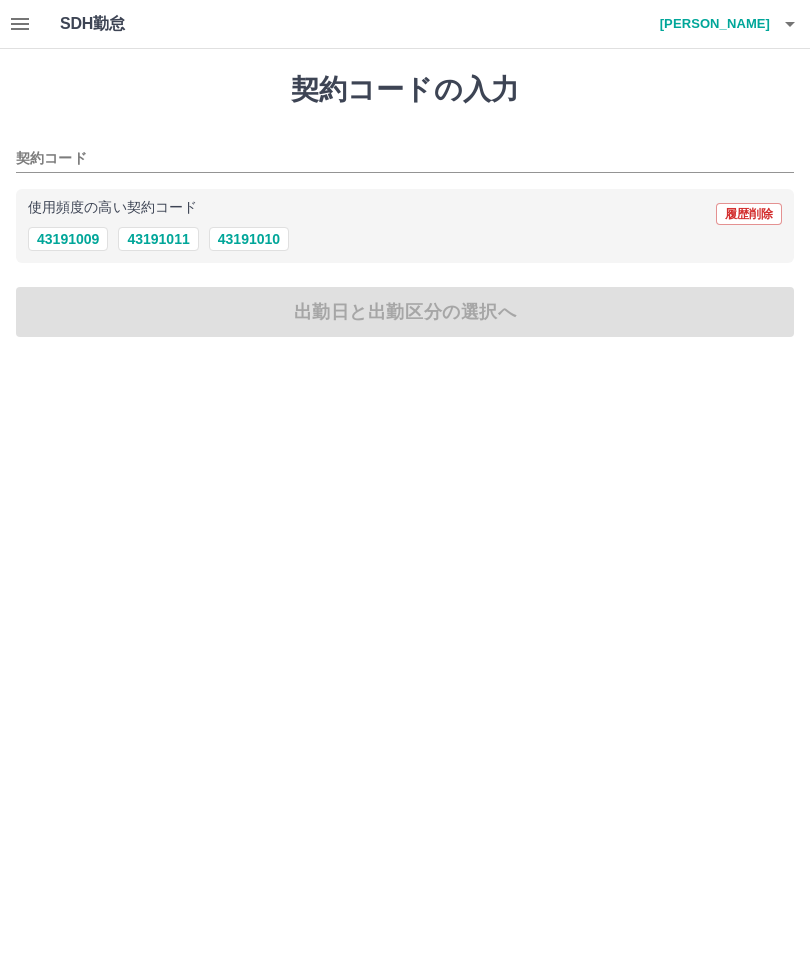 click 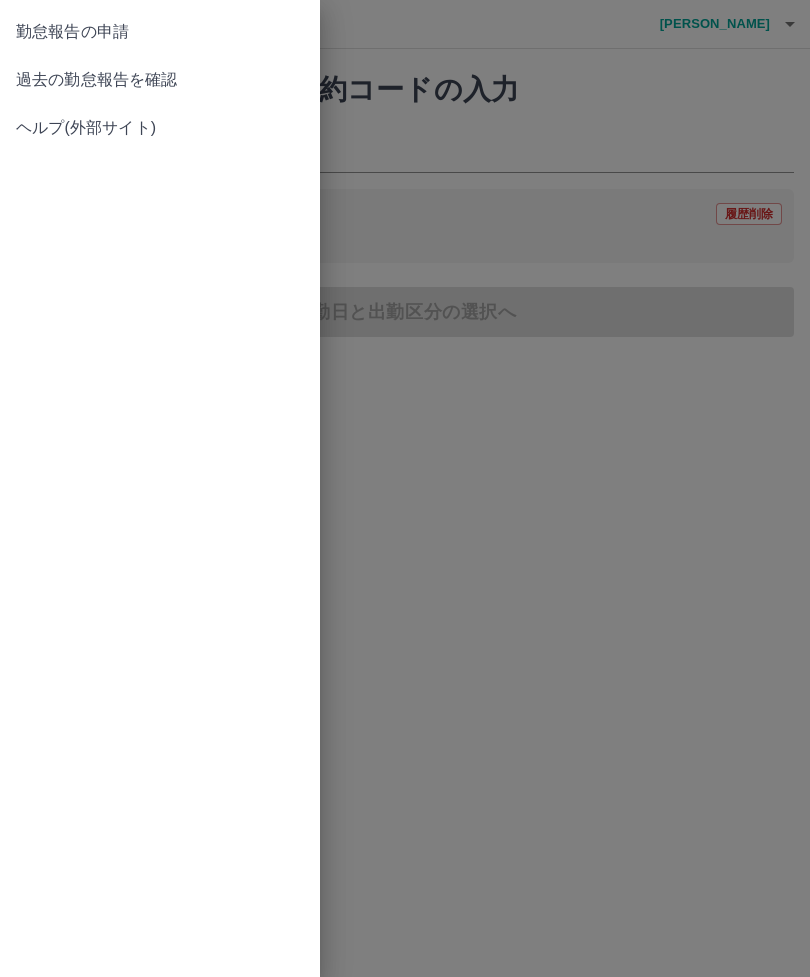 click on "過去の勤怠報告を確認" at bounding box center [160, 80] 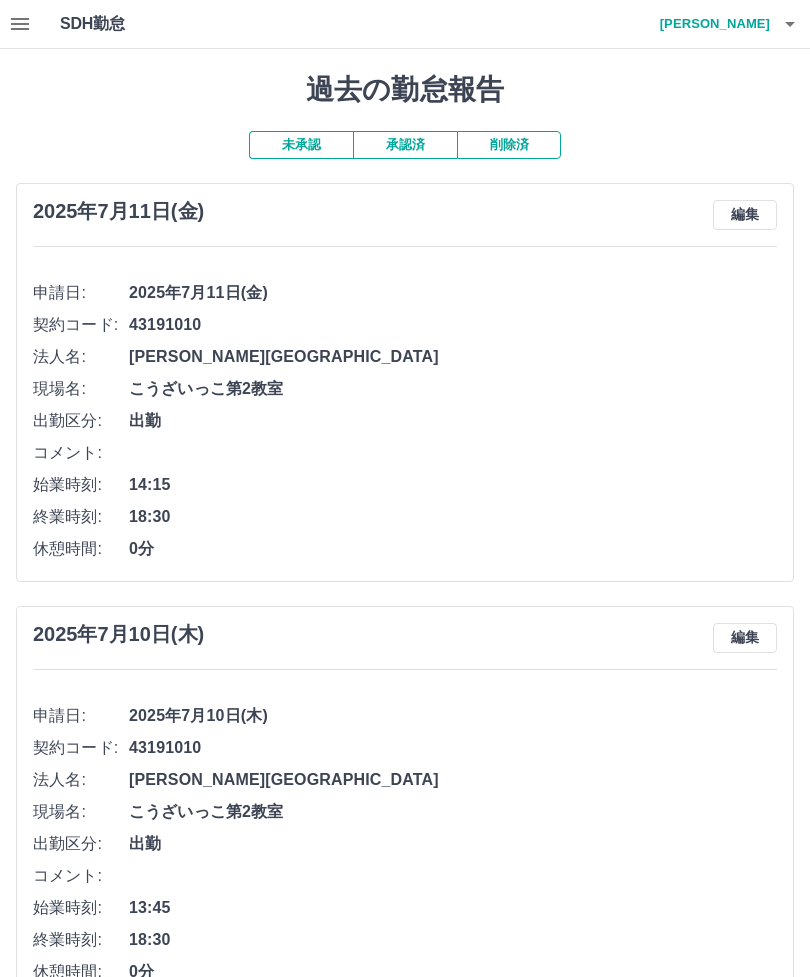 click on "矢田貝　みどり" at bounding box center [710, 24] 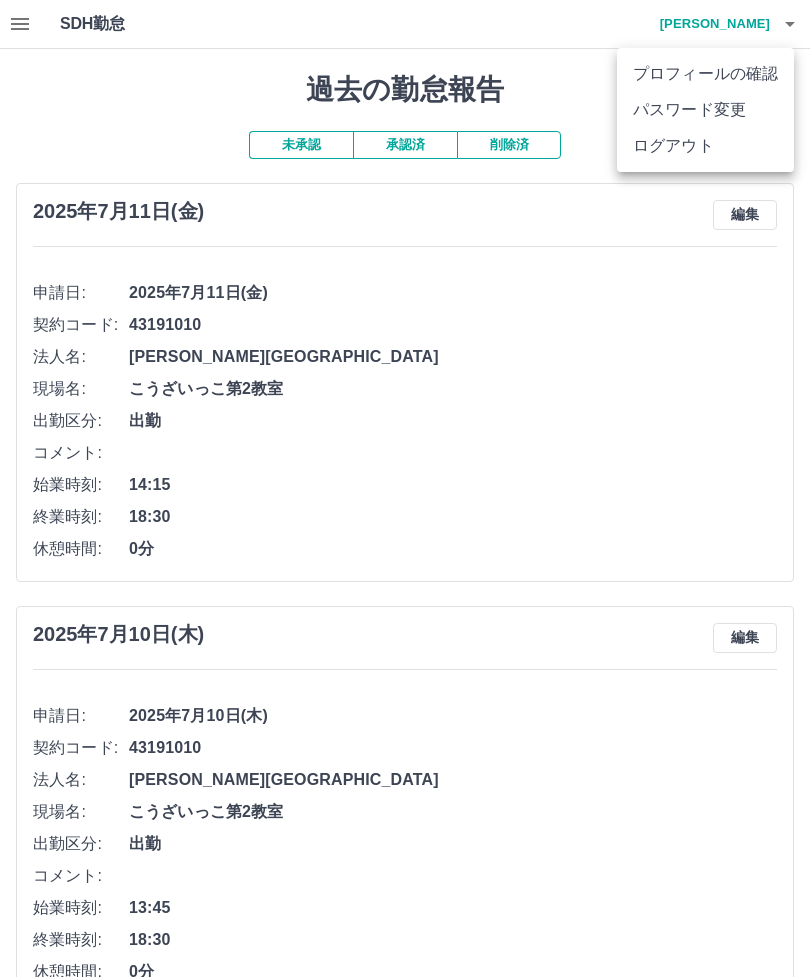 click on "ログアウト" at bounding box center [705, 146] 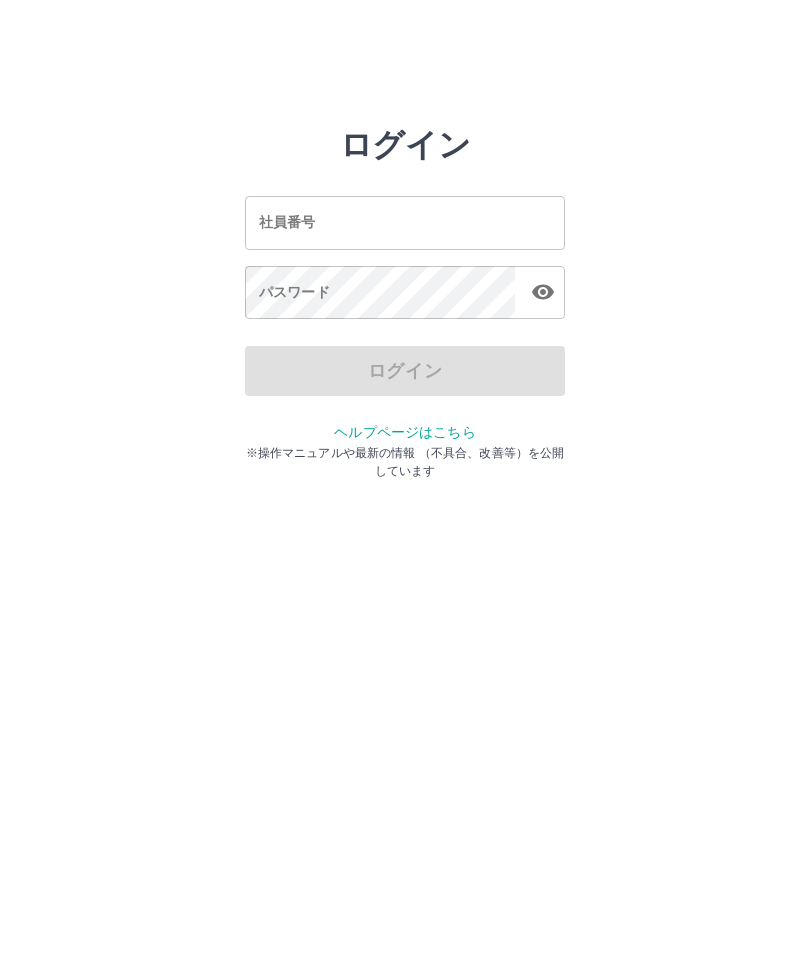 scroll, scrollTop: 0, scrollLeft: 0, axis: both 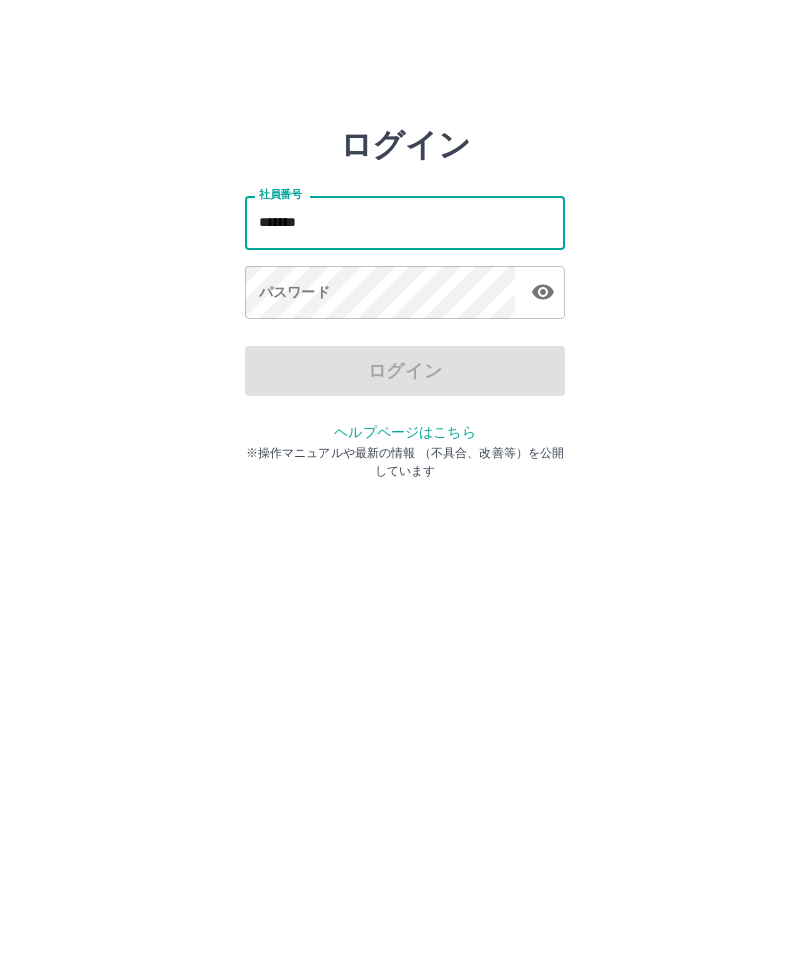 type on "*******" 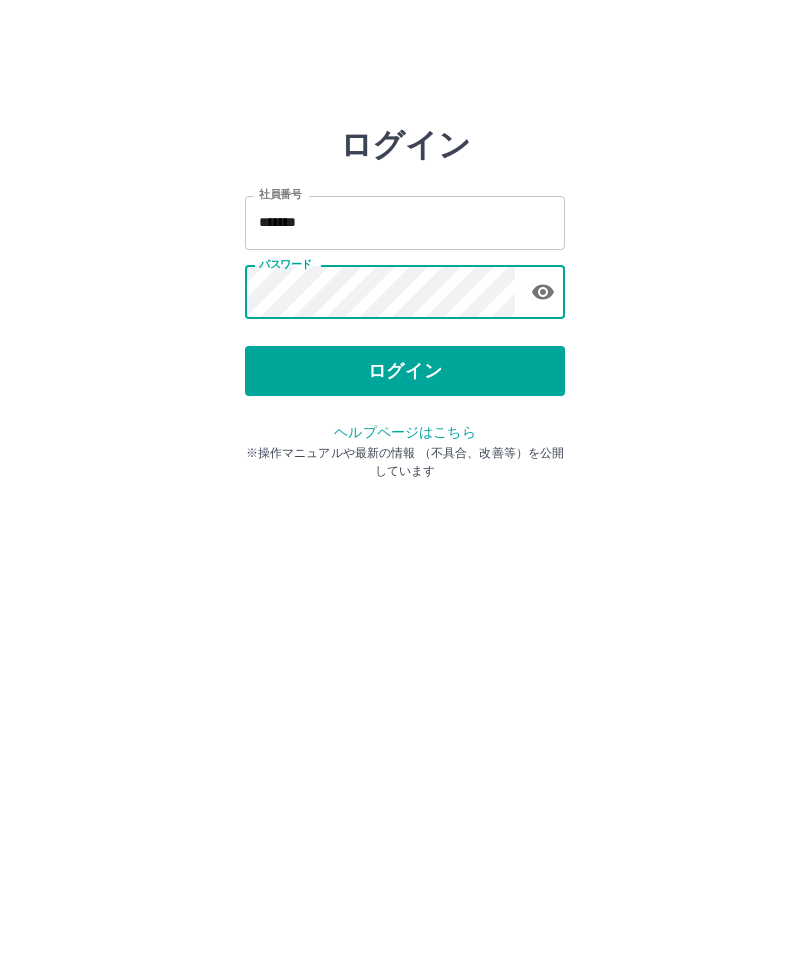 click on "ログイン" at bounding box center [405, 371] 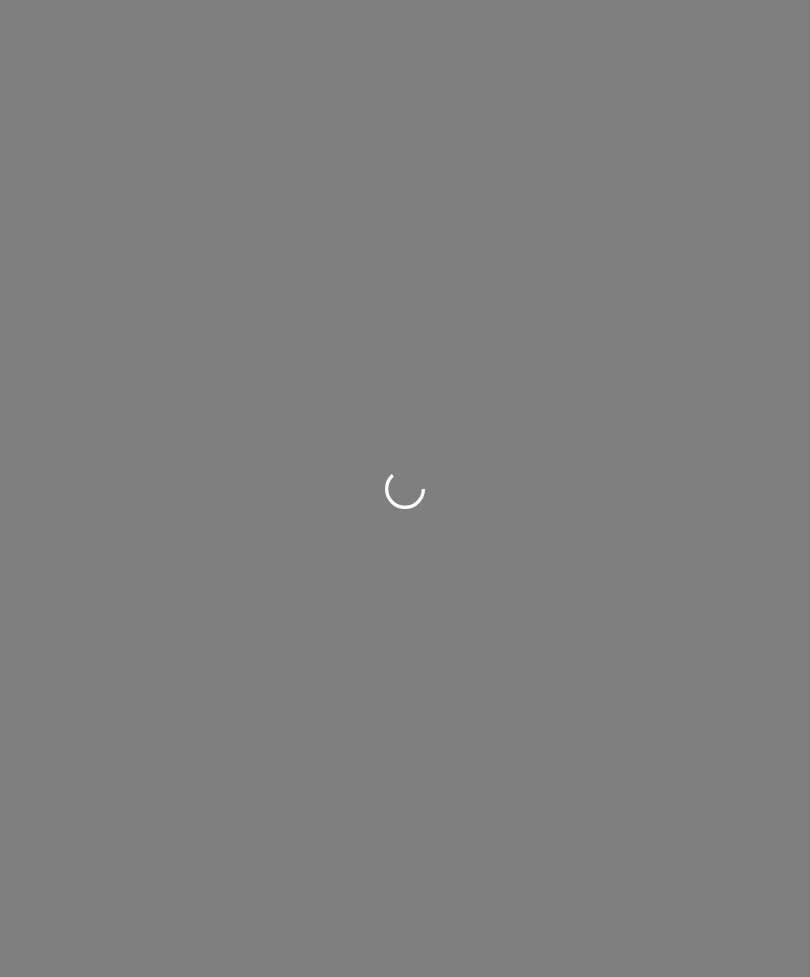 scroll, scrollTop: 0, scrollLeft: 0, axis: both 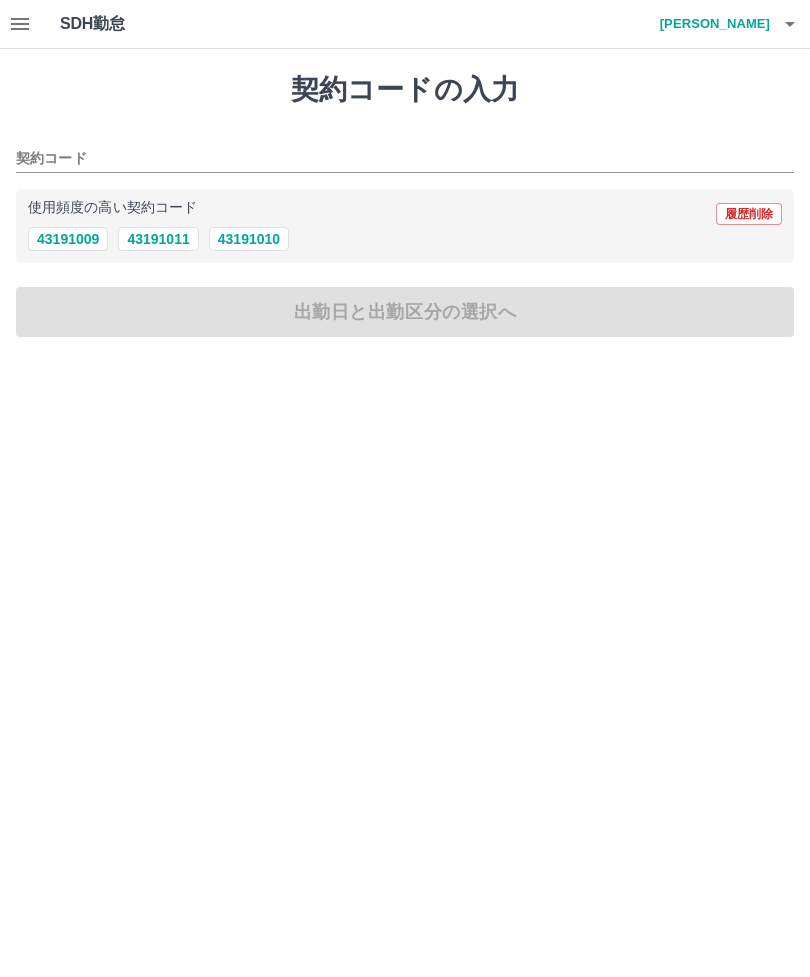 click at bounding box center [20, 24] 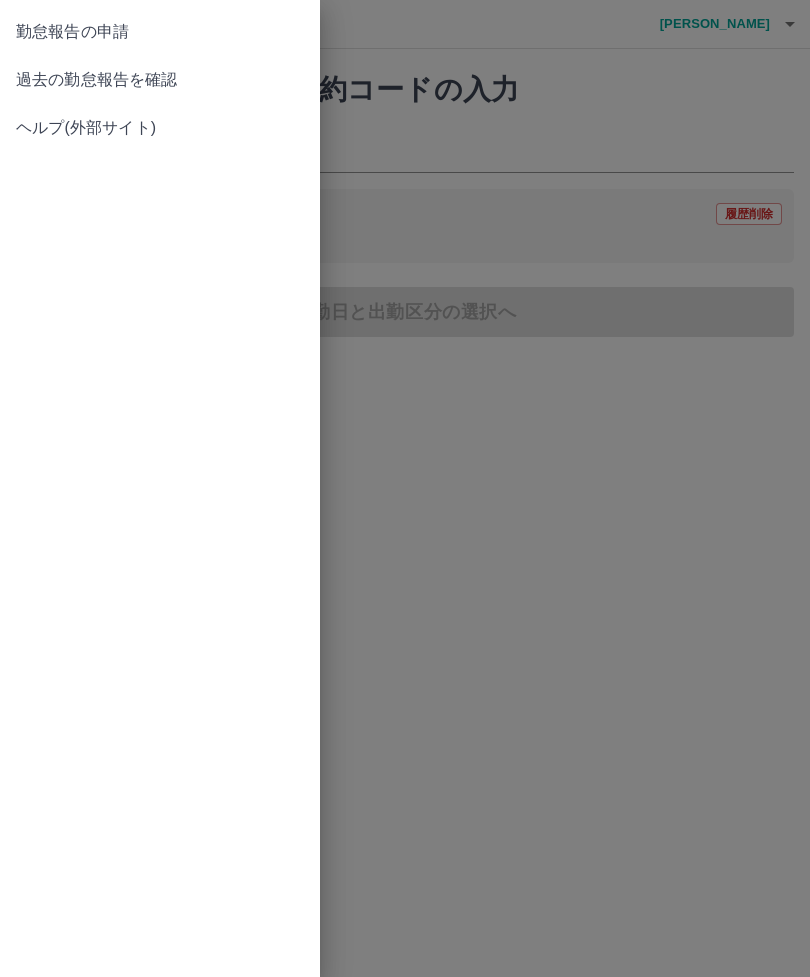 click on "過去の勤怠報告を確認" at bounding box center [160, 80] 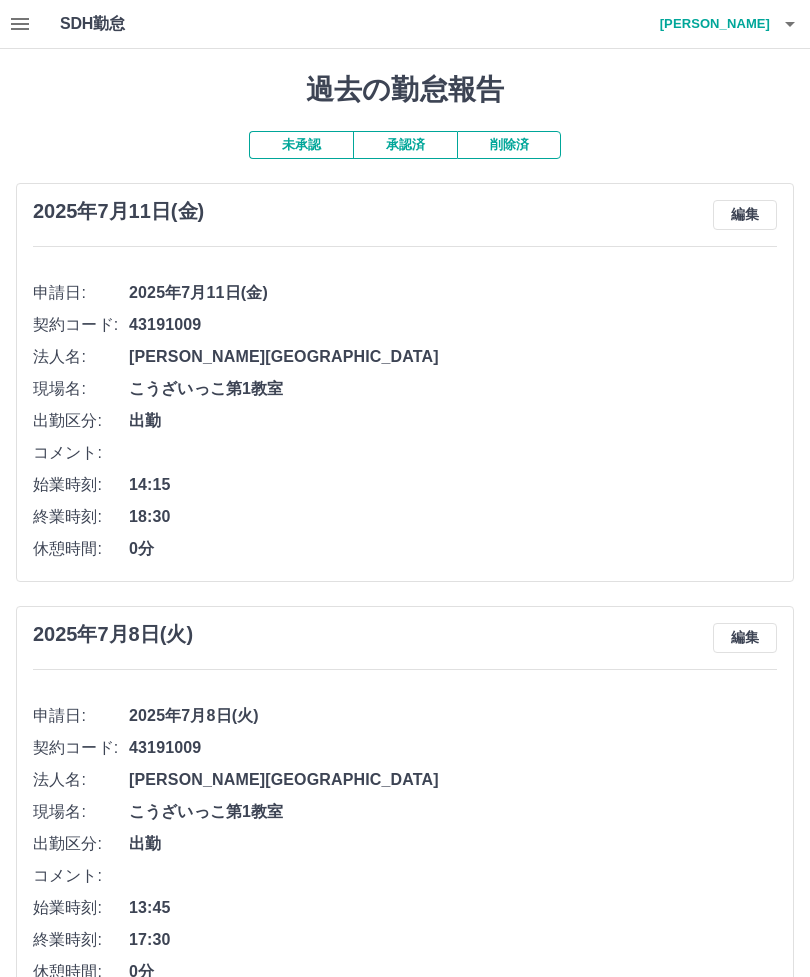 click on "橋本　かつみ" at bounding box center [710, 24] 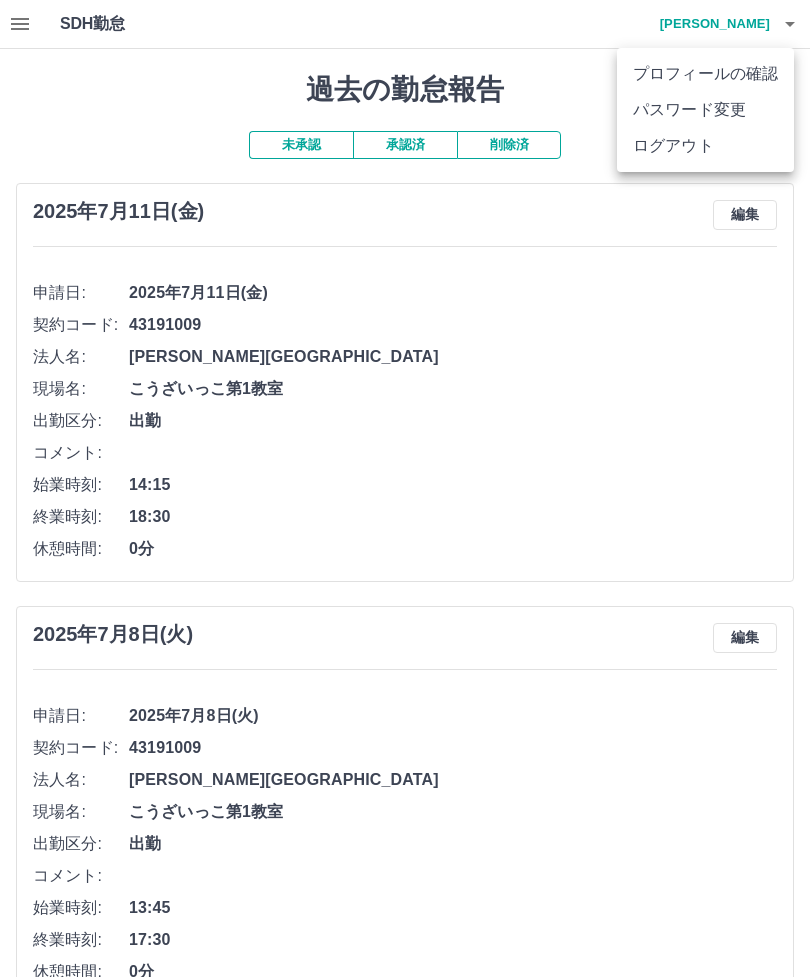 click on "ログアウト" at bounding box center [705, 146] 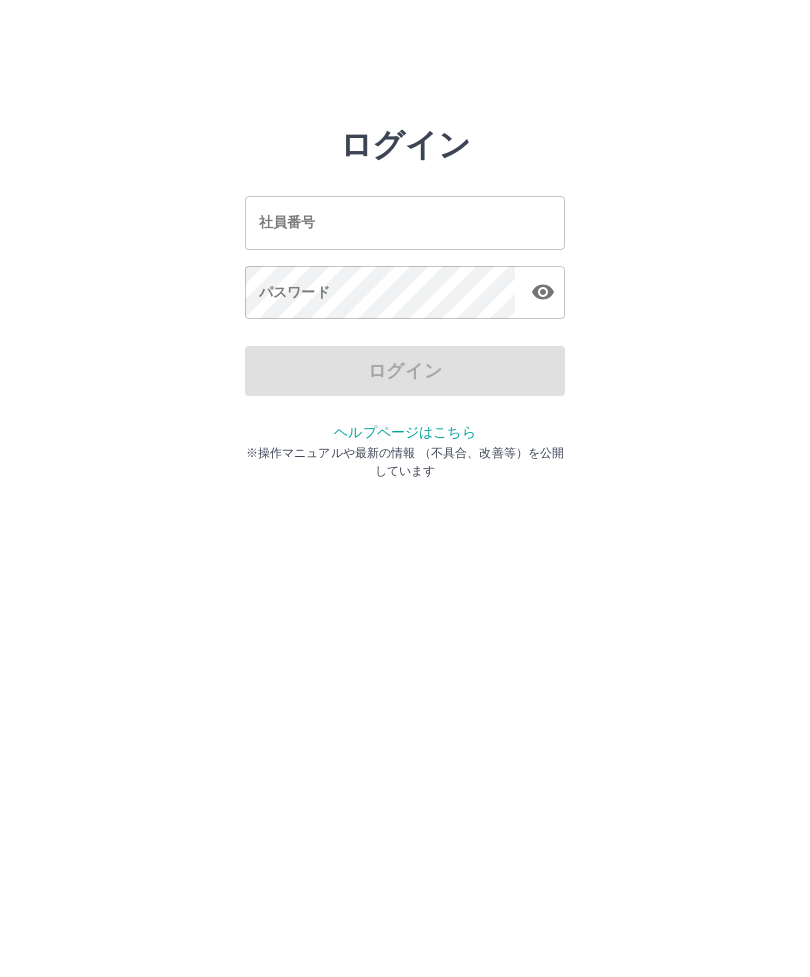 scroll, scrollTop: 0, scrollLeft: 0, axis: both 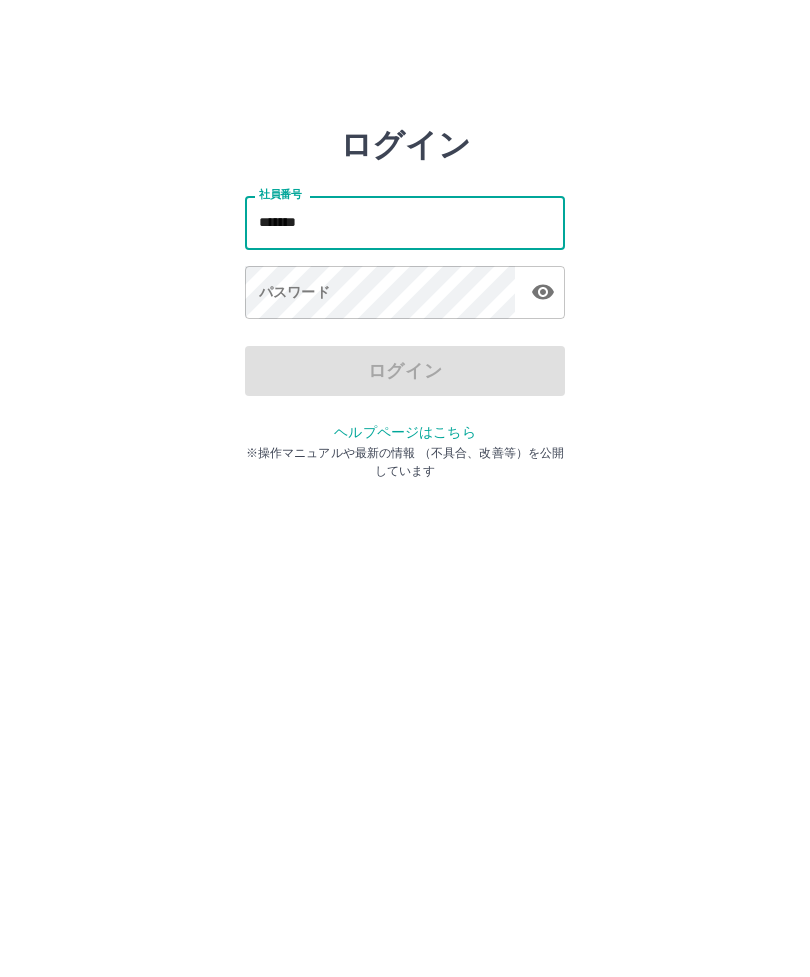type on "*******" 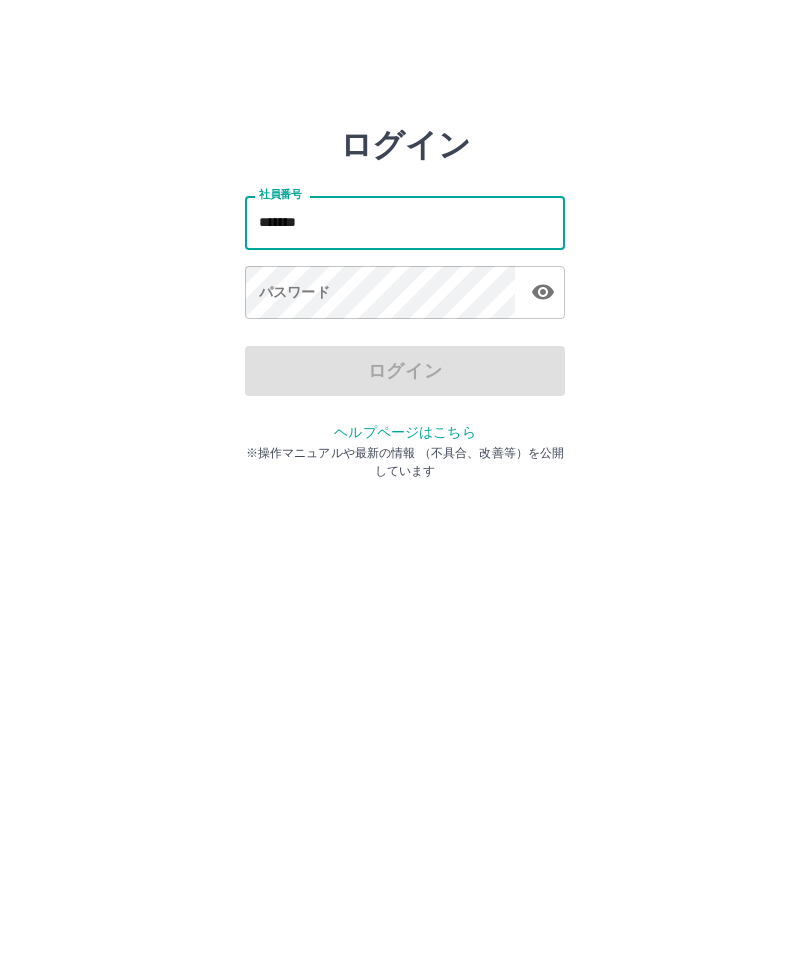 click on "パスワード パスワード" at bounding box center [405, 294] 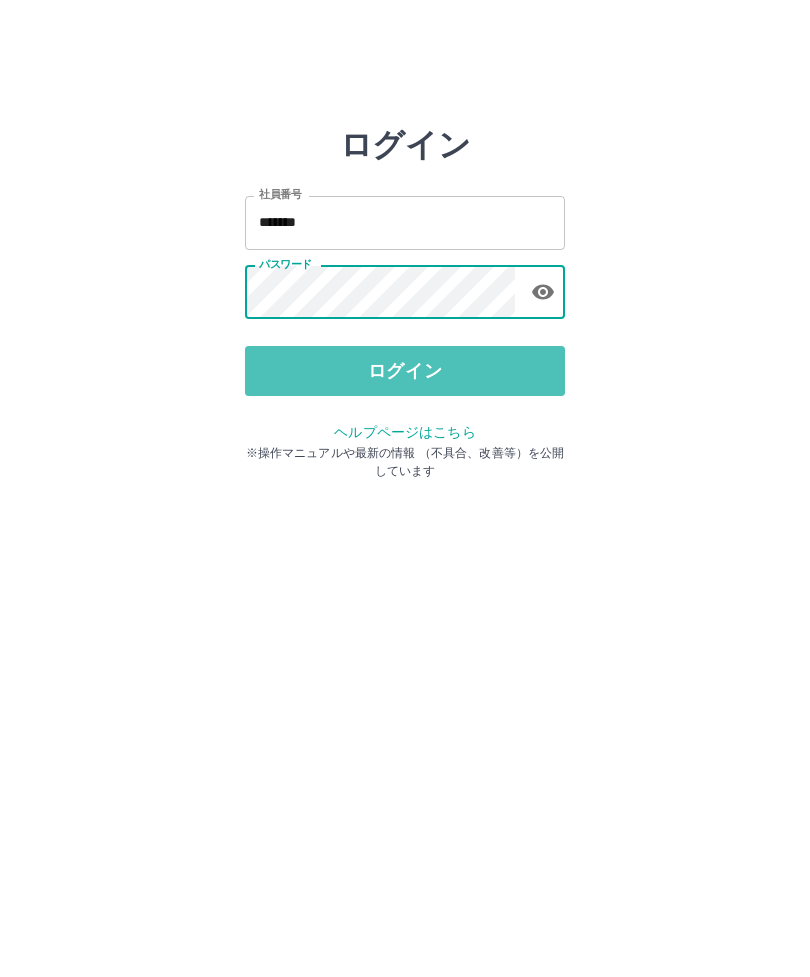 click on "ログイン" at bounding box center (405, 371) 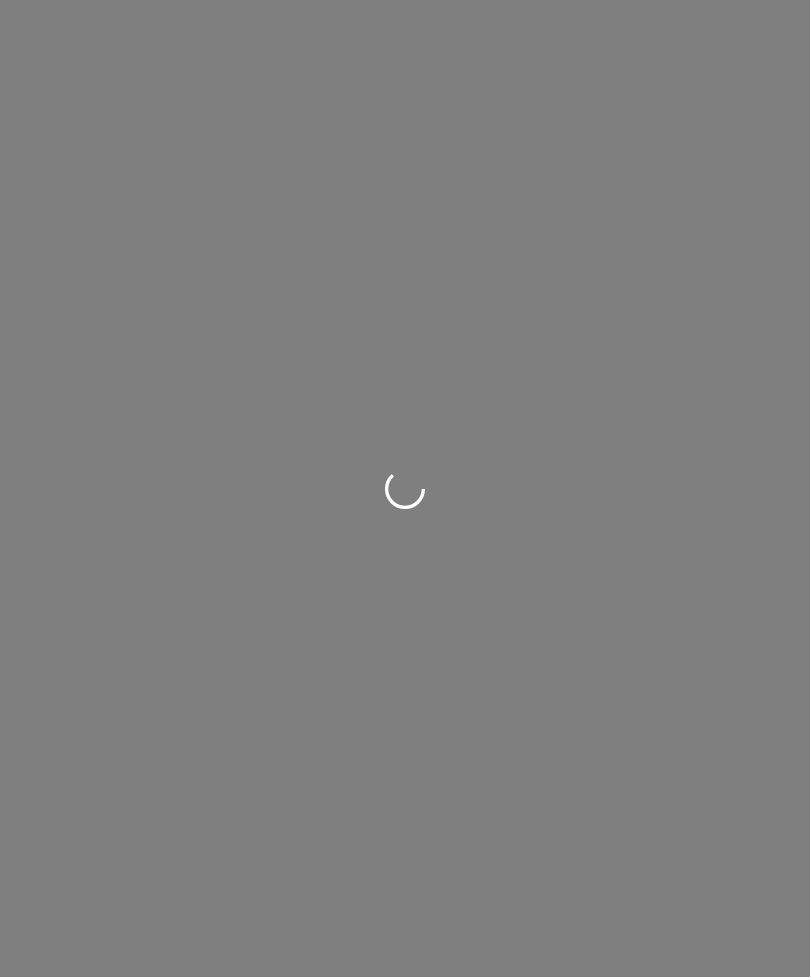 scroll, scrollTop: 0, scrollLeft: 0, axis: both 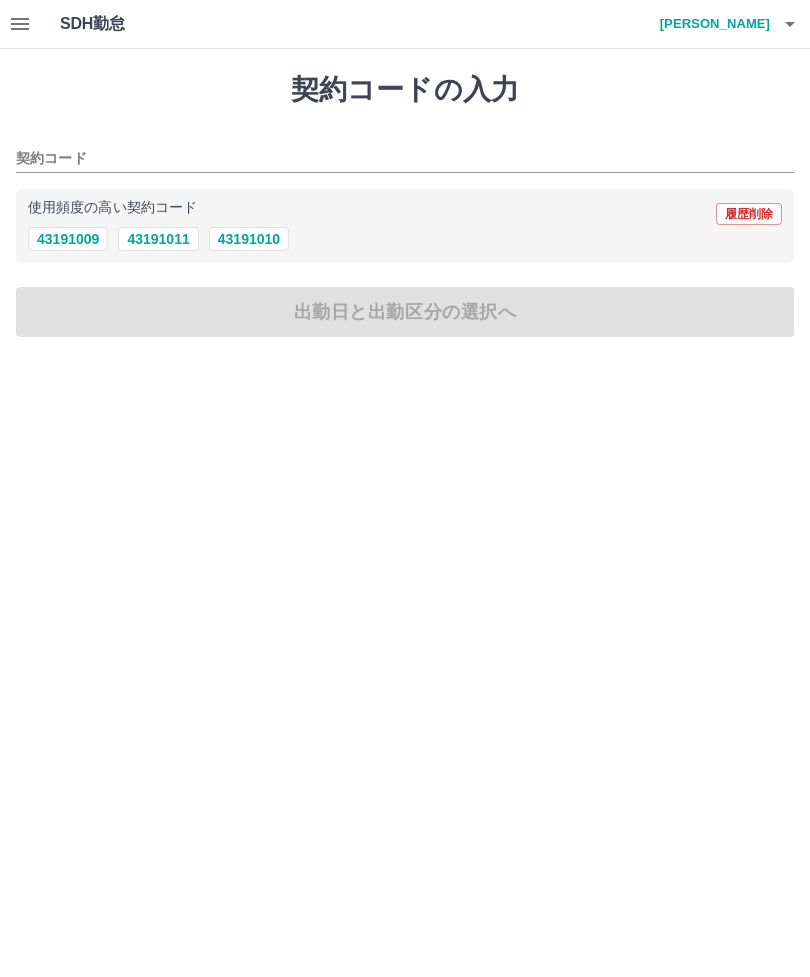 click at bounding box center [20, 24] 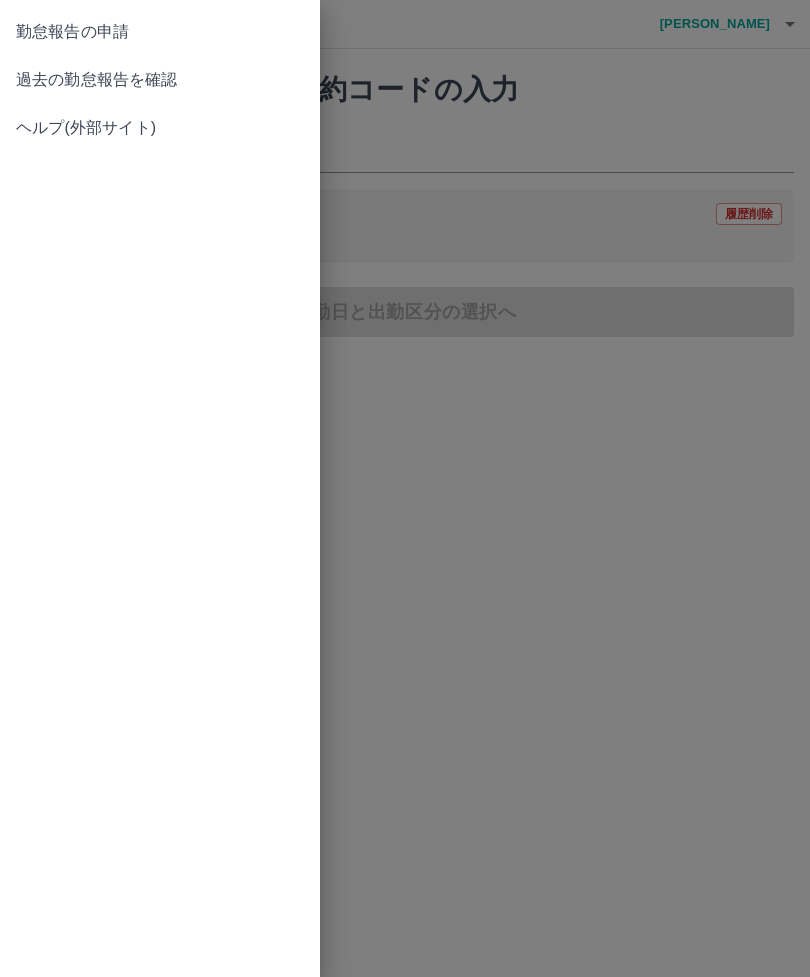 click on "過去の勤怠報告を確認" at bounding box center [160, 80] 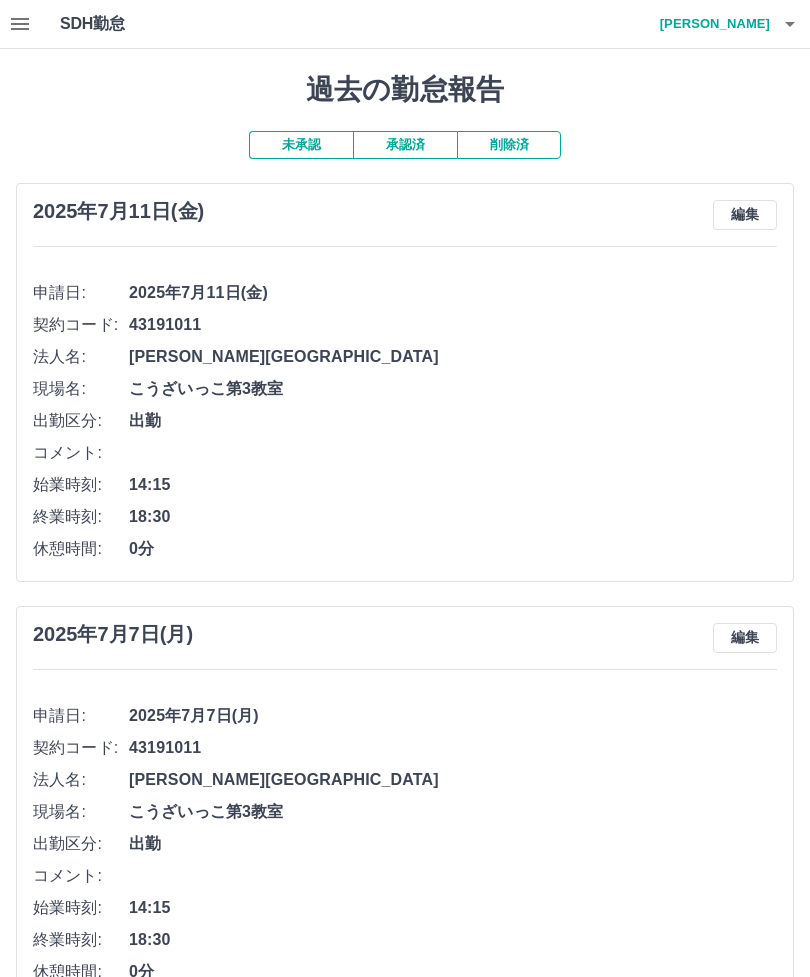 click on "[PERSON_NAME]" at bounding box center [710, 24] 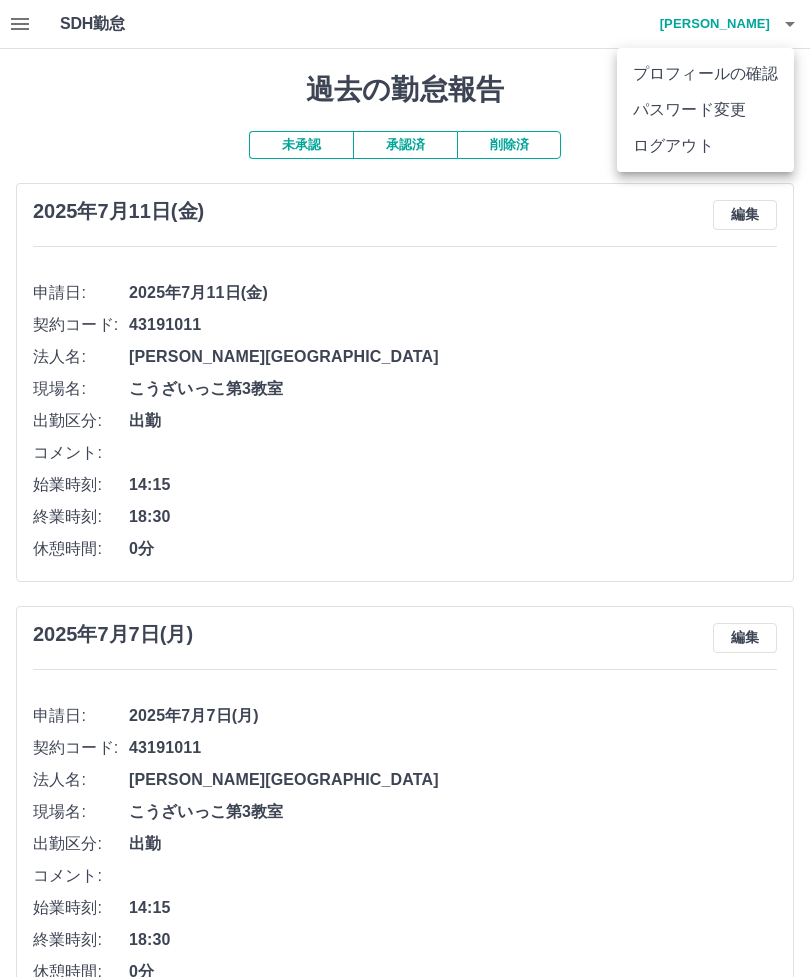 click on "ログアウト" at bounding box center (705, 146) 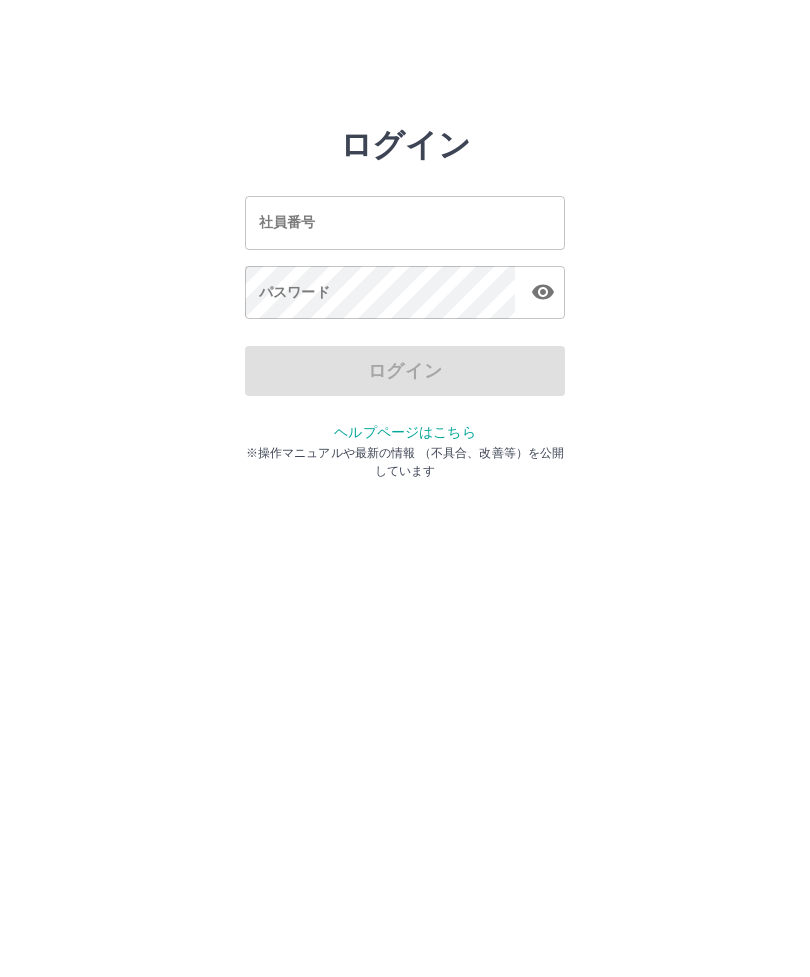 scroll, scrollTop: 0, scrollLeft: 0, axis: both 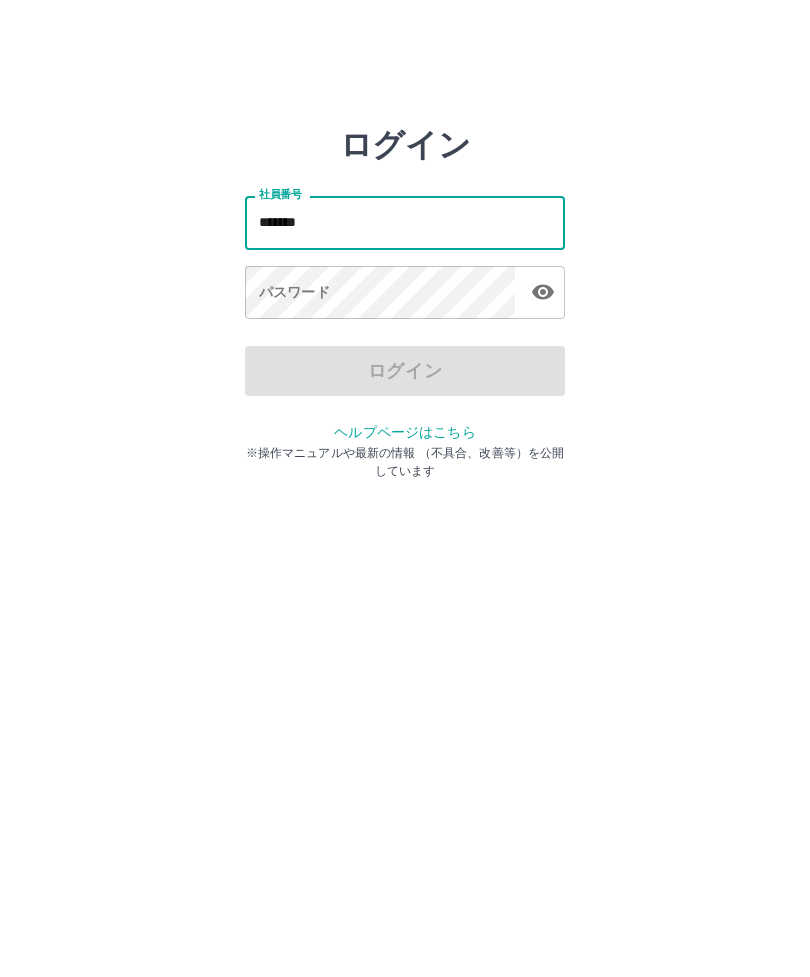 type on "*******" 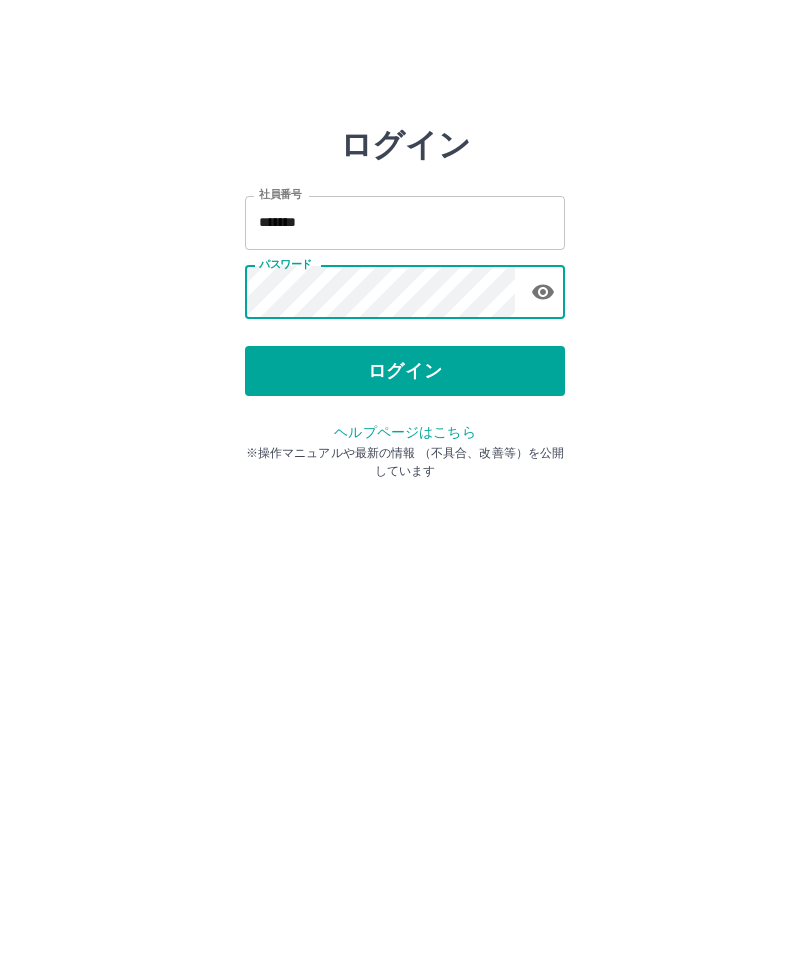 click on "ログイン" at bounding box center (405, 371) 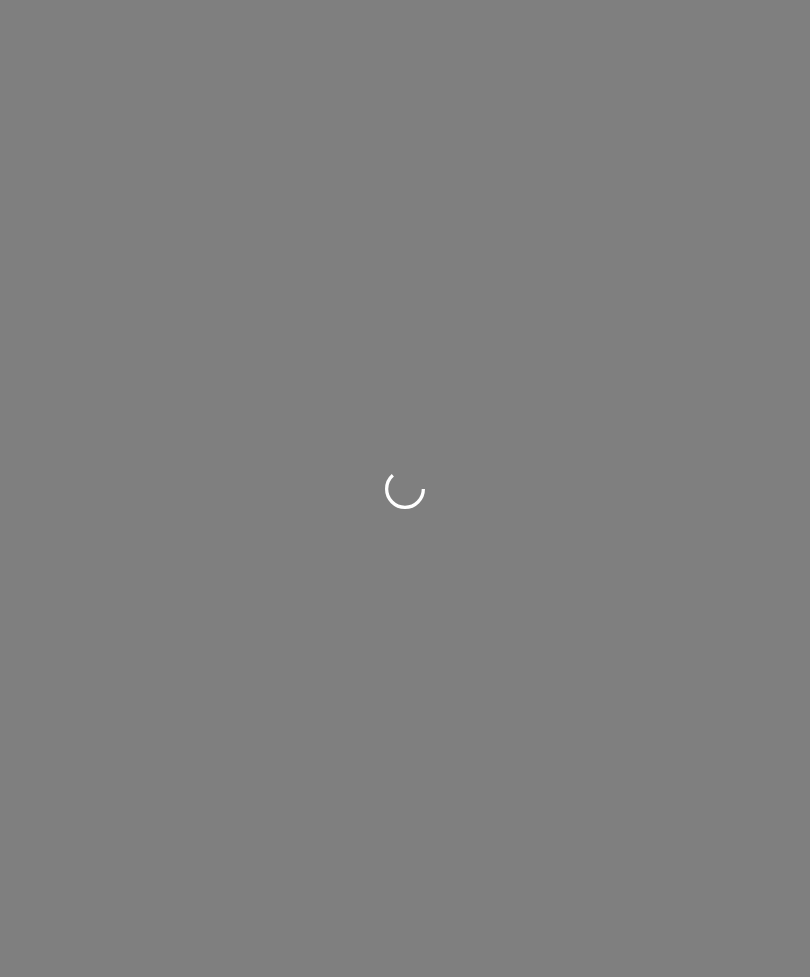 scroll, scrollTop: 0, scrollLeft: 0, axis: both 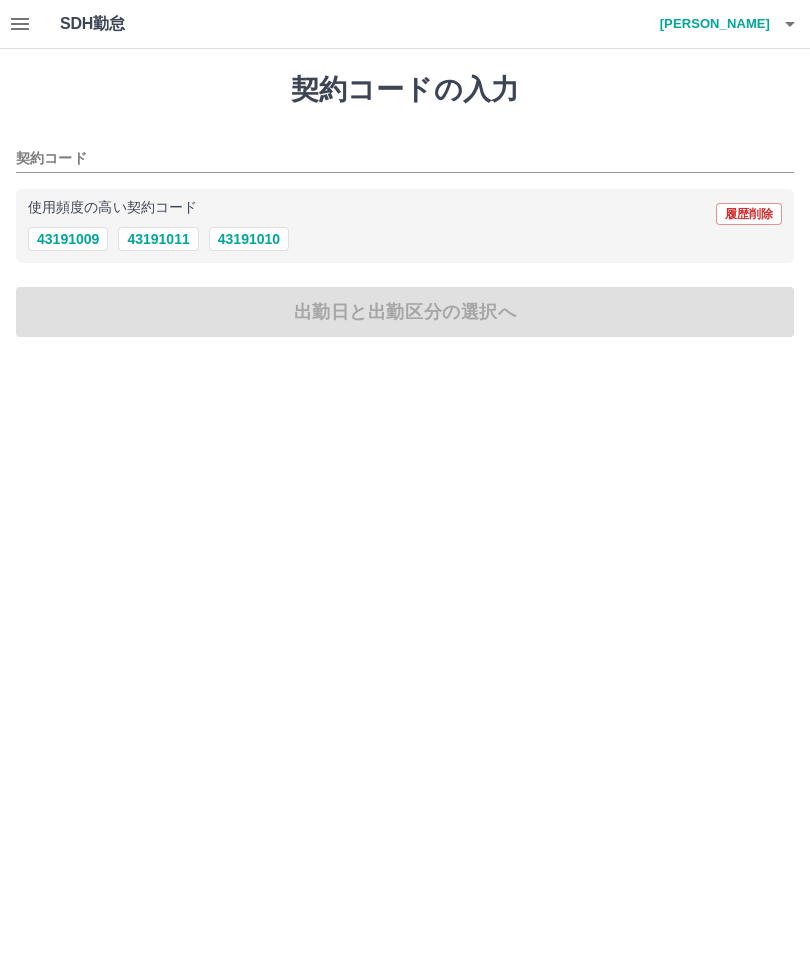 click at bounding box center [20, 24] 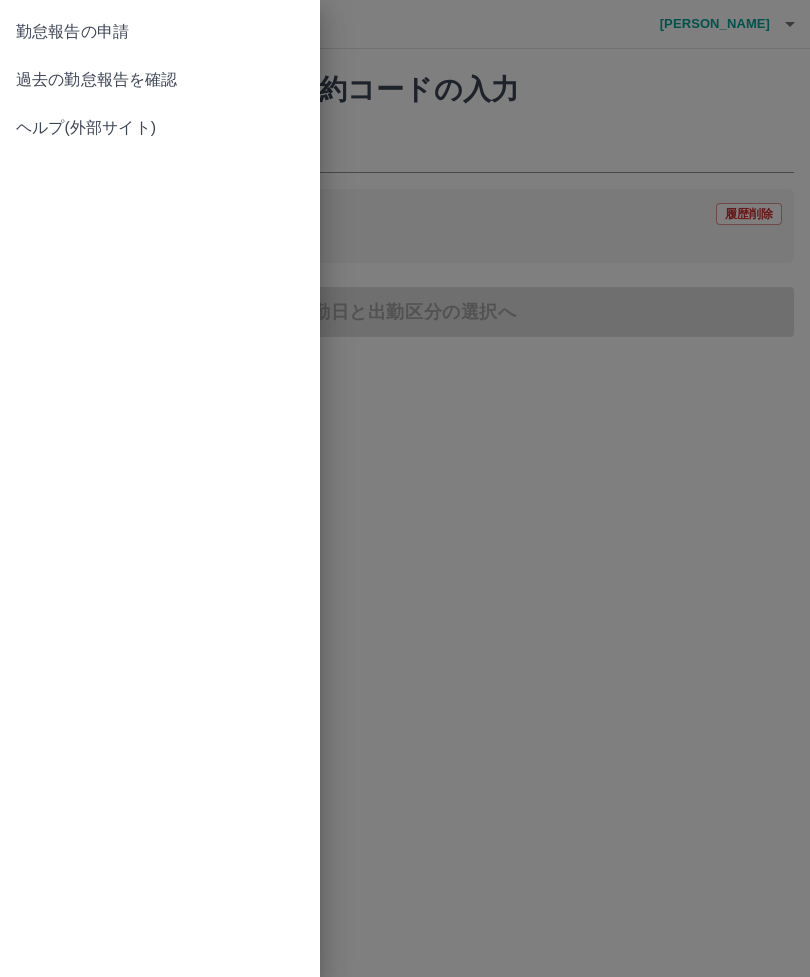 click on "勤怠報告の申請" at bounding box center (160, 32) 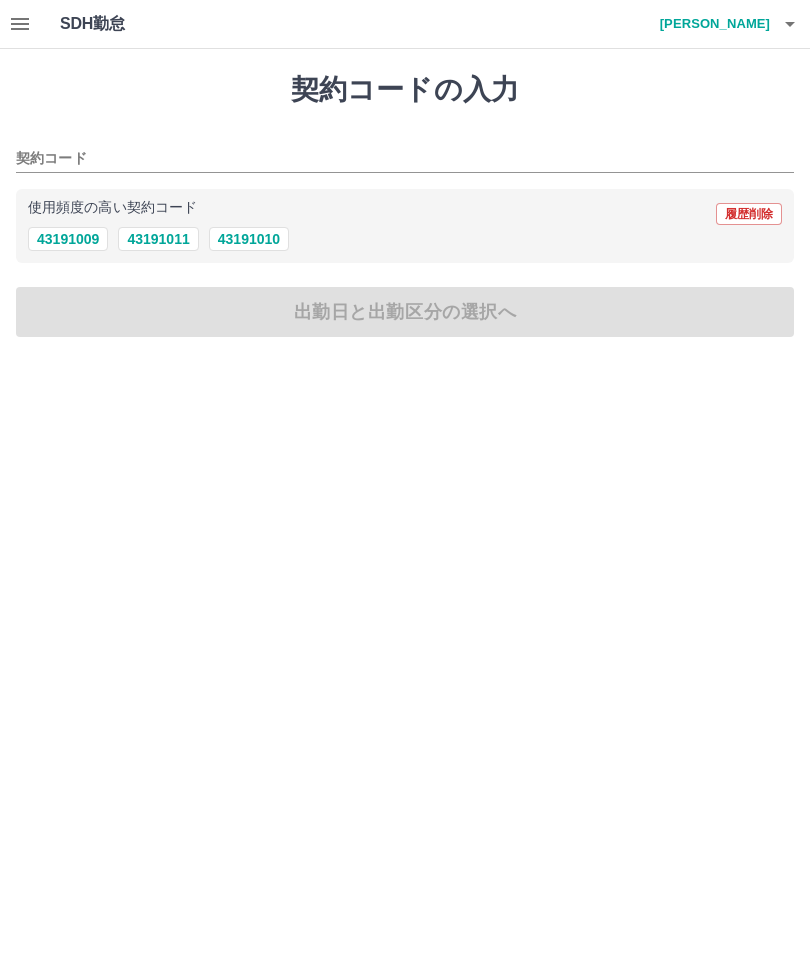 click at bounding box center [20, 24] 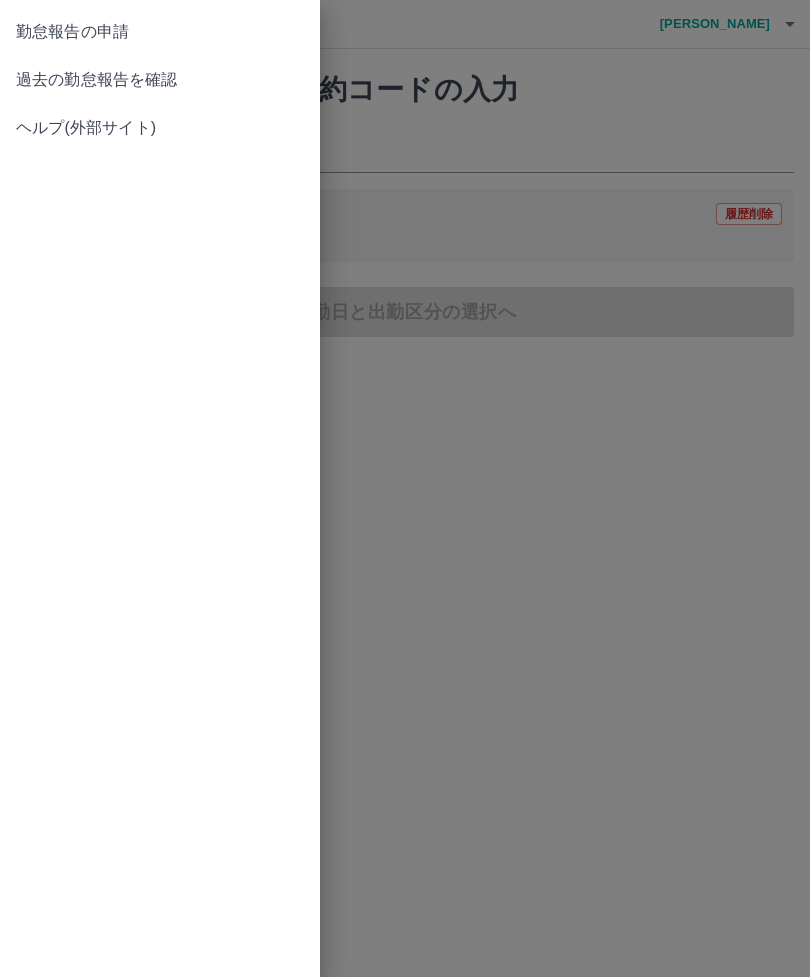 click on "過去の勤怠報告を確認" at bounding box center [160, 80] 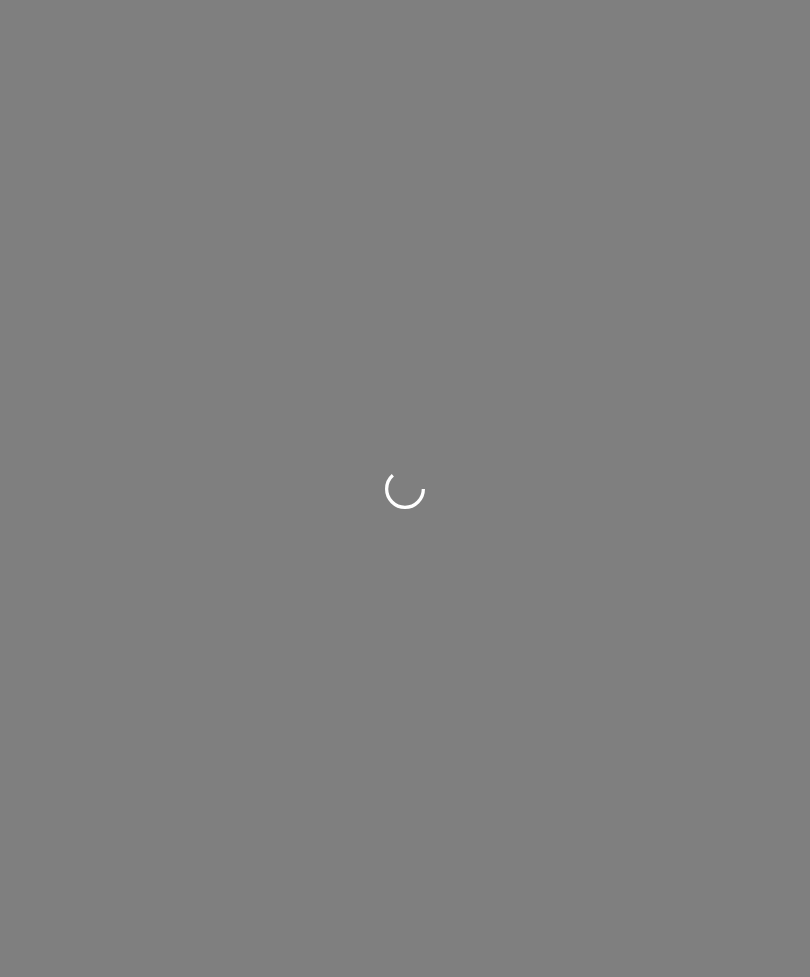 scroll, scrollTop: 0, scrollLeft: 0, axis: both 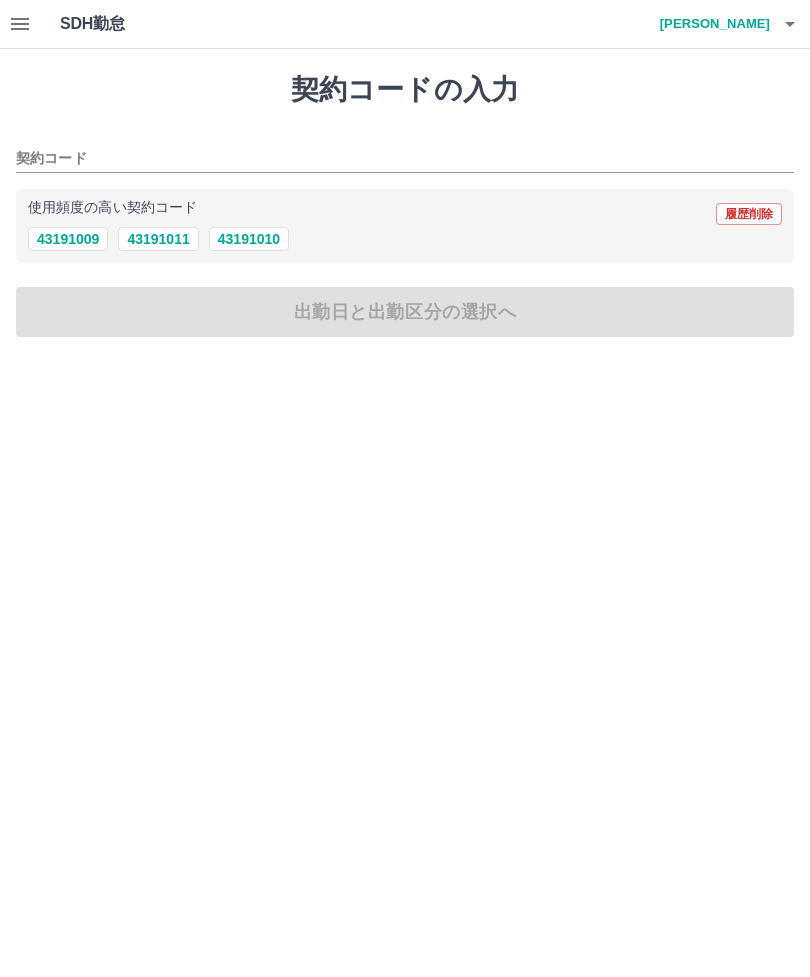 click 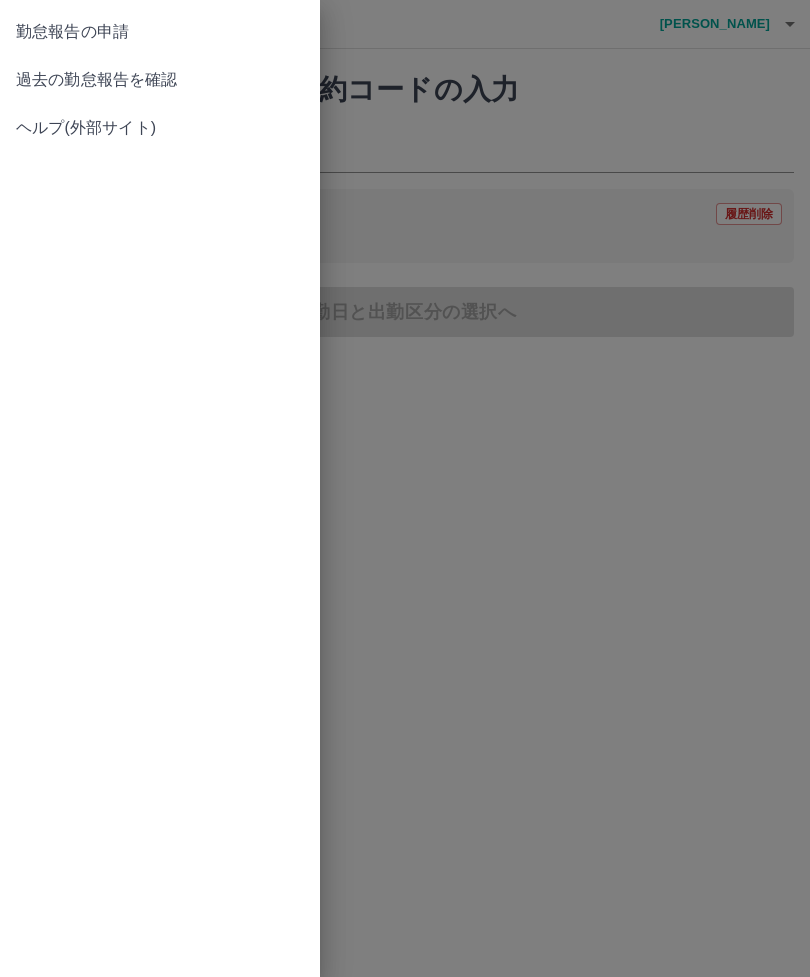click on "過去の勤怠報告を確認" at bounding box center (160, 80) 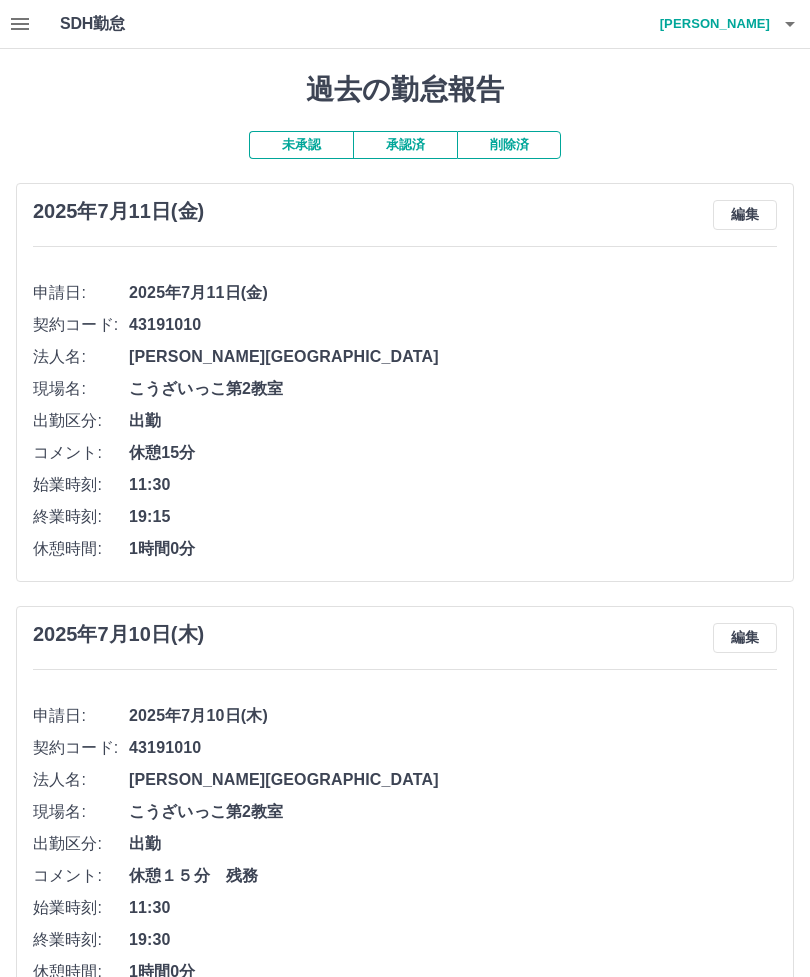 click on "編集" at bounding box center (745, 215) 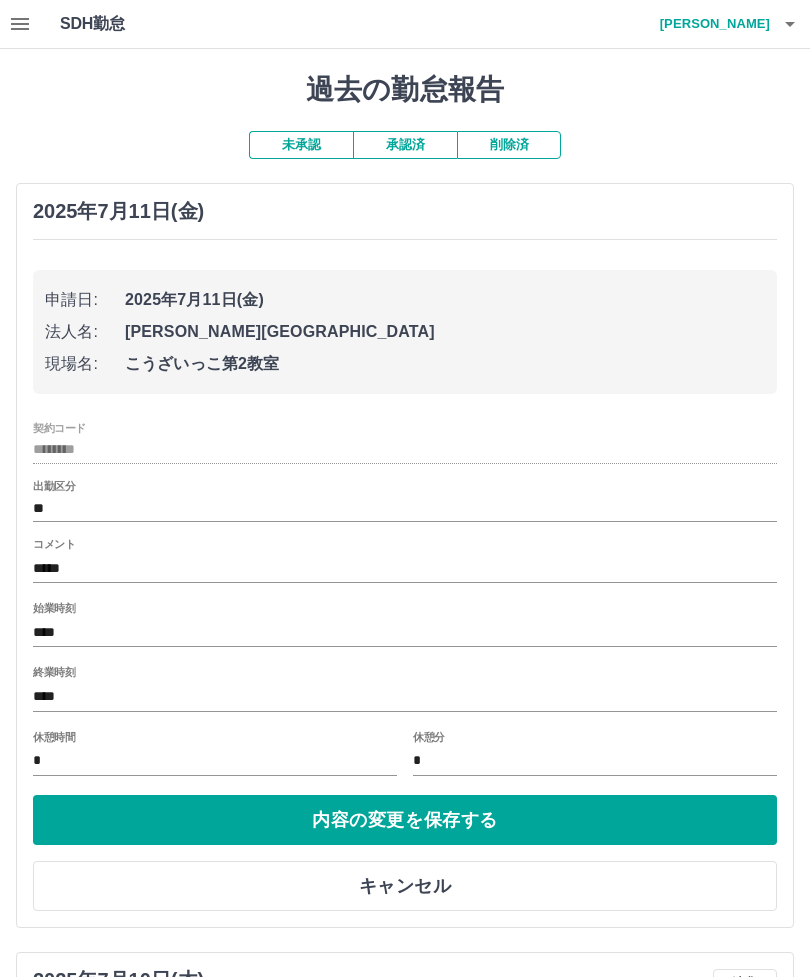 click on "****" at bounding box center [405, 696] 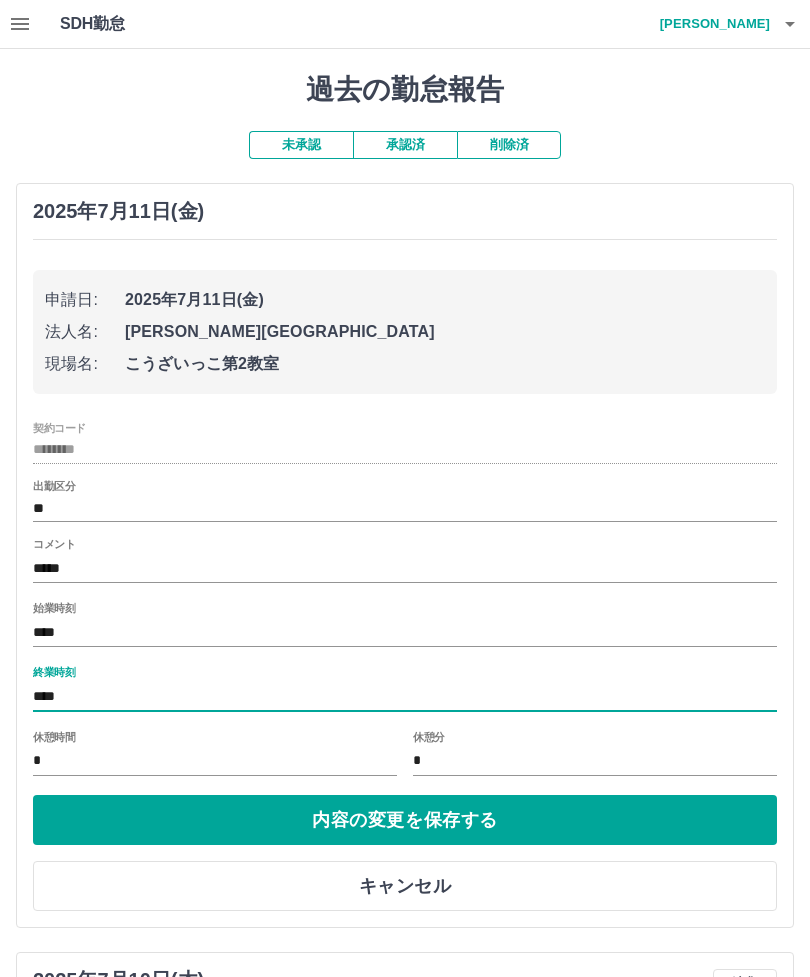 scroll, scrollTop: 45, scrollLeft: 0, axis: vertical 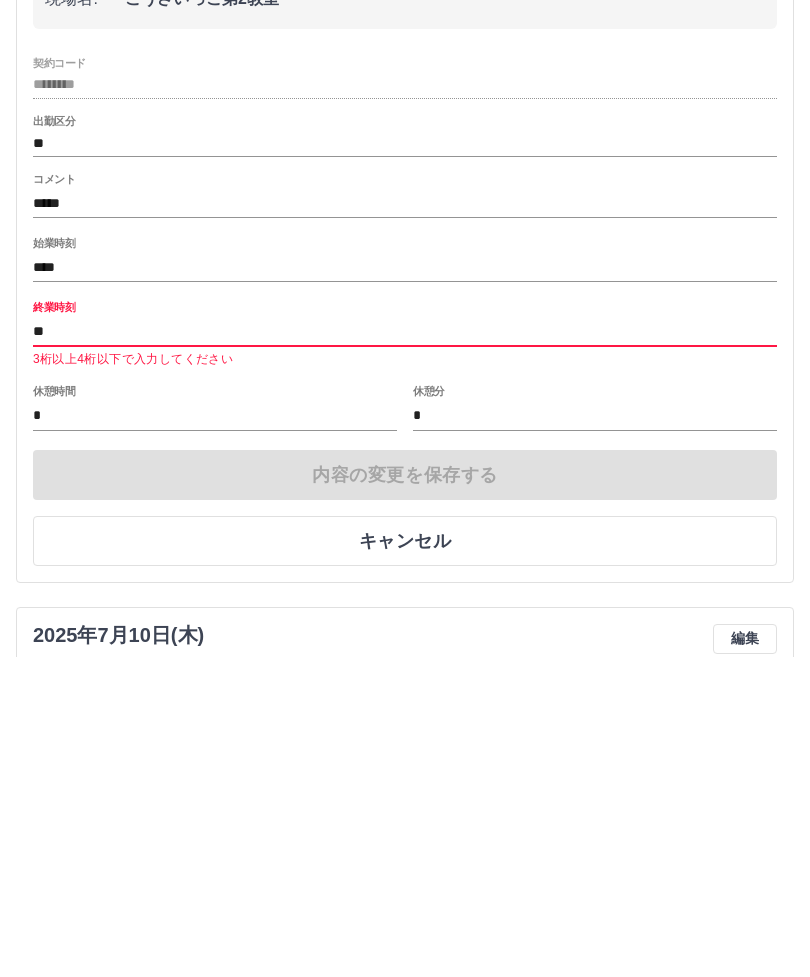 type on "*" 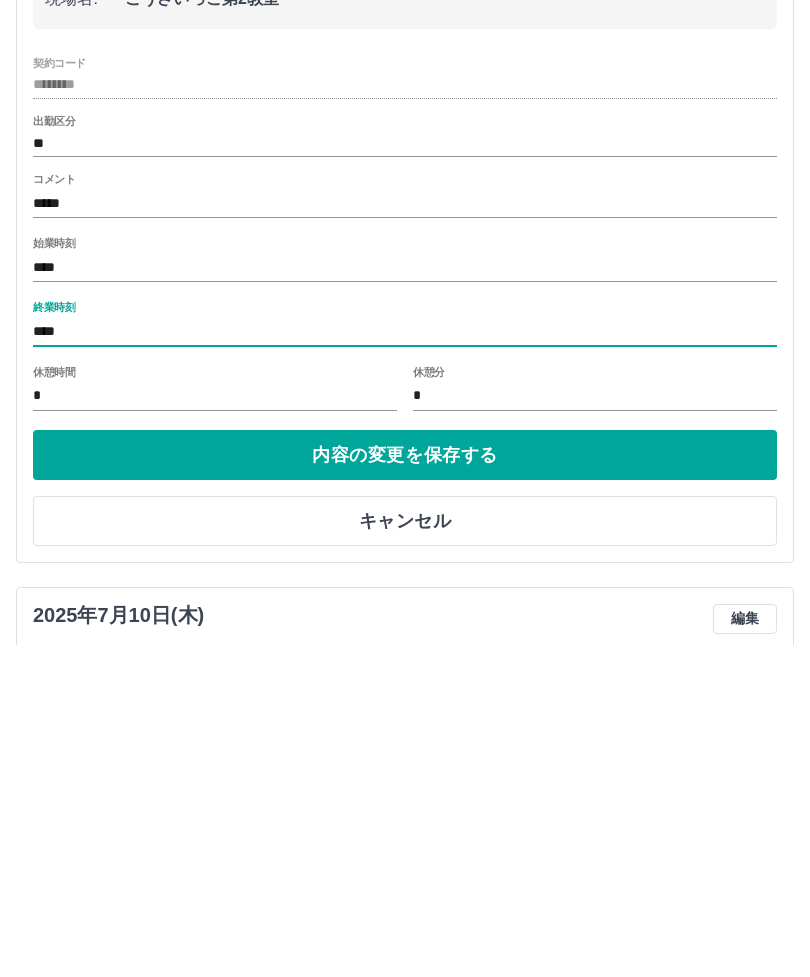 scroll, scrollTop: 11, scrollLeft: 0, axis: vertical 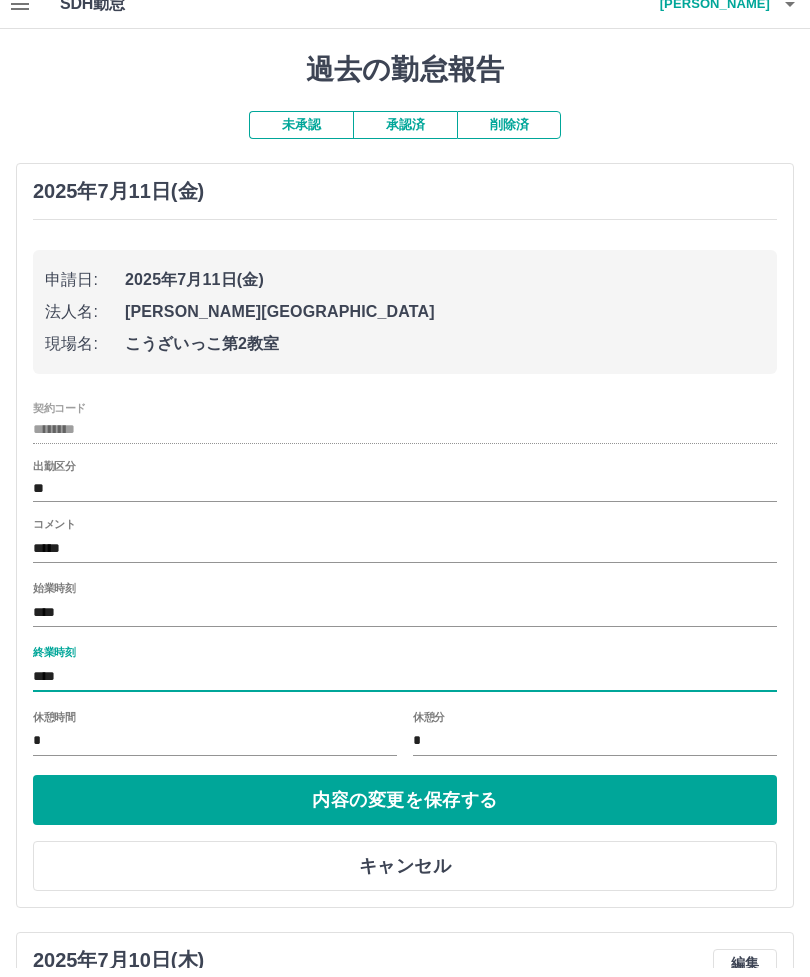 type on "****" 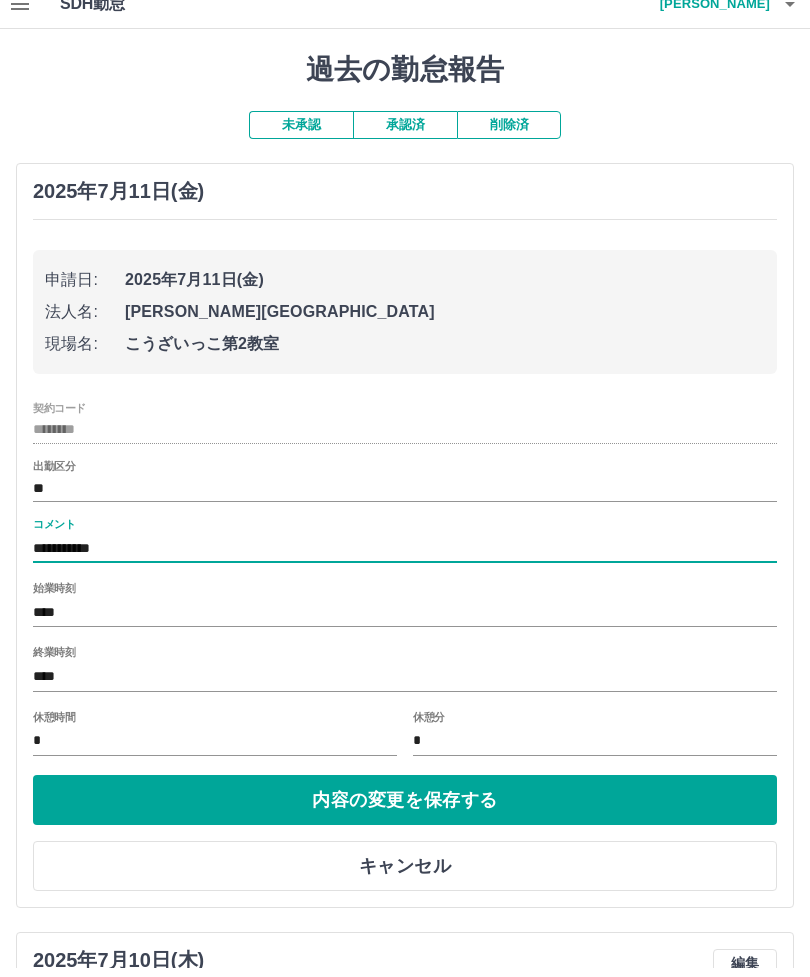 type on "********" 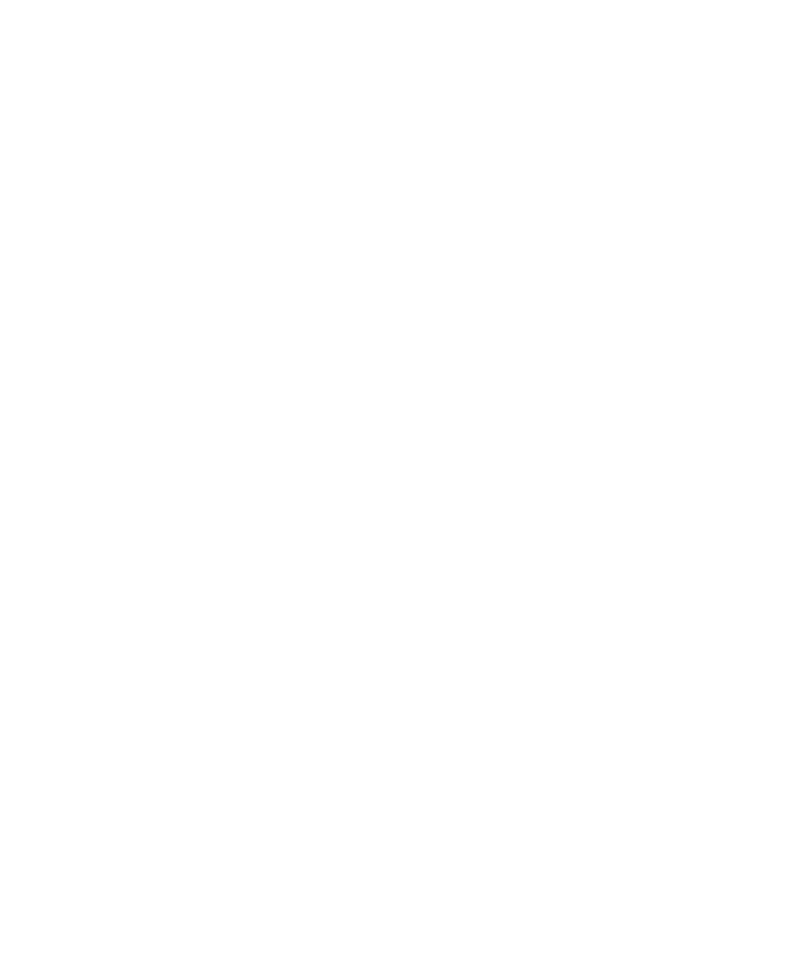 scroll, scrollTop: 0, scrollLeft: 0, axis: both 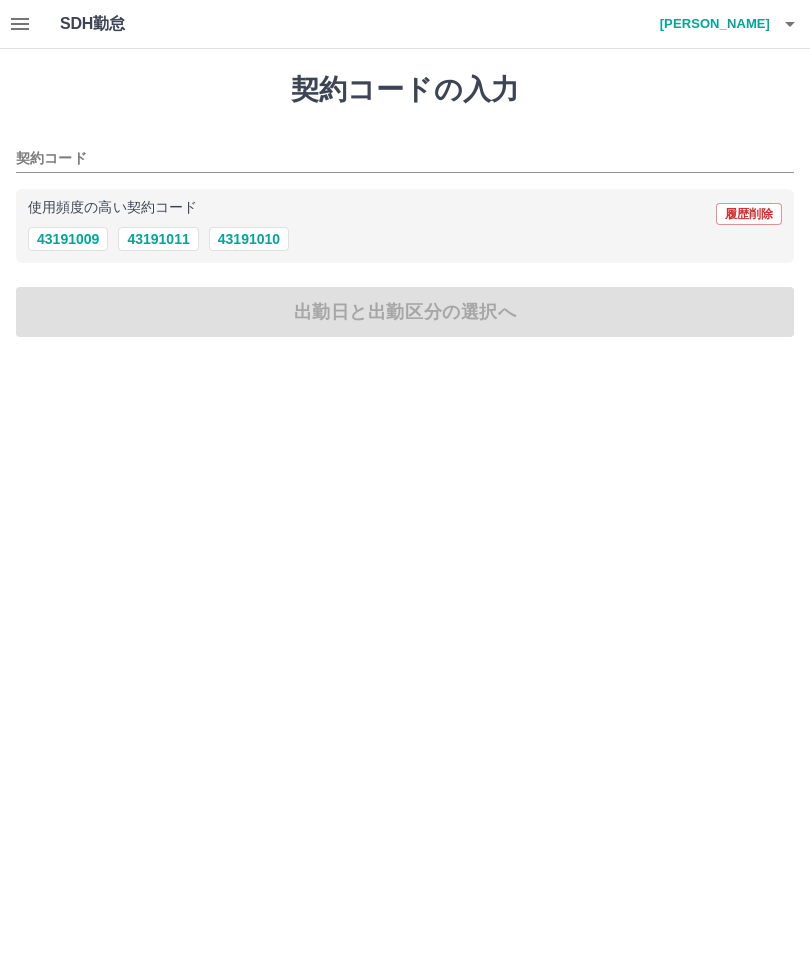 click at bounding box center [20, 24] 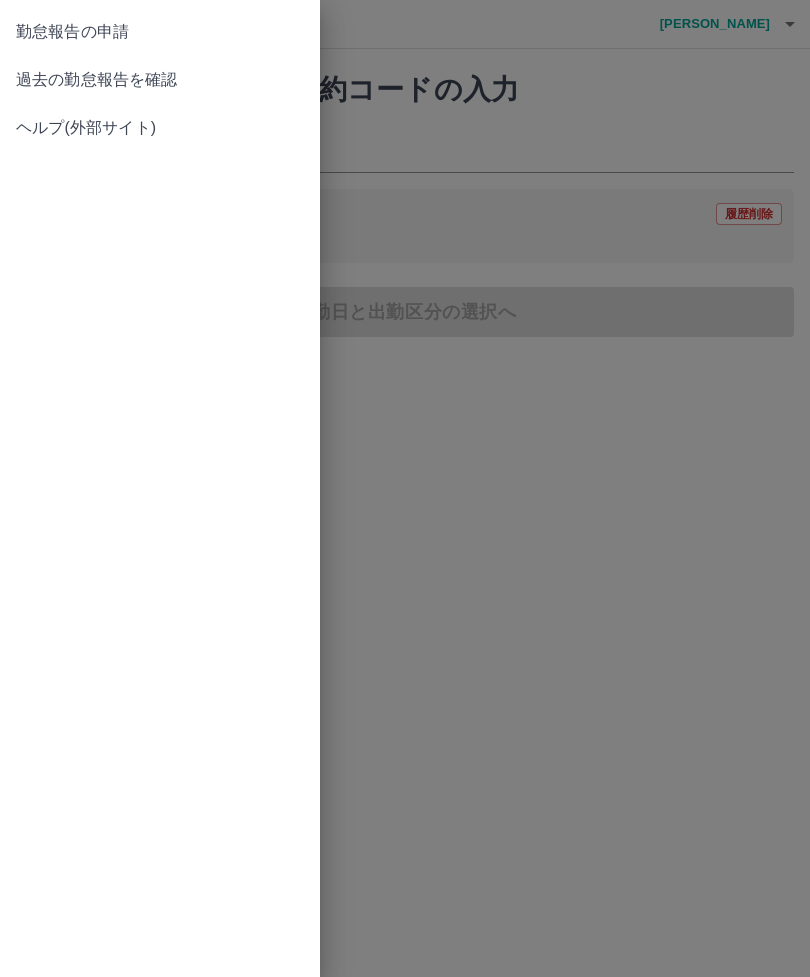 click on "過去の勤怠報告を確認" at bounding box center [160, 80] 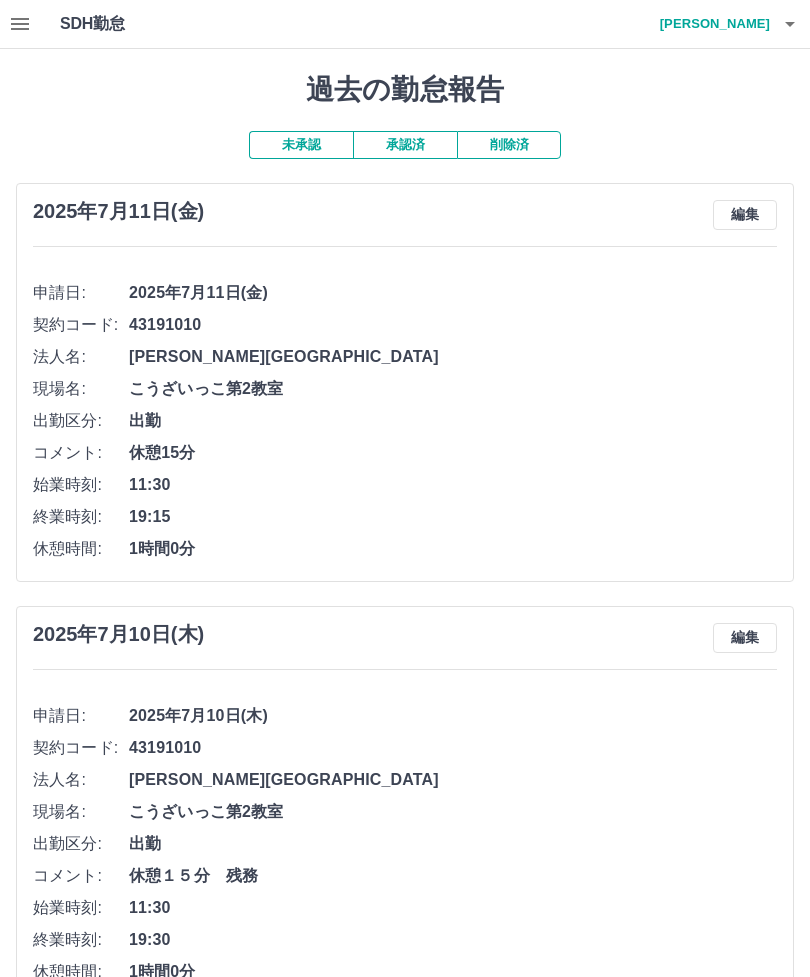 click on "編集" at bounding box center (745, 215) 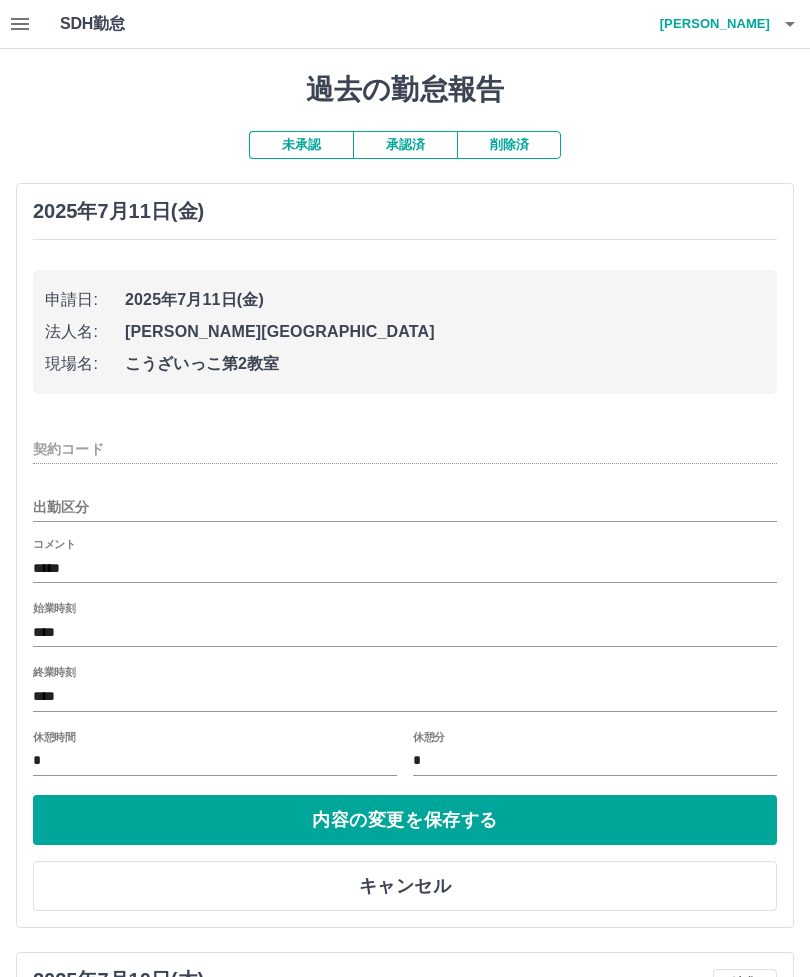type on "********" 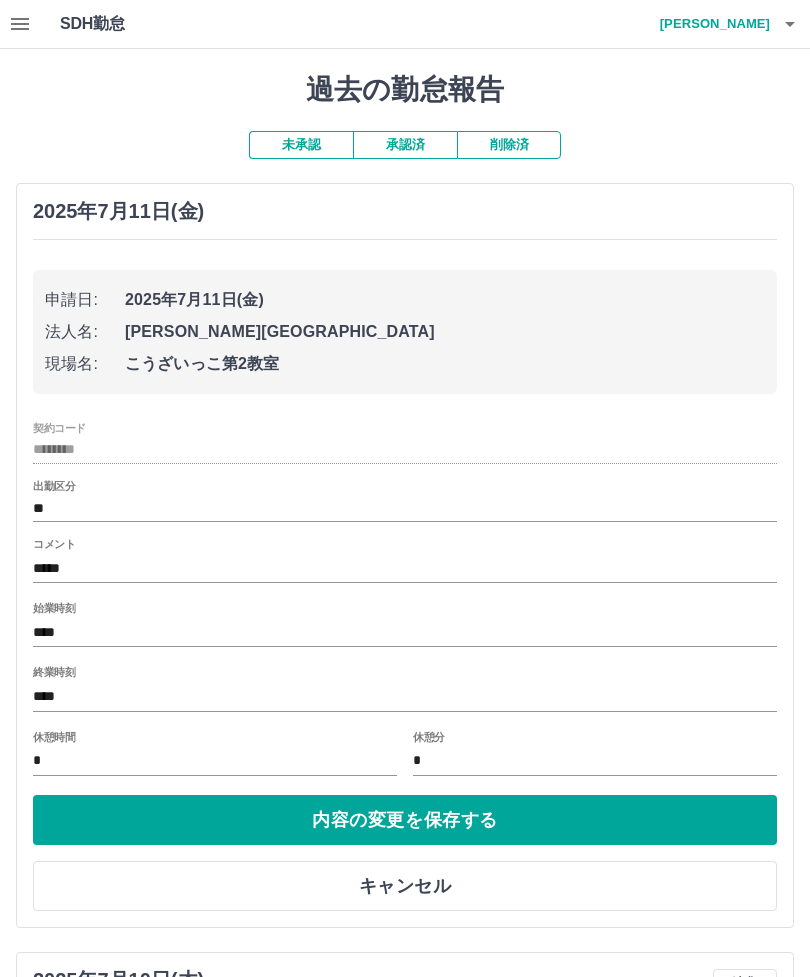 click on "****" at bounding box center (405, 696) 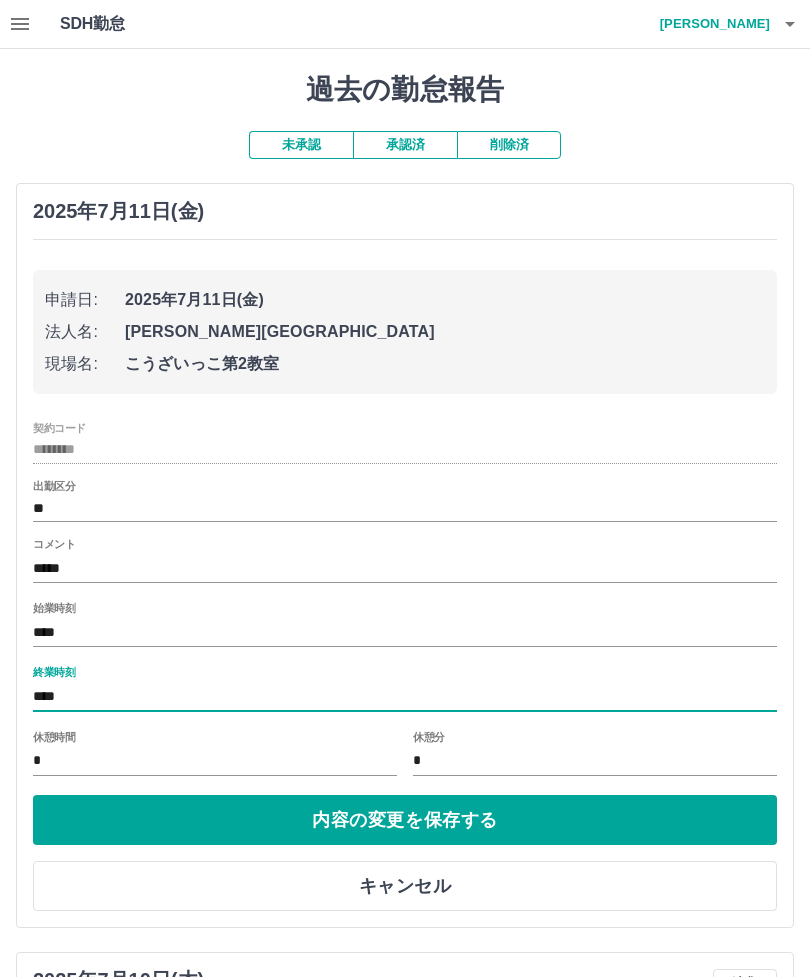 scroll, scrollTop: 45, scrollLeft: 0, axis: vertical 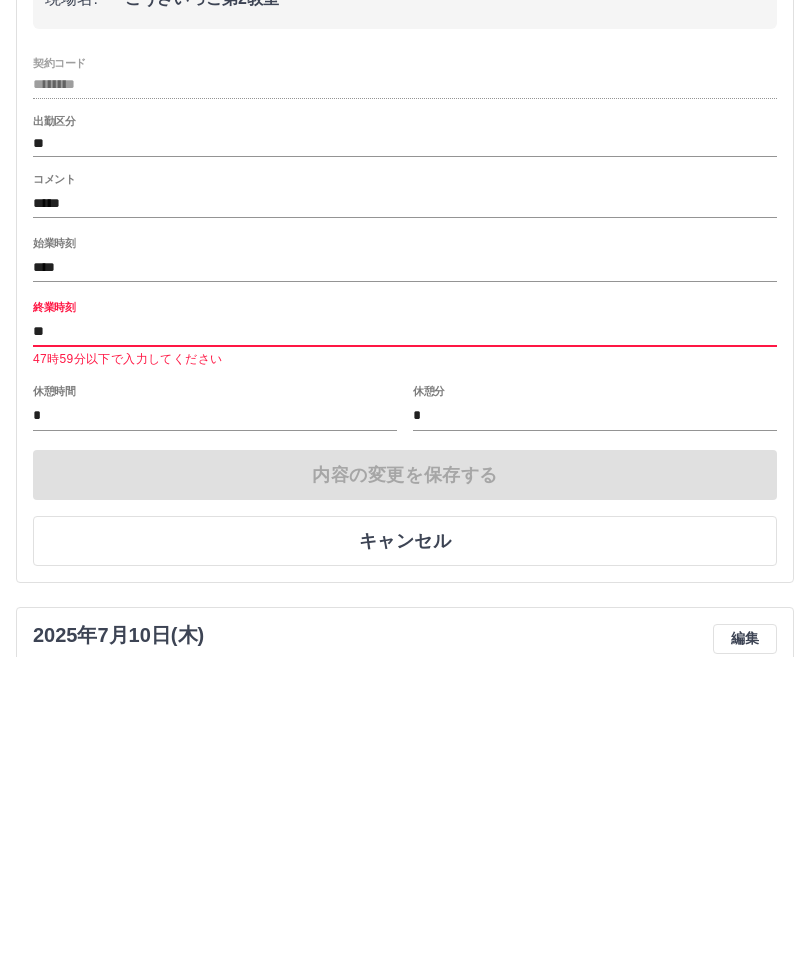 type on "*" 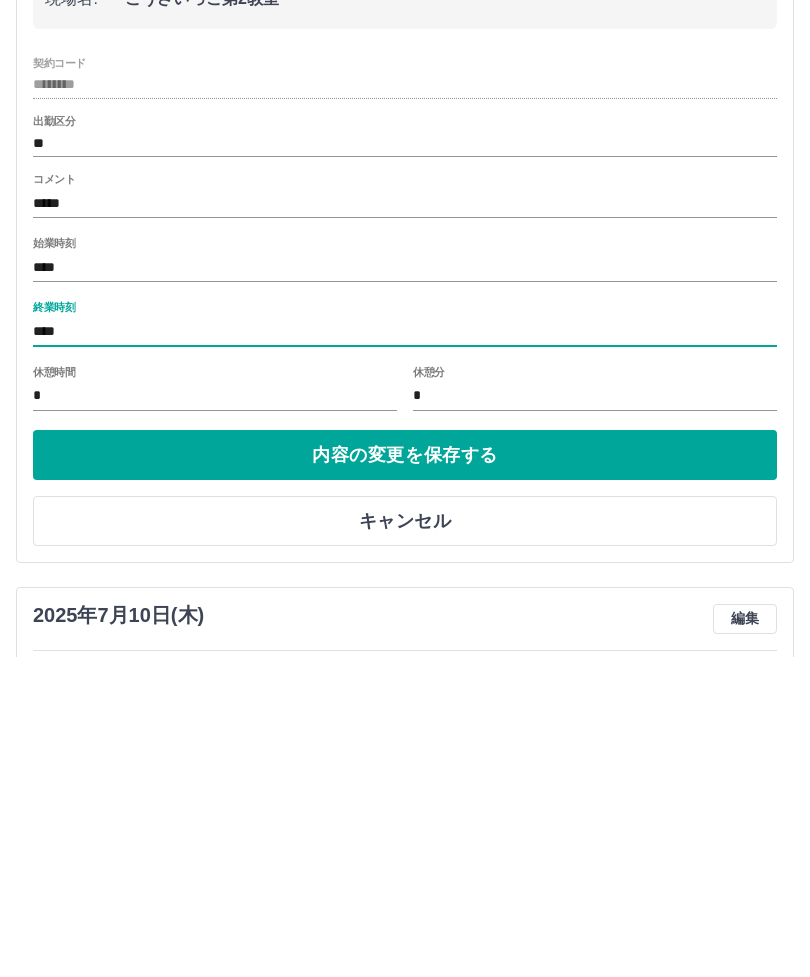 type on "****" 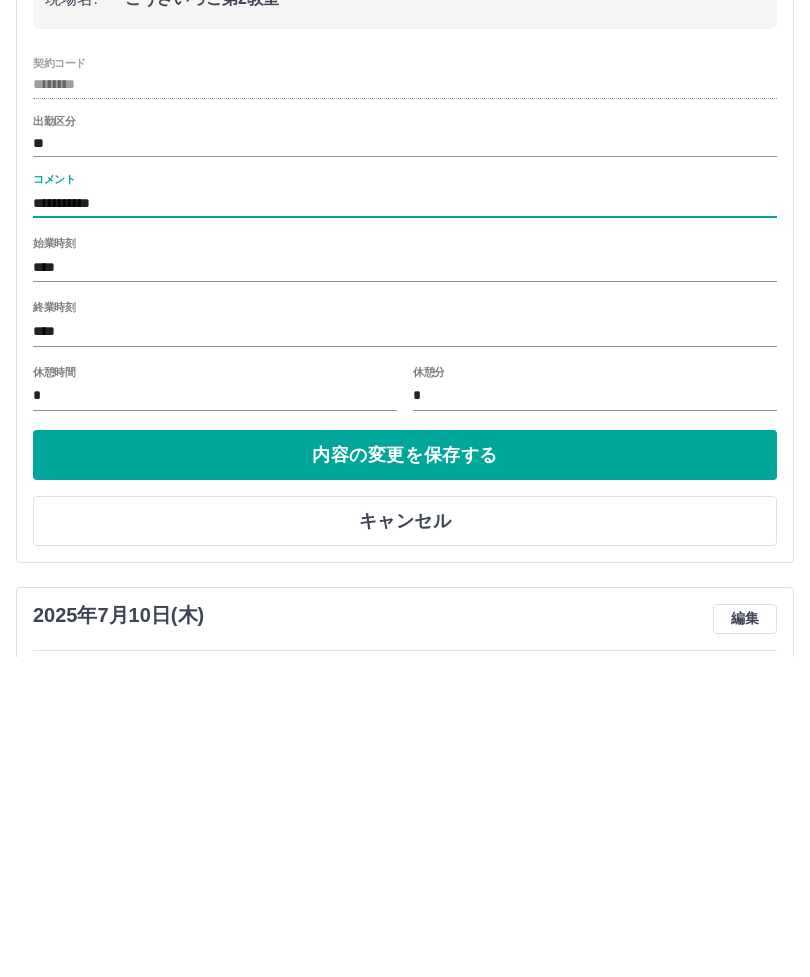 type on "********" 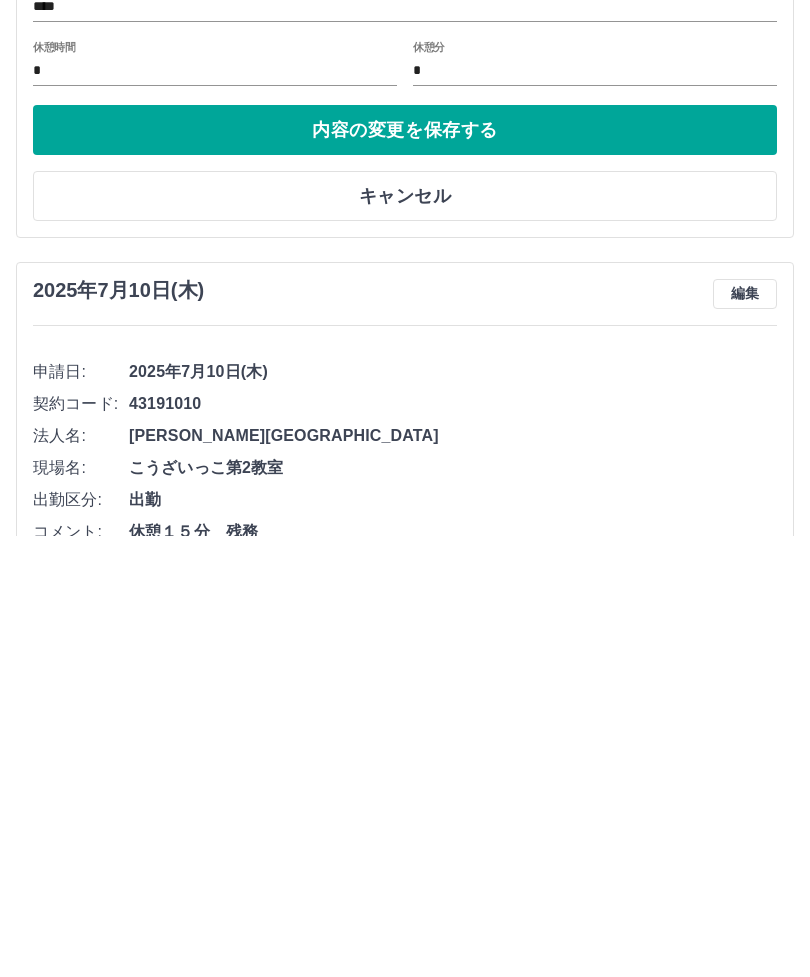 scroll, scrollTop: 246, scrollLeft: 0, axis: vertical 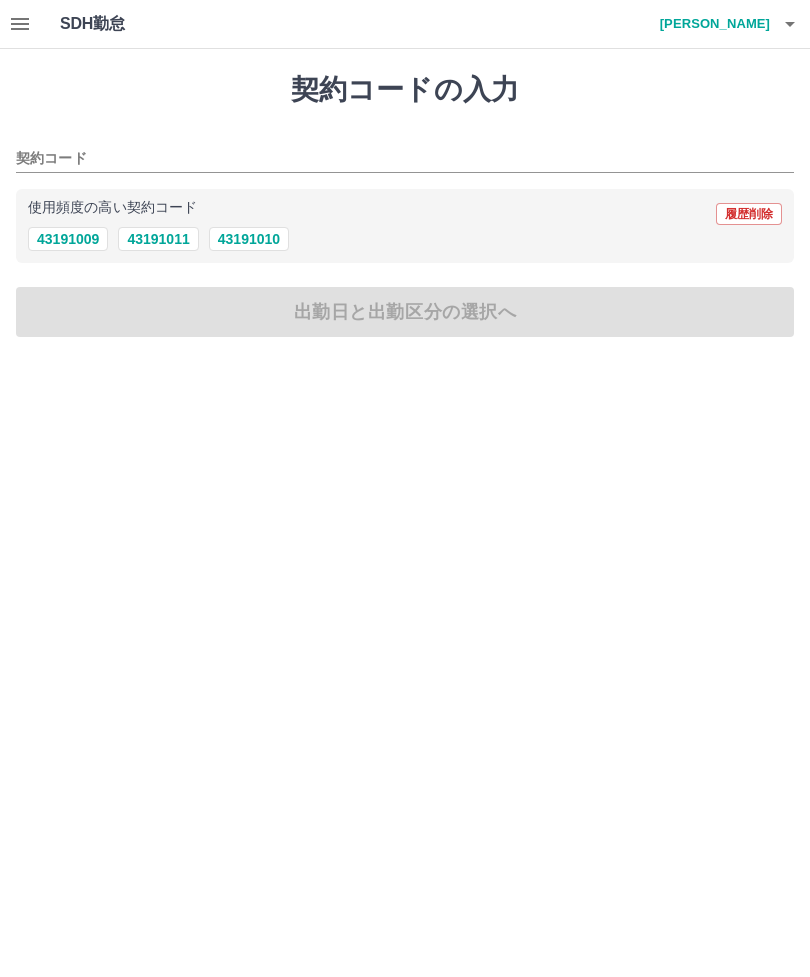 click at bounding box center [20, 24] 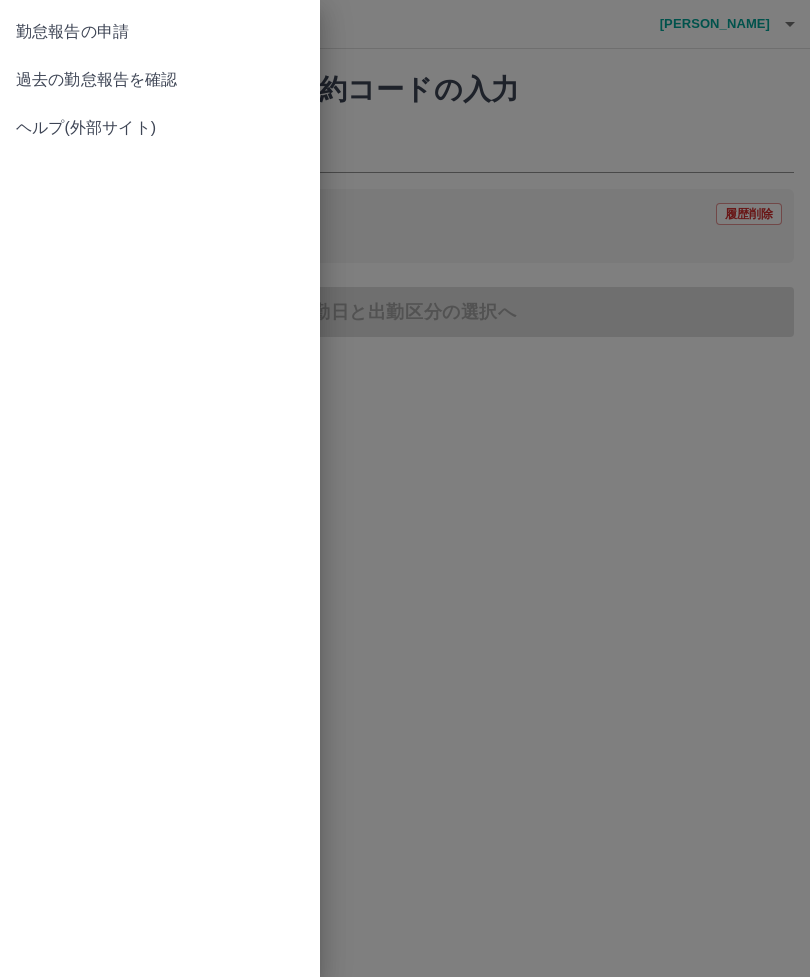 click on "過去の勤怠報告を確認" at bounding box center [160, 80] 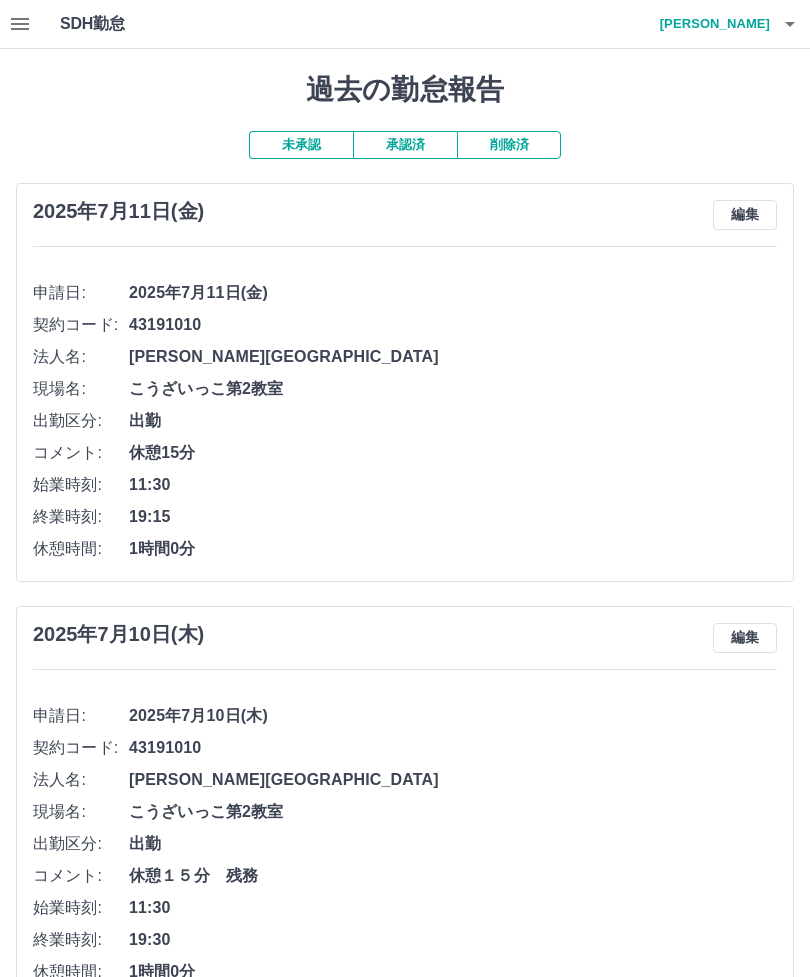 click on "編集" at bounding box center (745, 215) 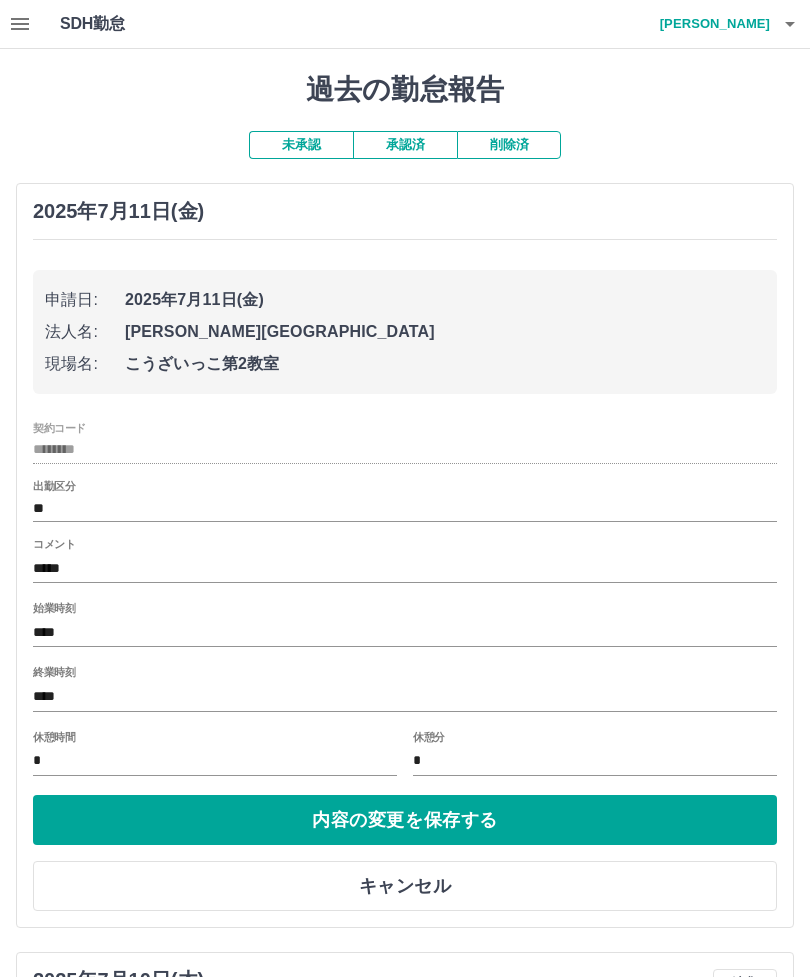 click on "*****" at bounding box center [405, 568] 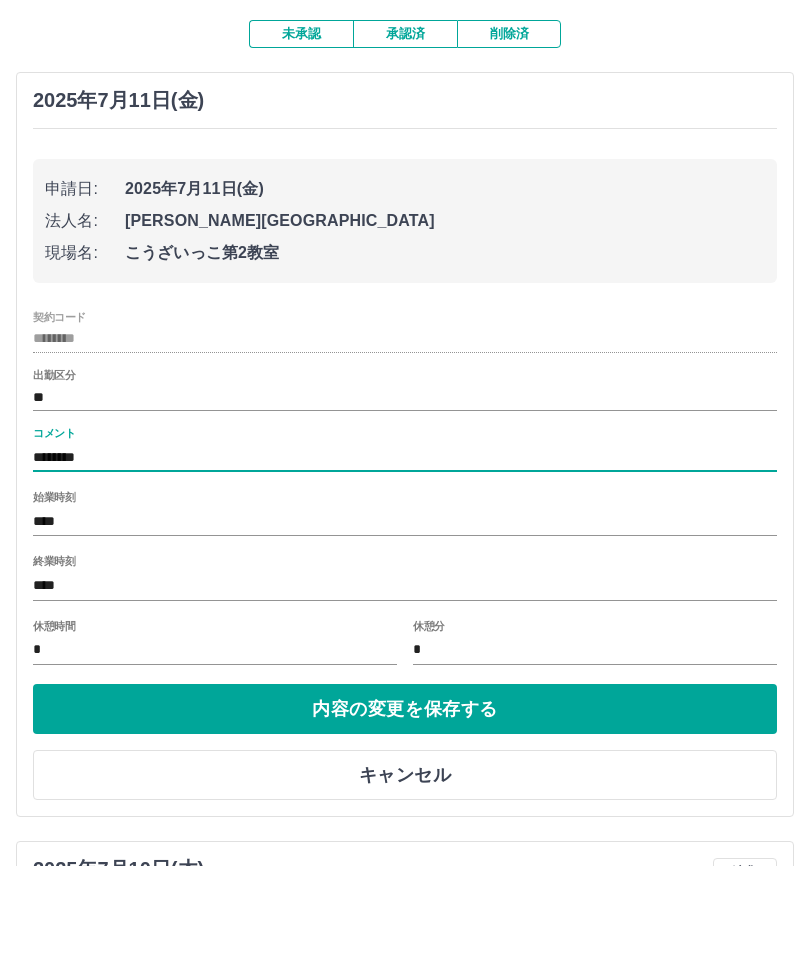 type on "********" 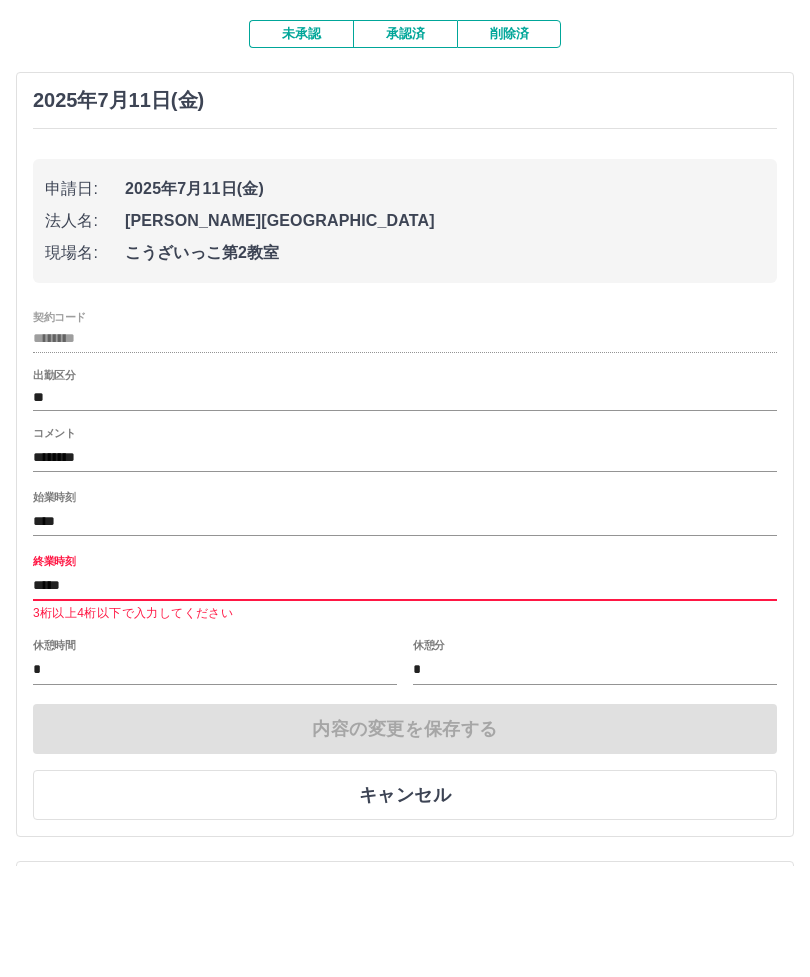 click on "*****" at bounding box center (405, 696) 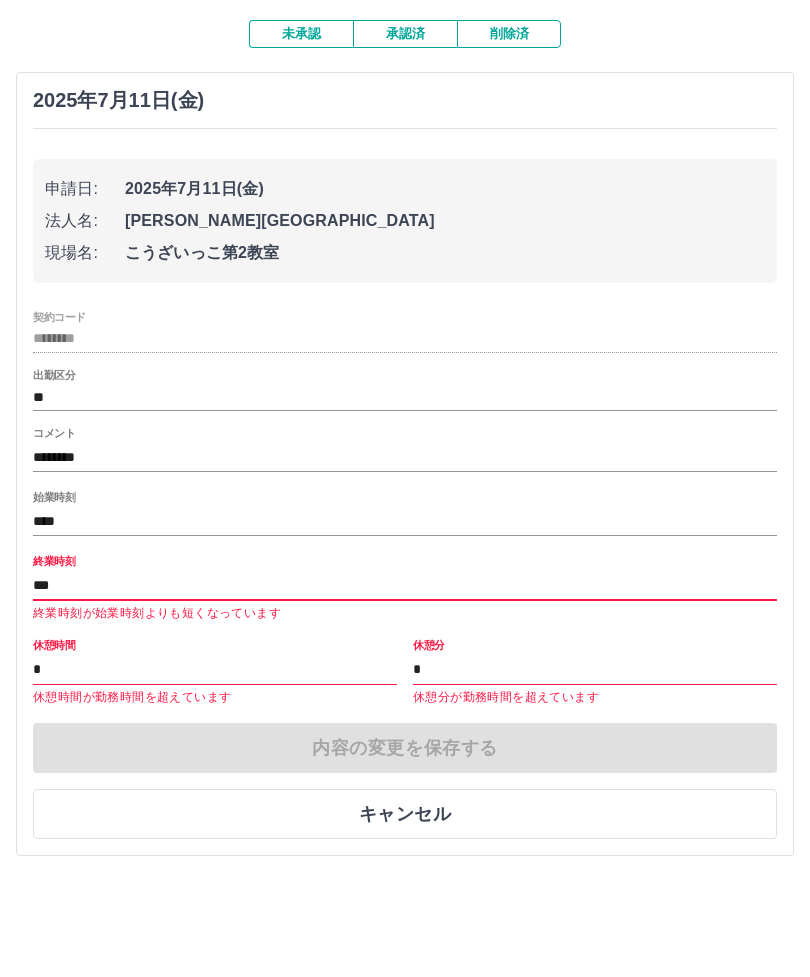 type on "****" 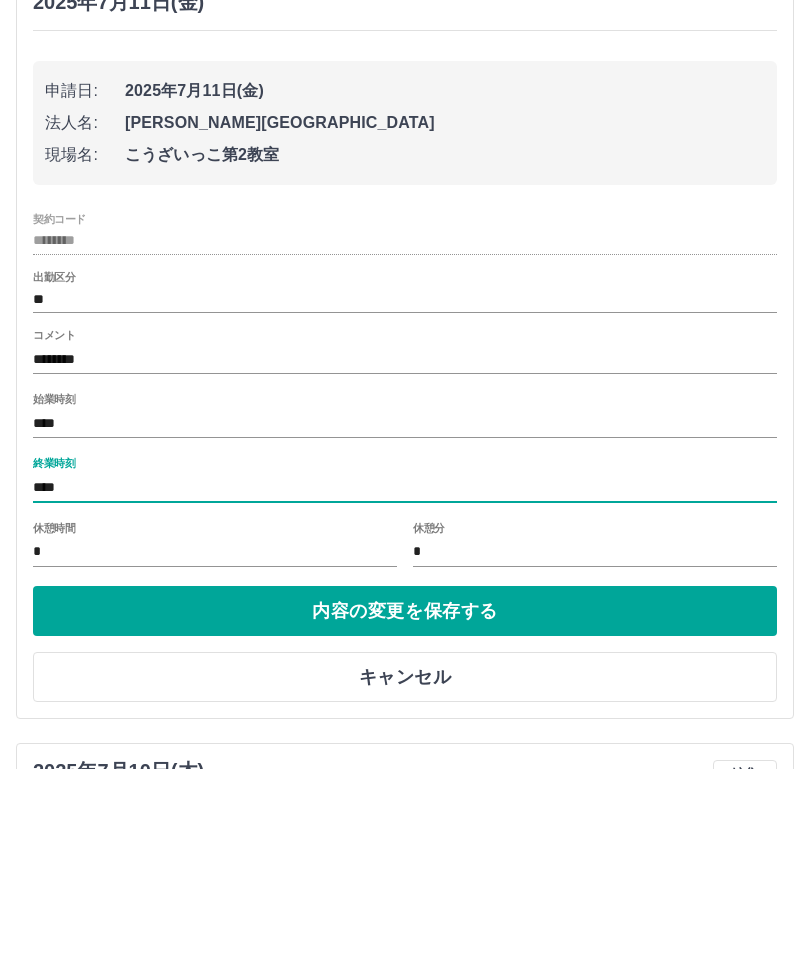click on "内容の変更を保存する" at bounding box center [405, 820] 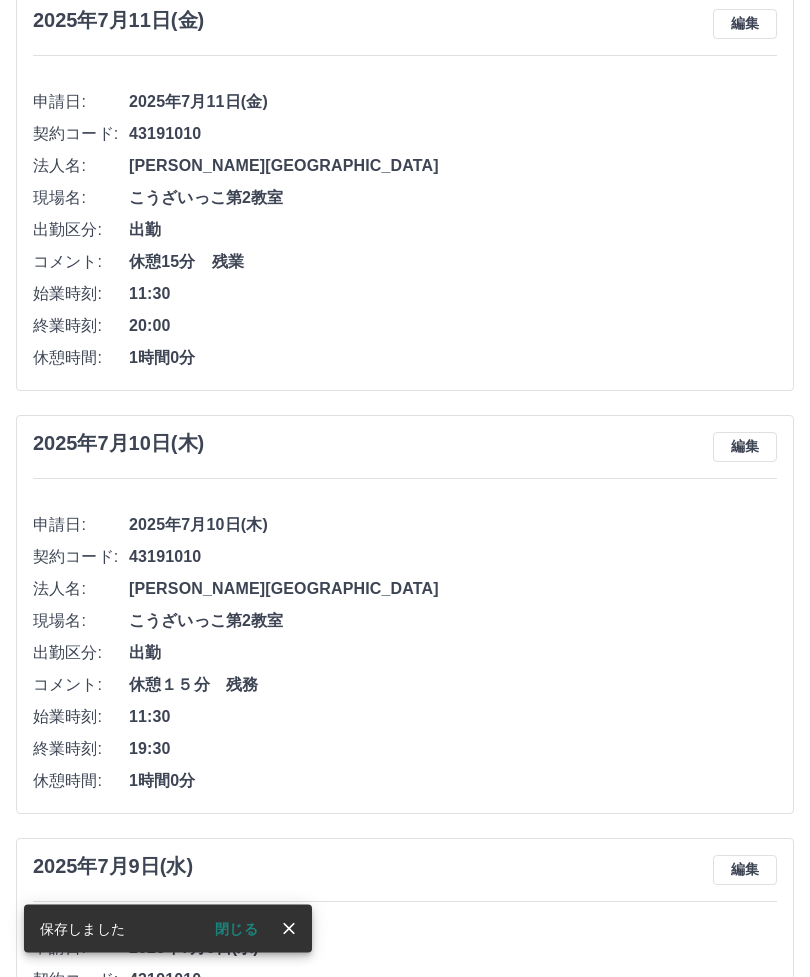 scroll, scrollTop: 0, scrollLeft: 0, axis: both 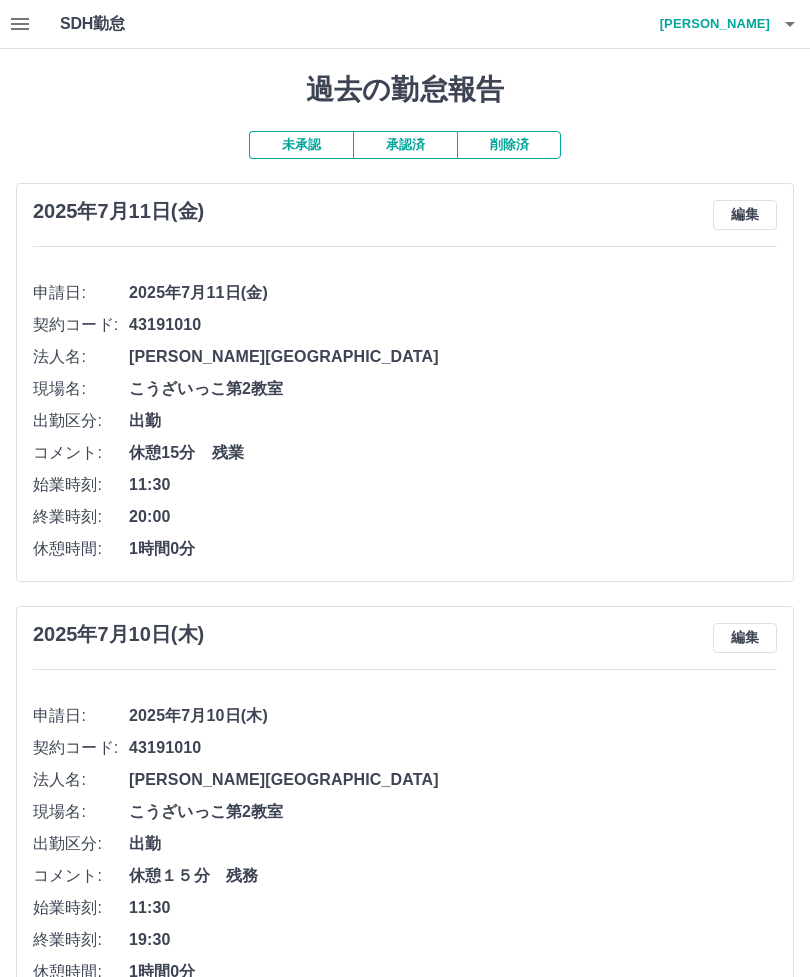 click on "19:30" at bounding box center [453, 940] 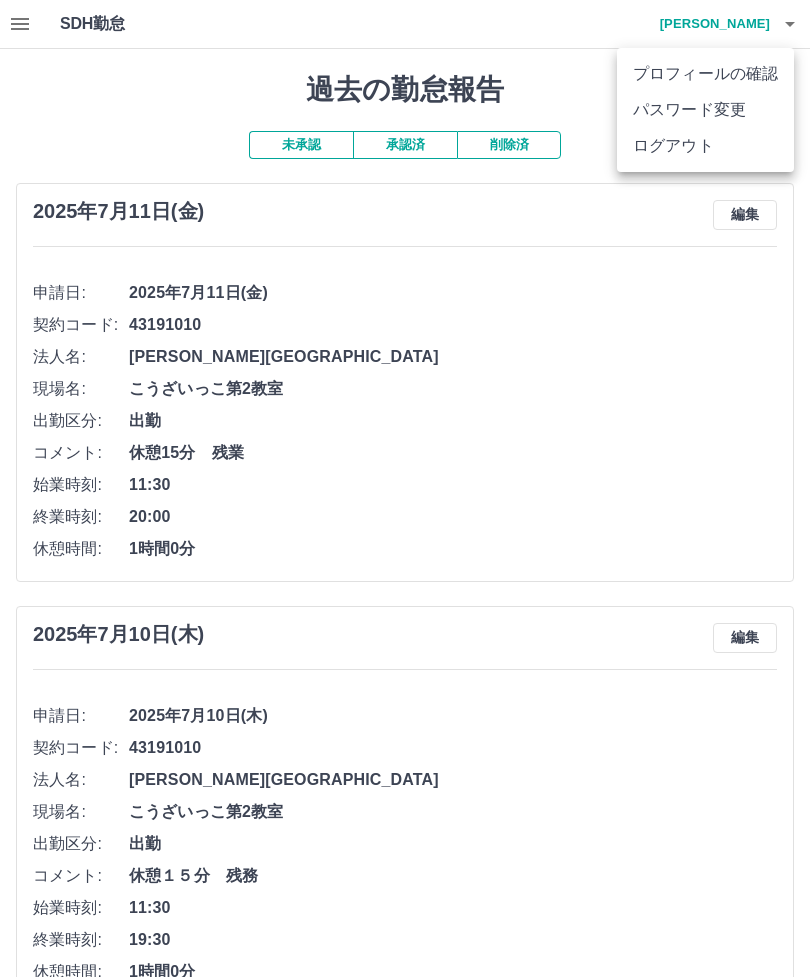 click on "ログアウト" at bounding box center (705, 146) 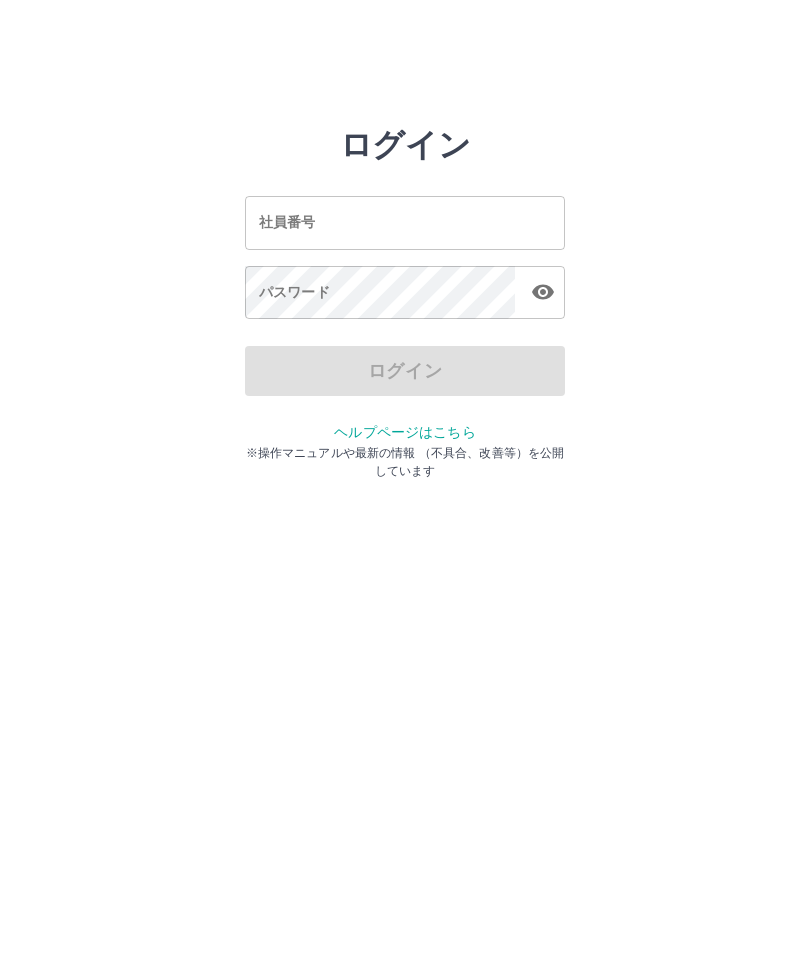 scroll, scrollTop: 0, scrollLeft: 0, axis: both 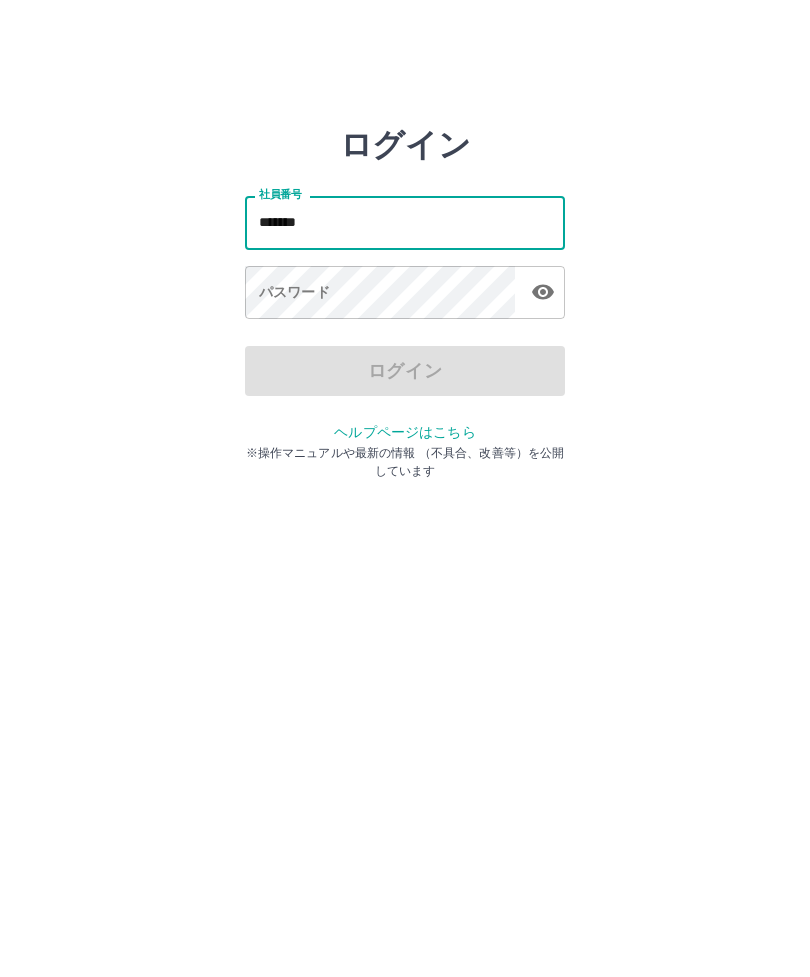type on "*******" 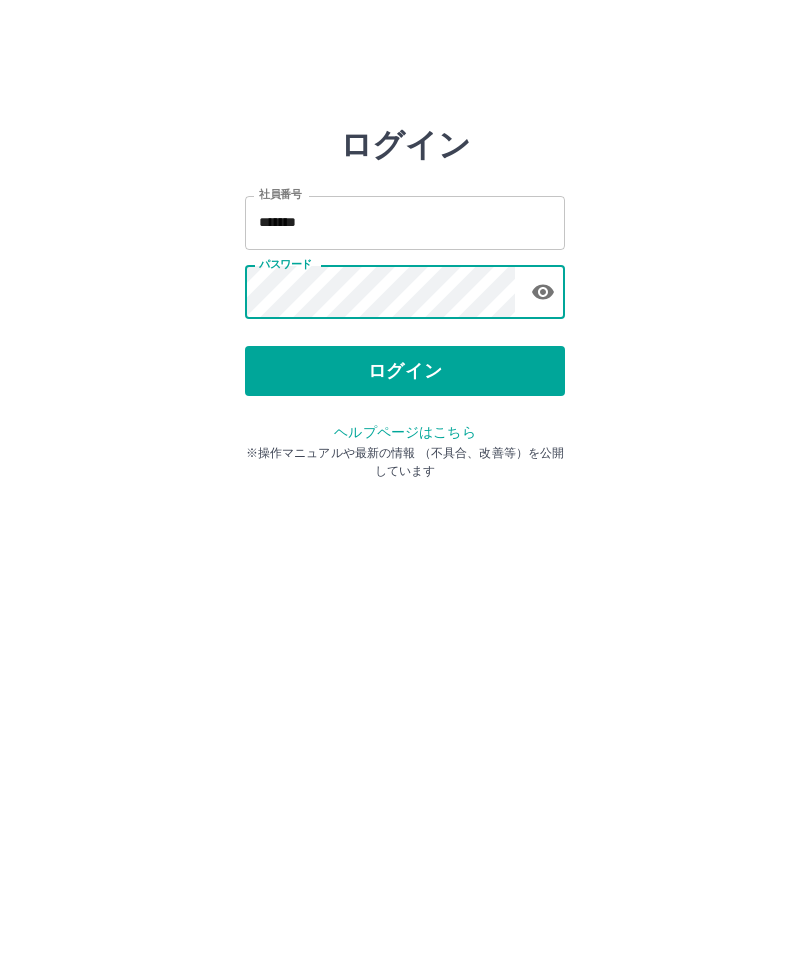 click on "ログイン" at bounding box center [405, 371] 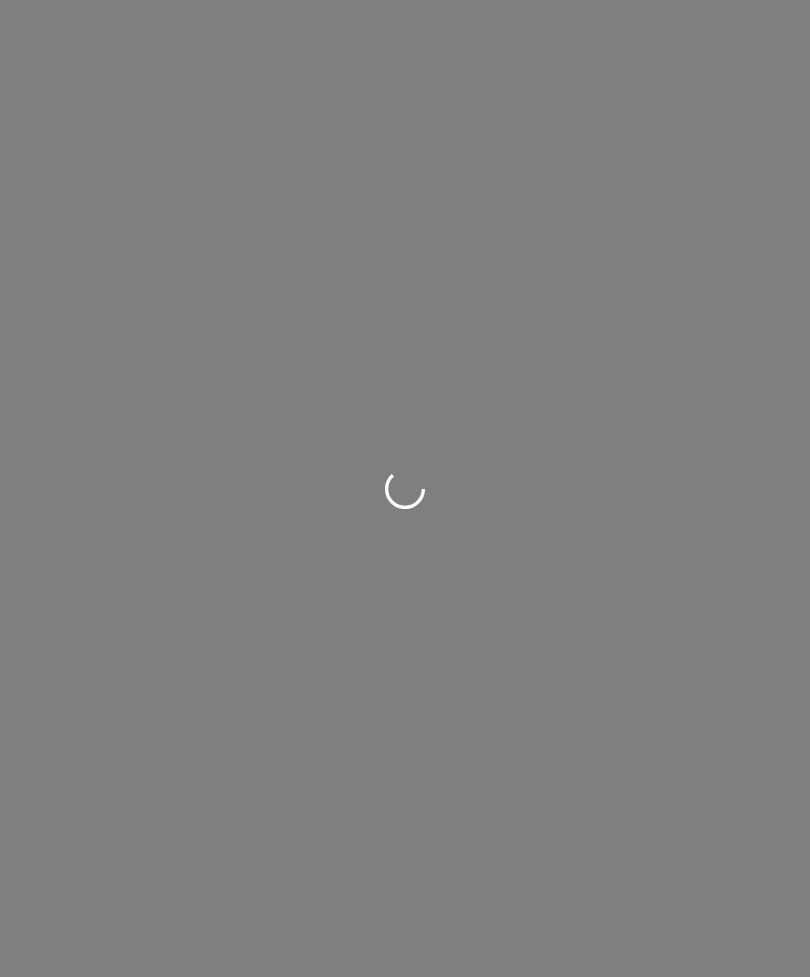 scroll, scrollTop: 0, scrollLeft: 0, axis: both 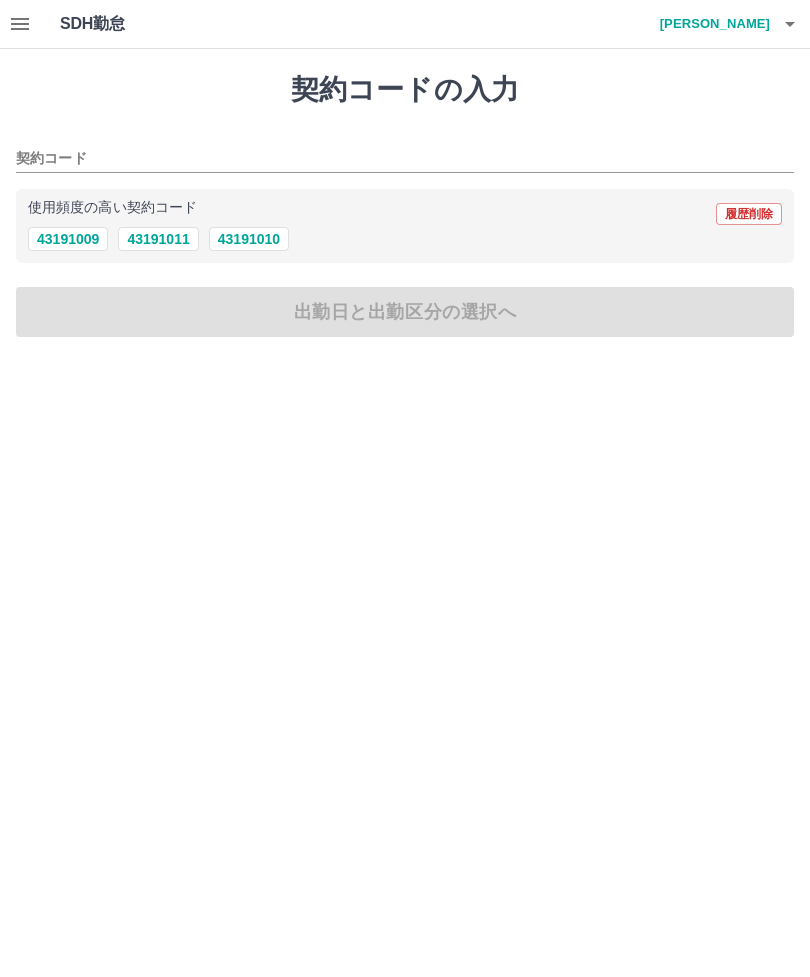 click at bounding box center (20, 24) 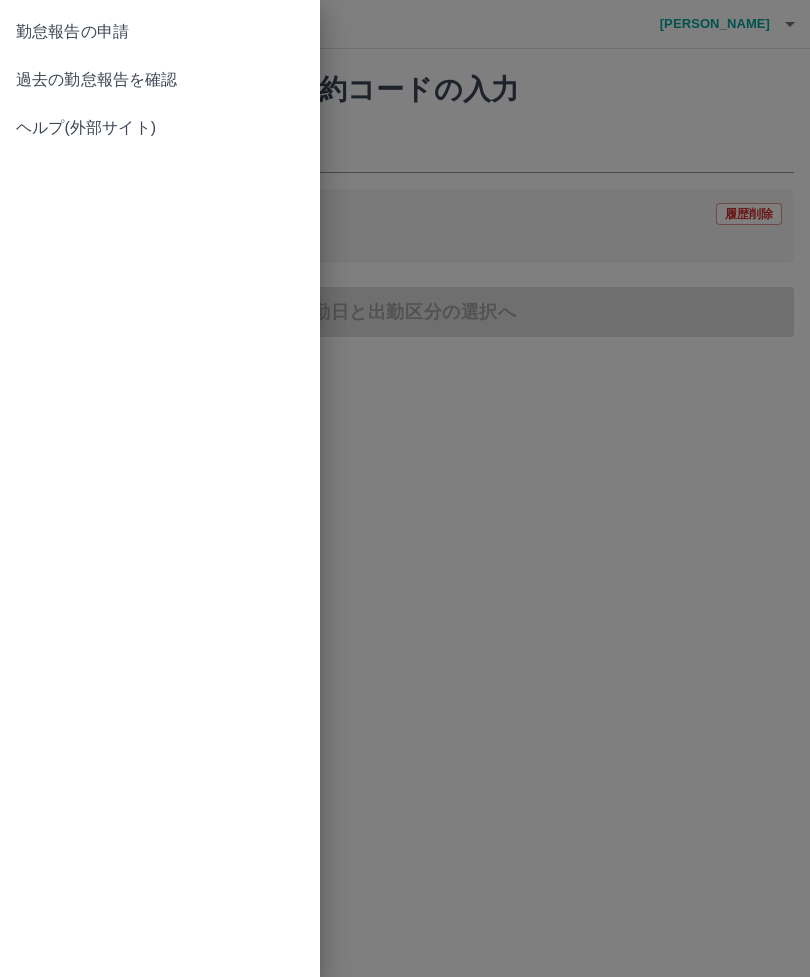 click on "過去の勤怠報告を確認" at bounding box center [160, 80] 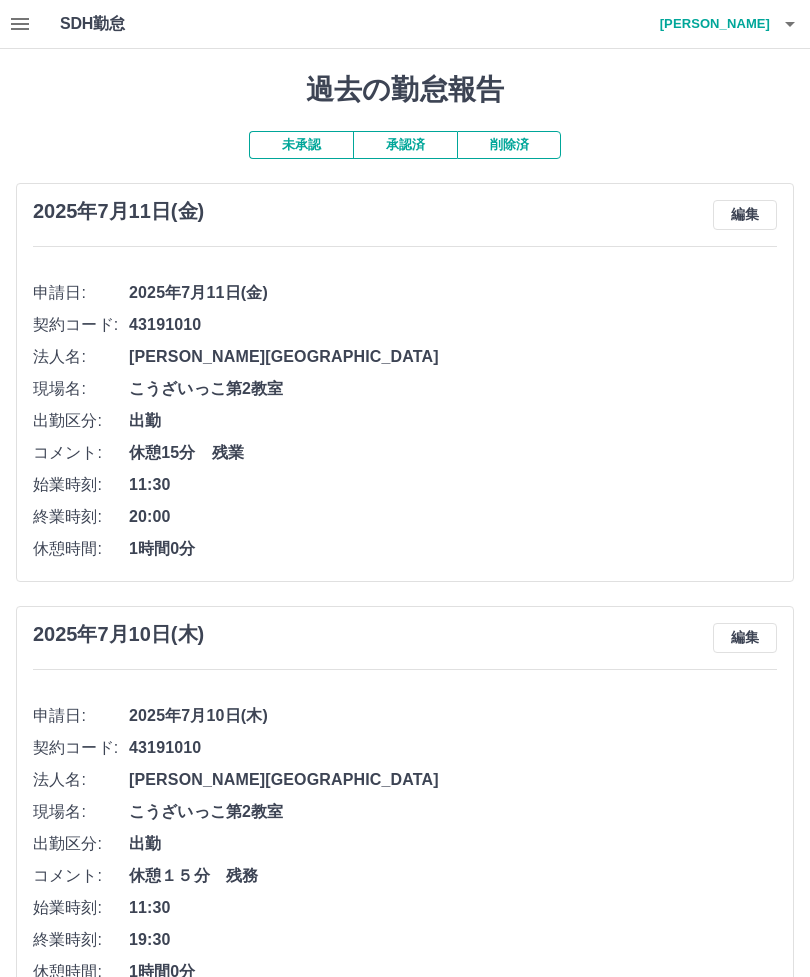 click on "[PERSON_NAME]" at bounding box center [710, 24] 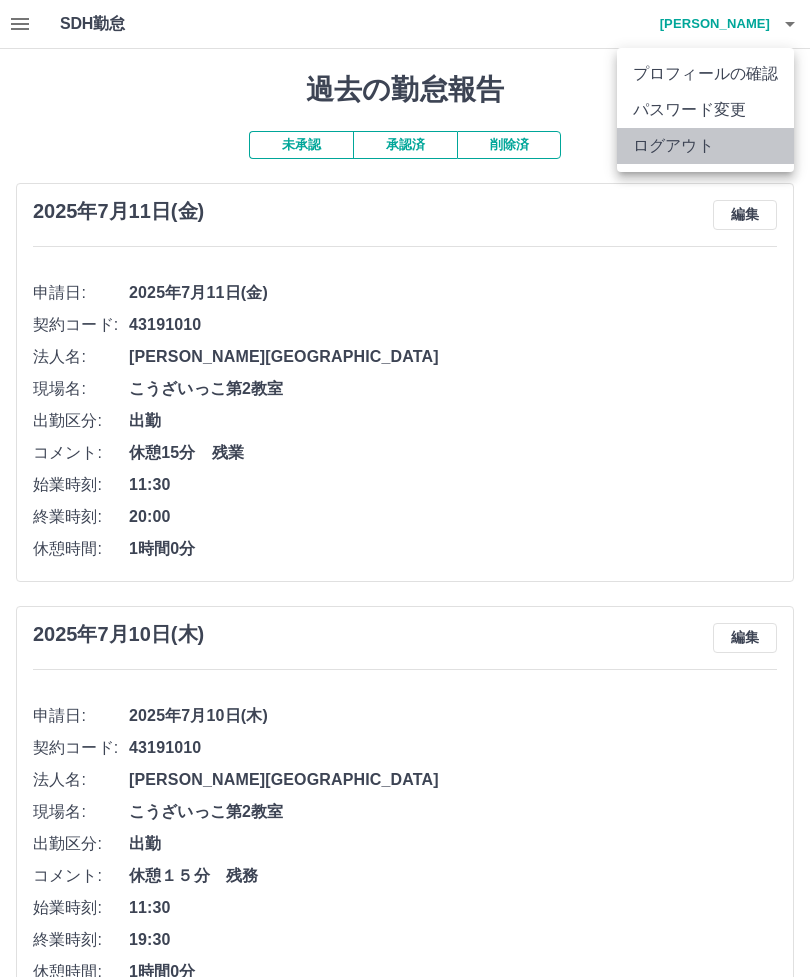 click on "ログアウト" at bounding box center (705, 146) 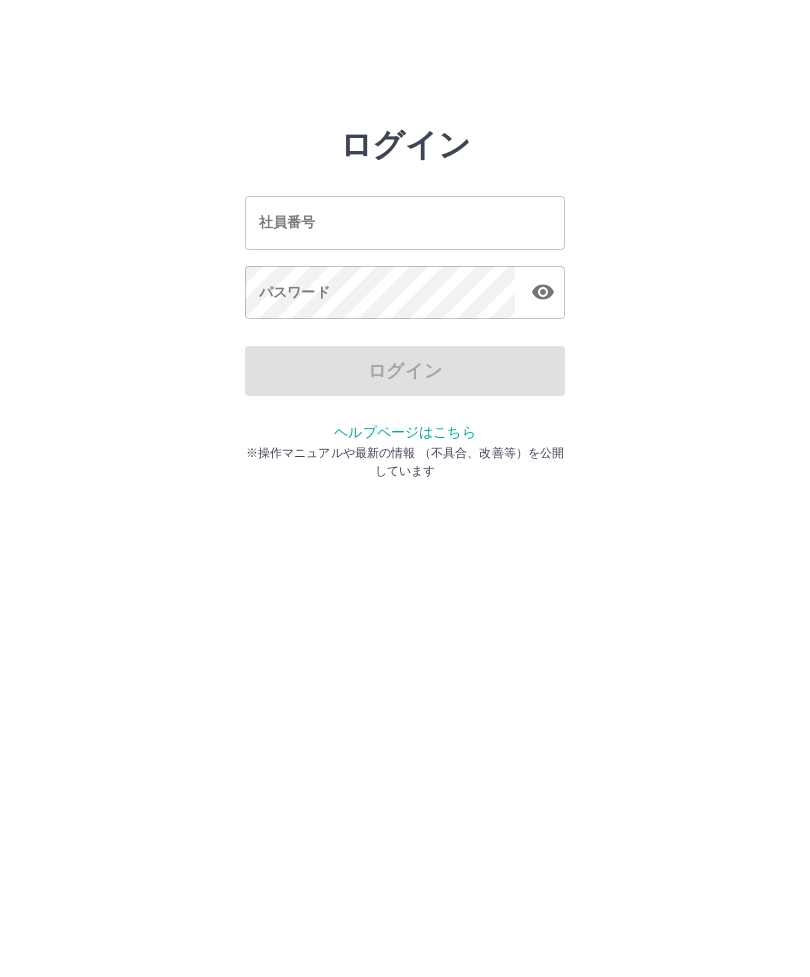scroll, scrollTop: 0, scrollLeft: 0, axis: both 